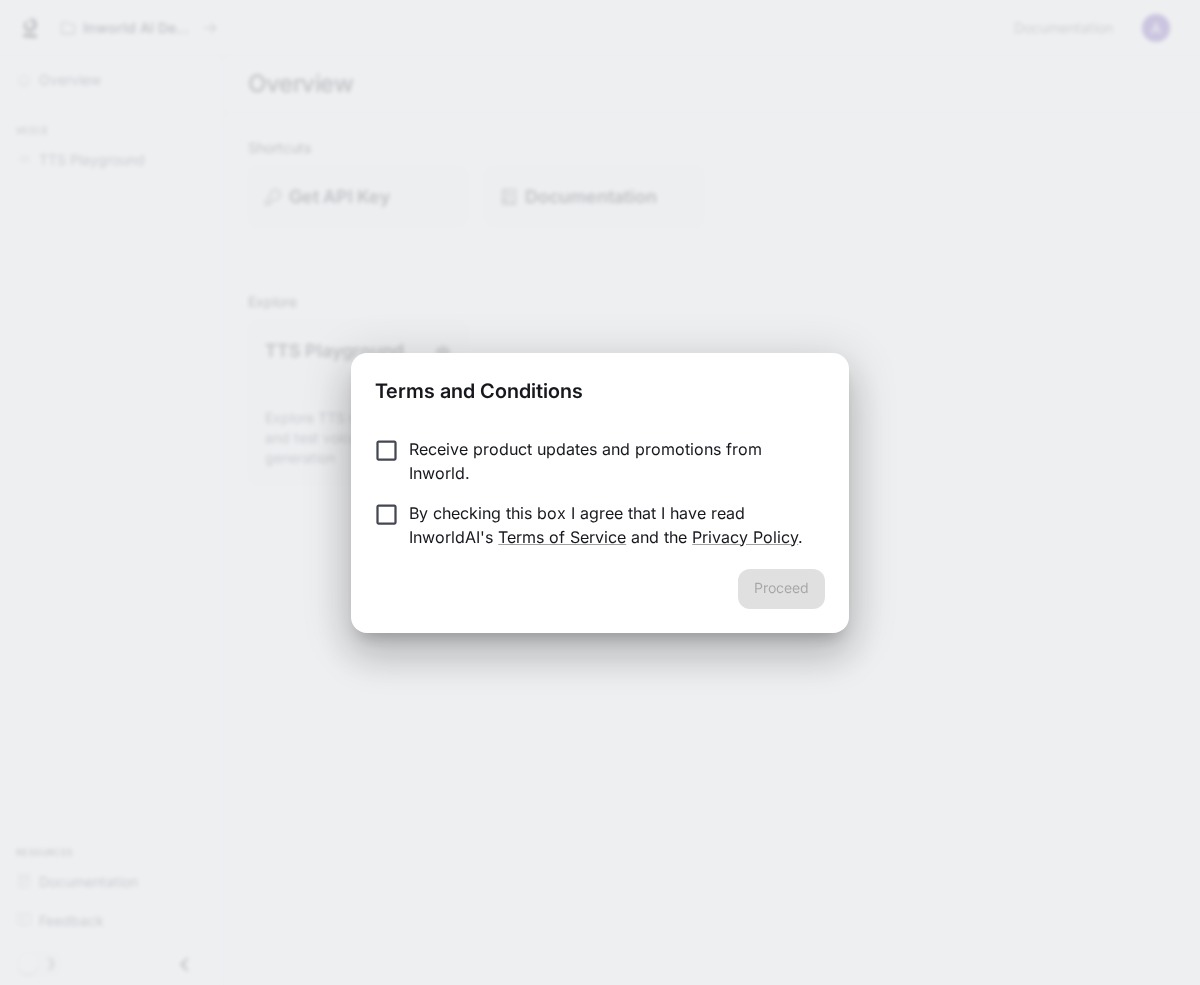 scroll, scrollTop: 0, scrollLeft: 0, axis: both 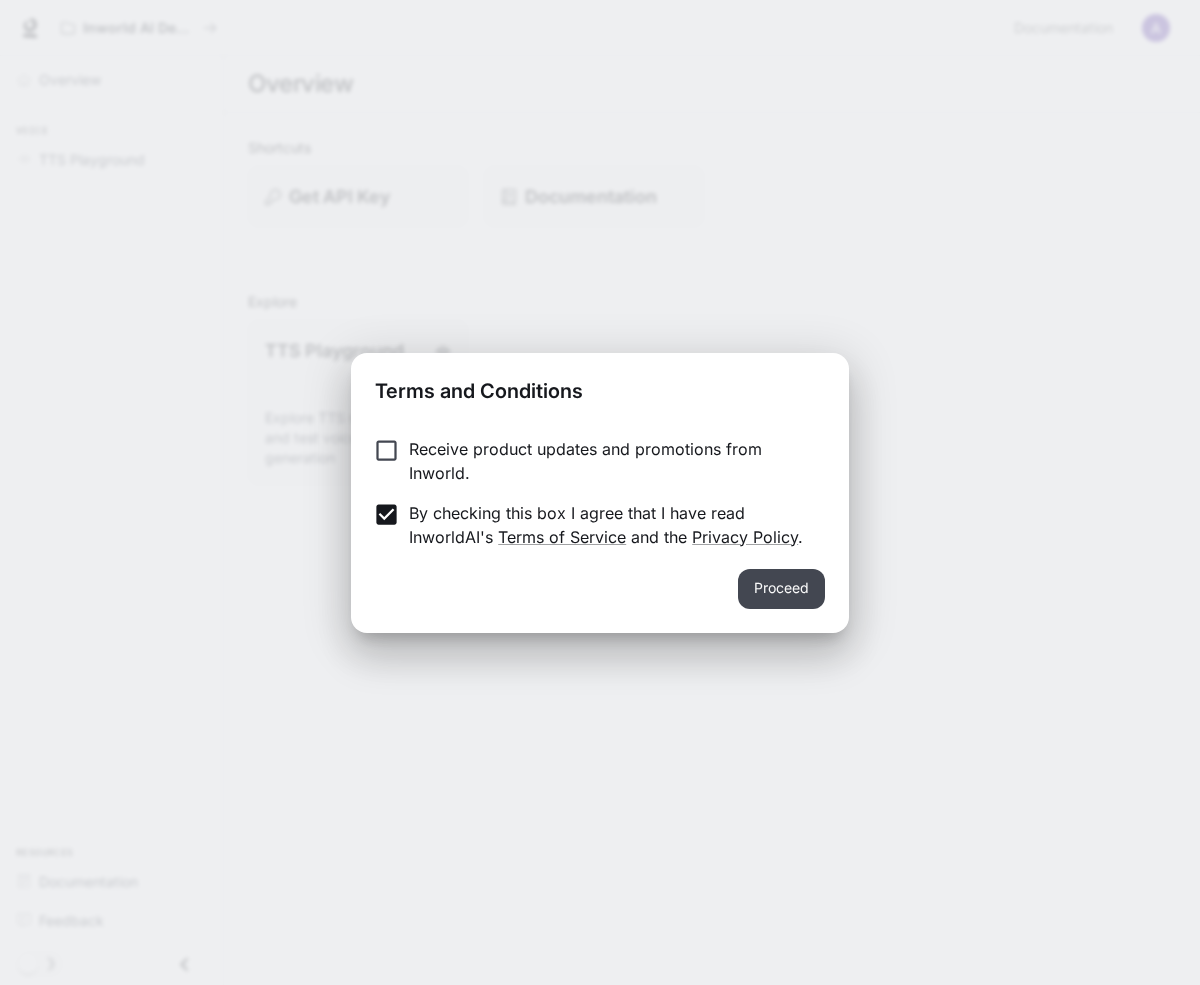 click on "Proceed" at bounding box center (781, 589) 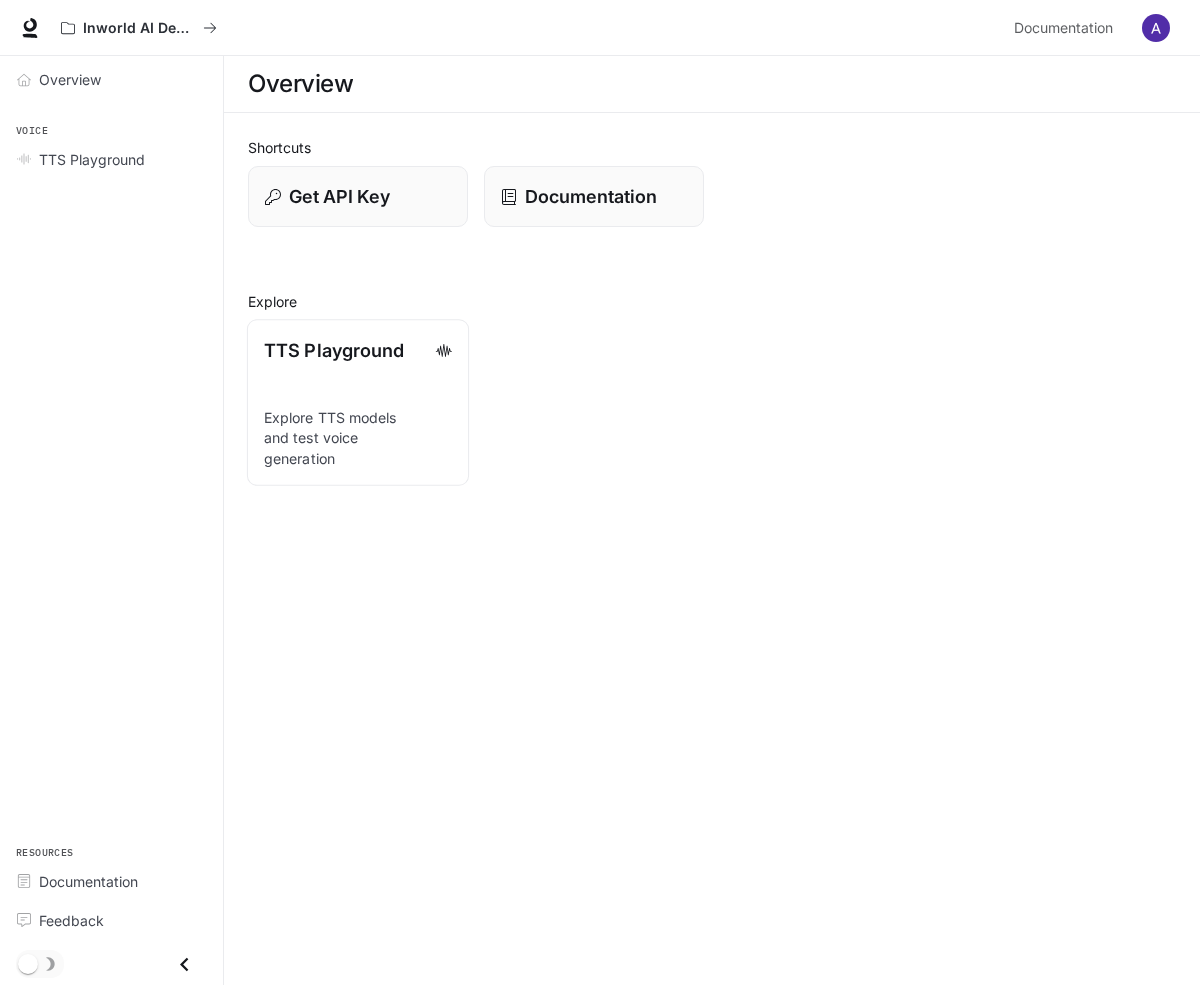 click on "TTS Playground Explore TTS models and test voice generation" at bounding box center (358, 402) 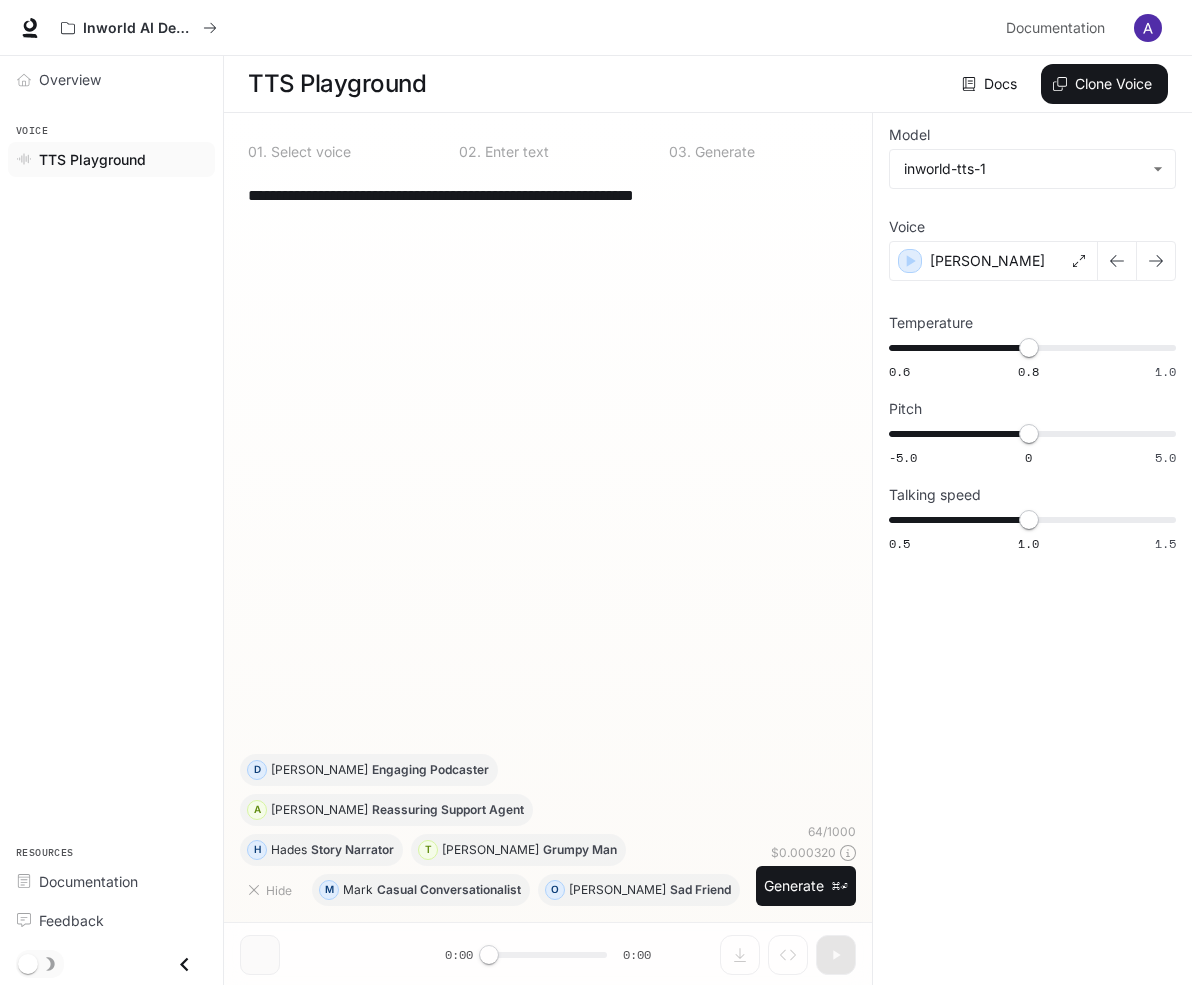 click on "**********" at bounding box center [548, 462] 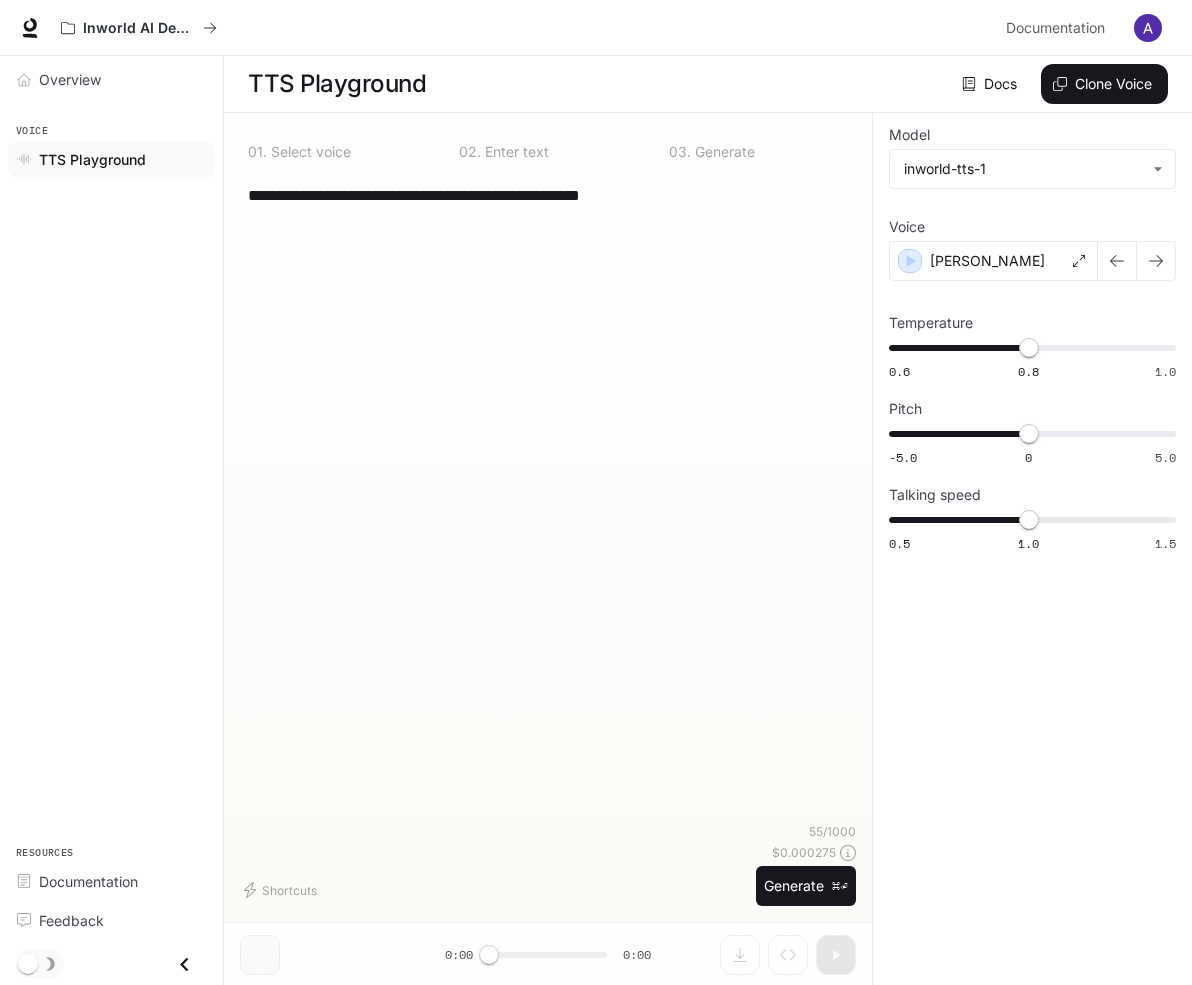 type on "**********" 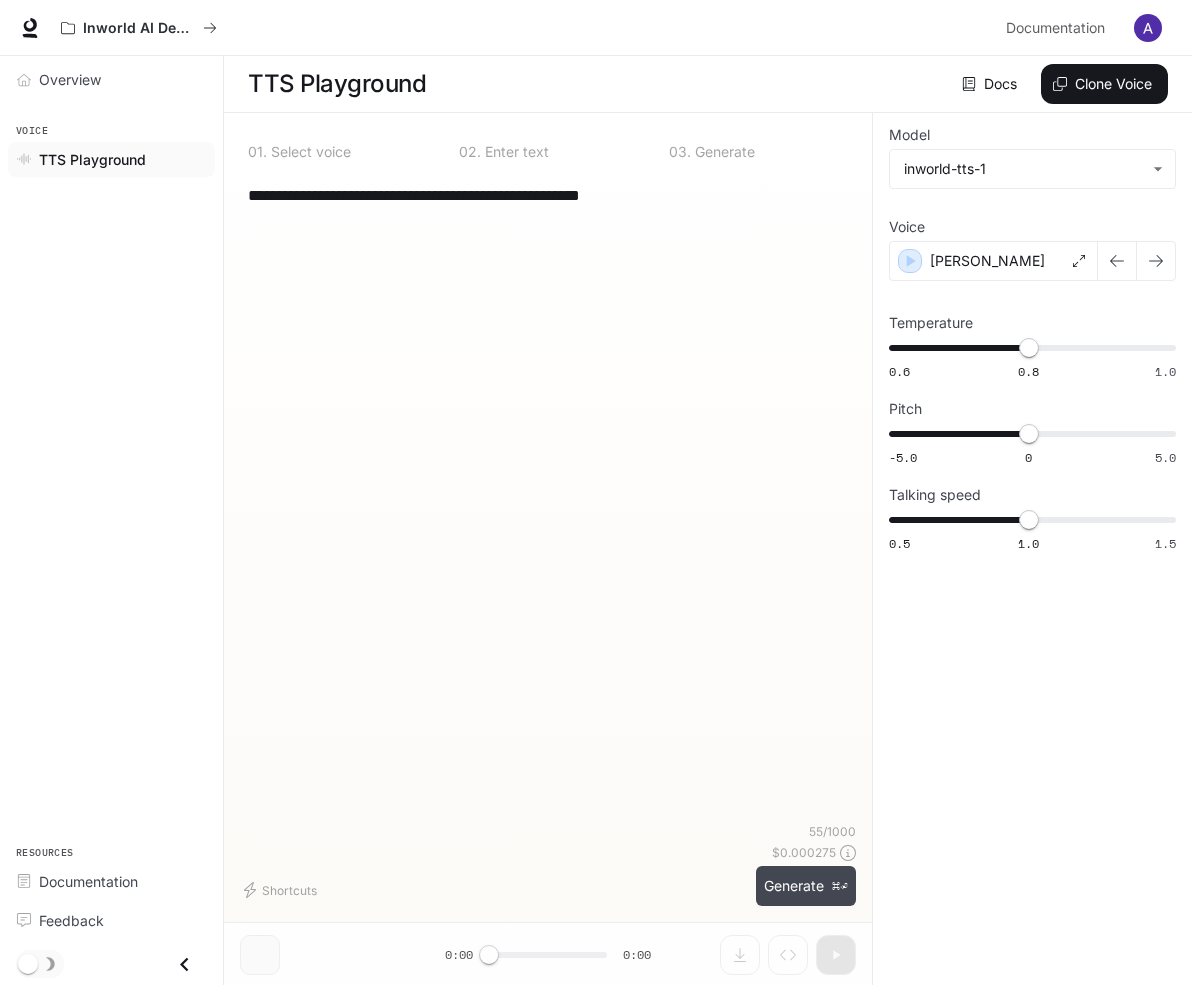 click on "Generate ⌘⏎" at bounding box center [806, 886] 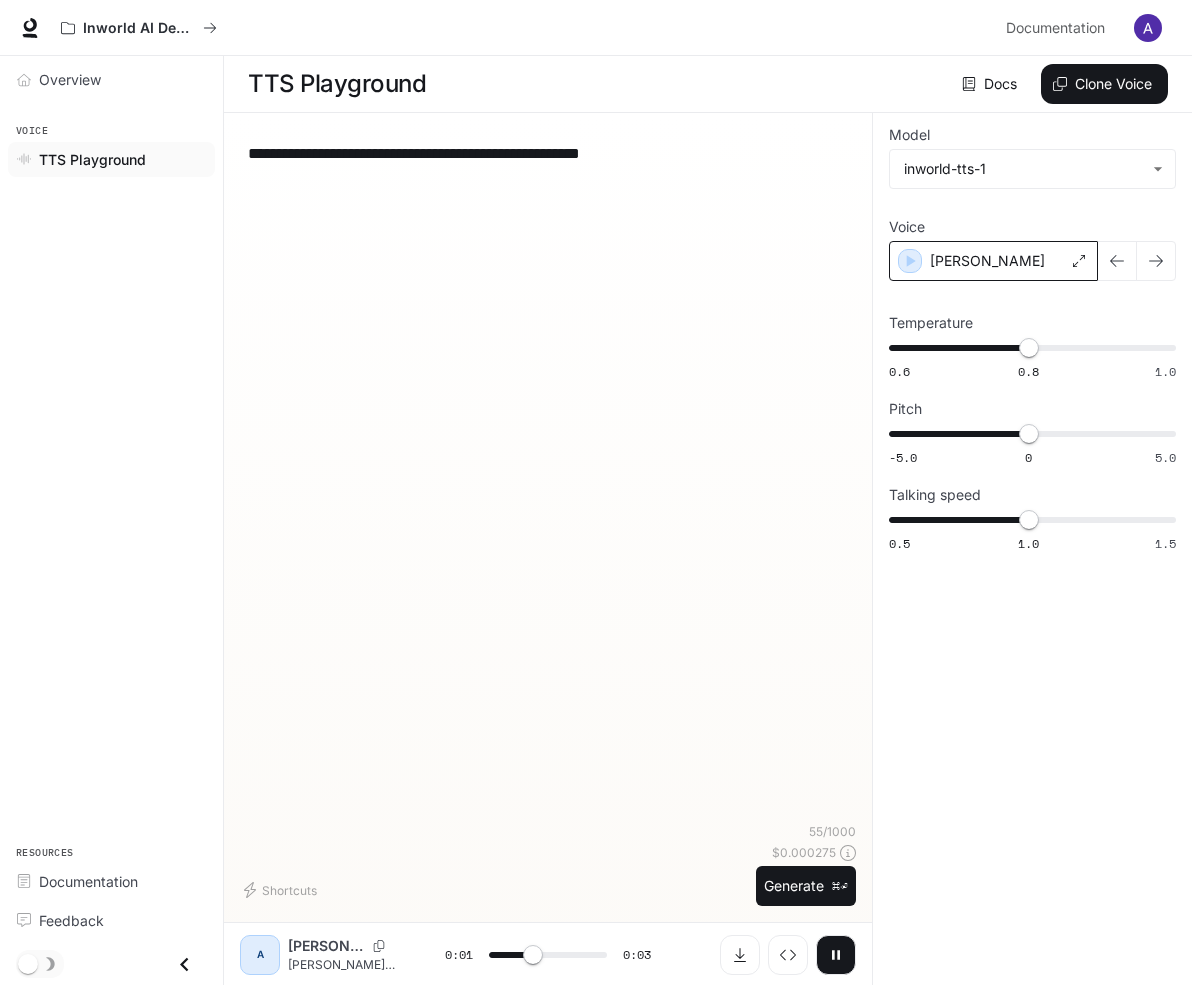click on "[PERSON_NAME]" at bounding box center [993, 261] 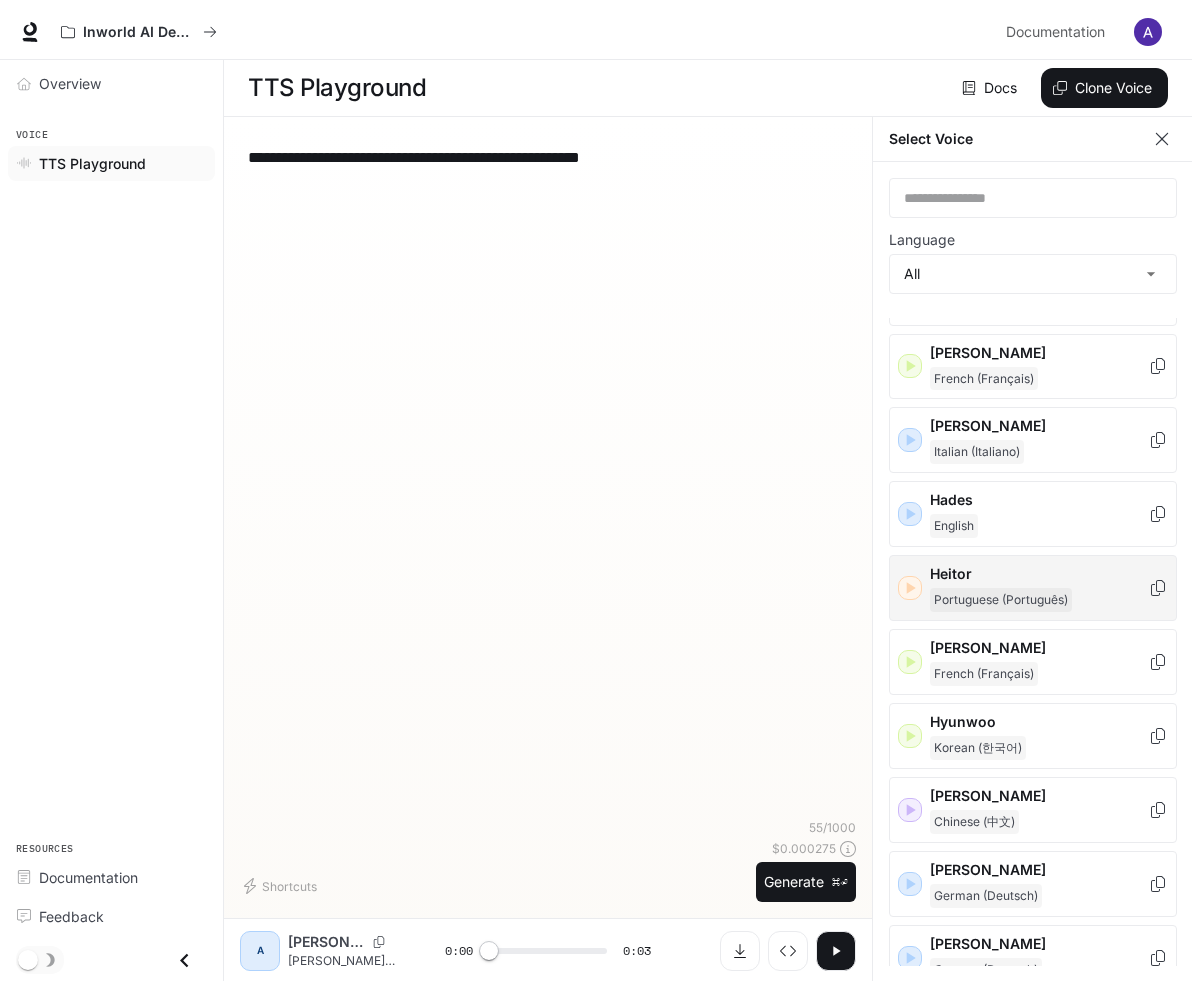 scroll, scrollTop: 911, scrollLeft: 0, axis: vertical 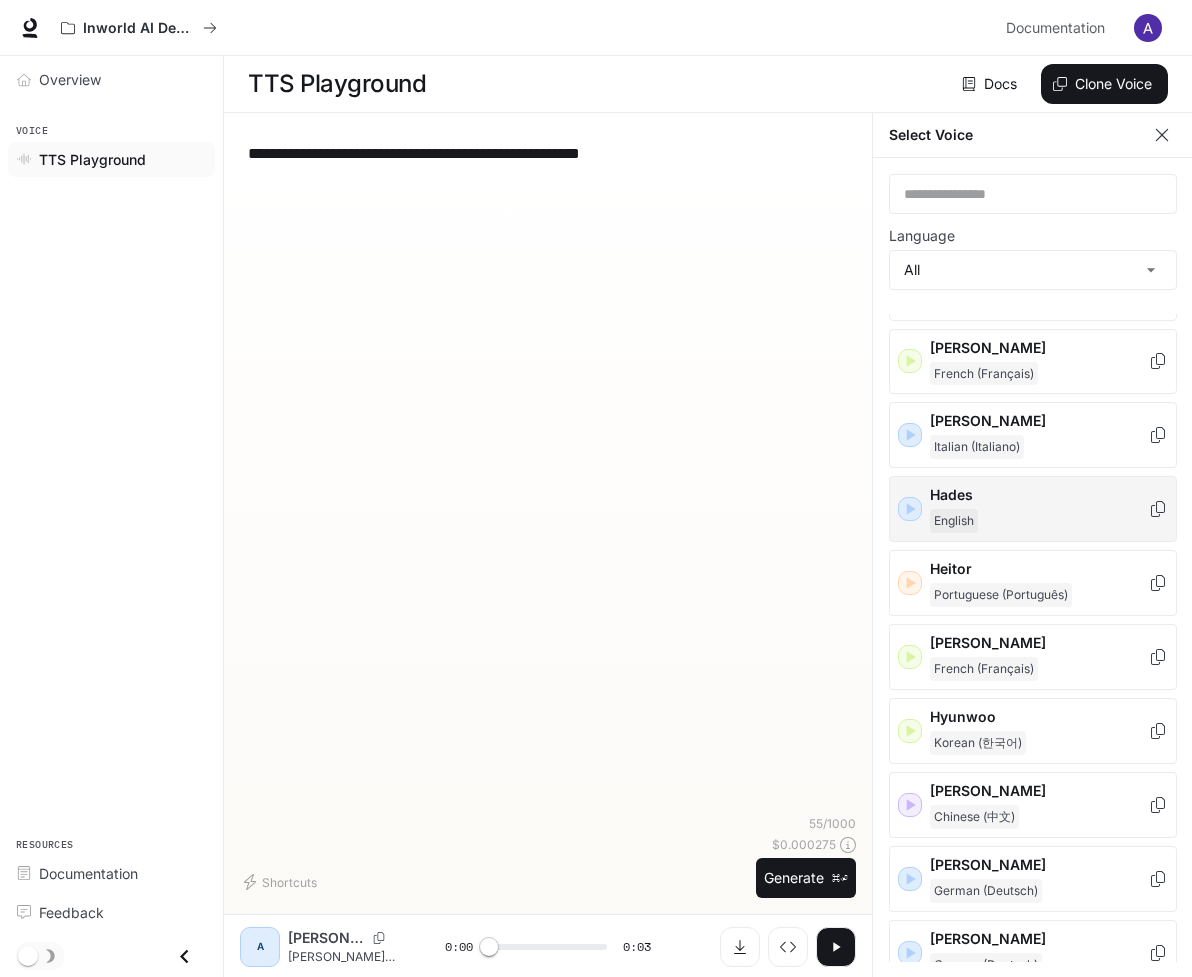 click on "English" at bounding box center [954, 521] 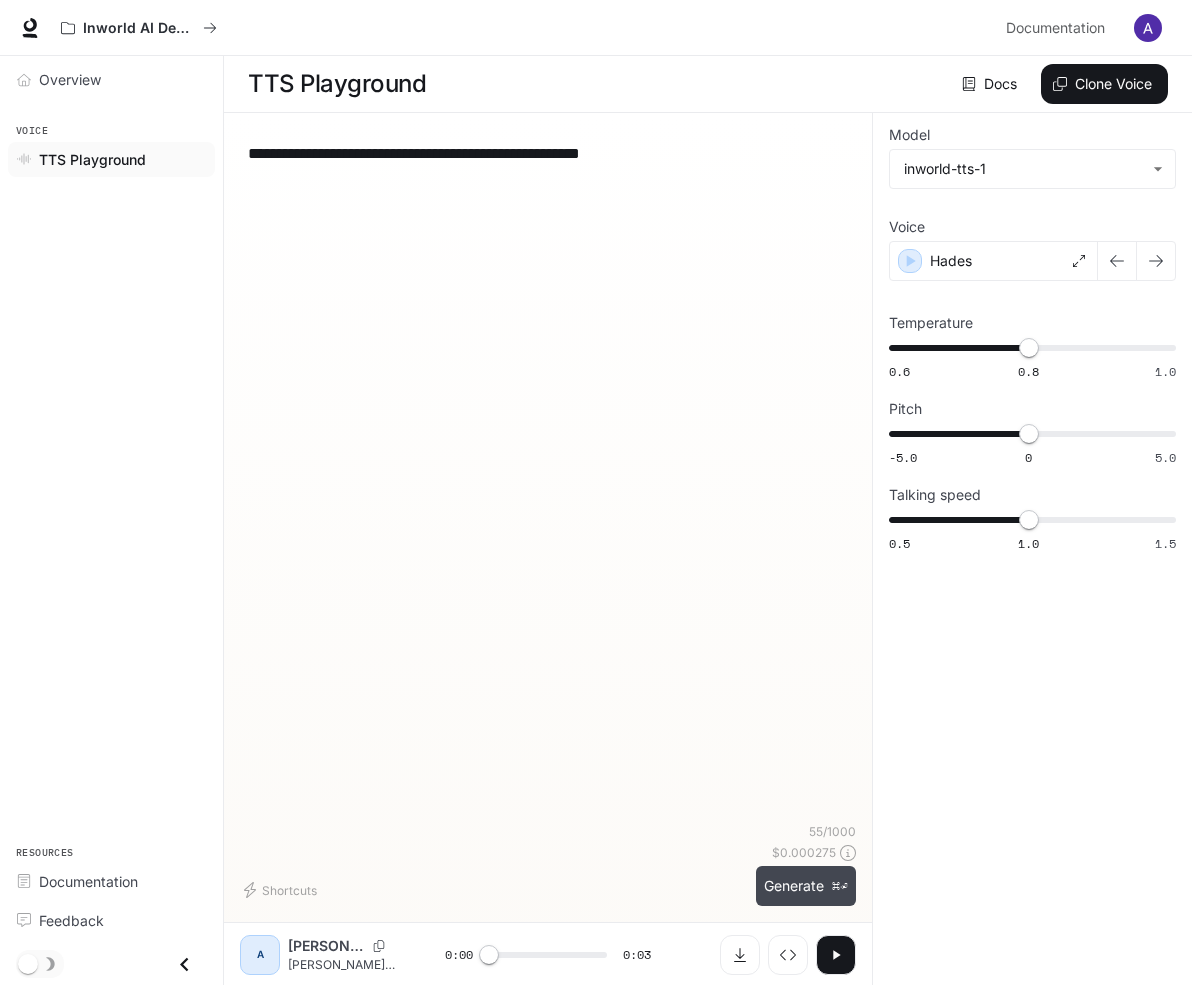click on "Generate ⌘⏎" at bounding box center [806, 886] 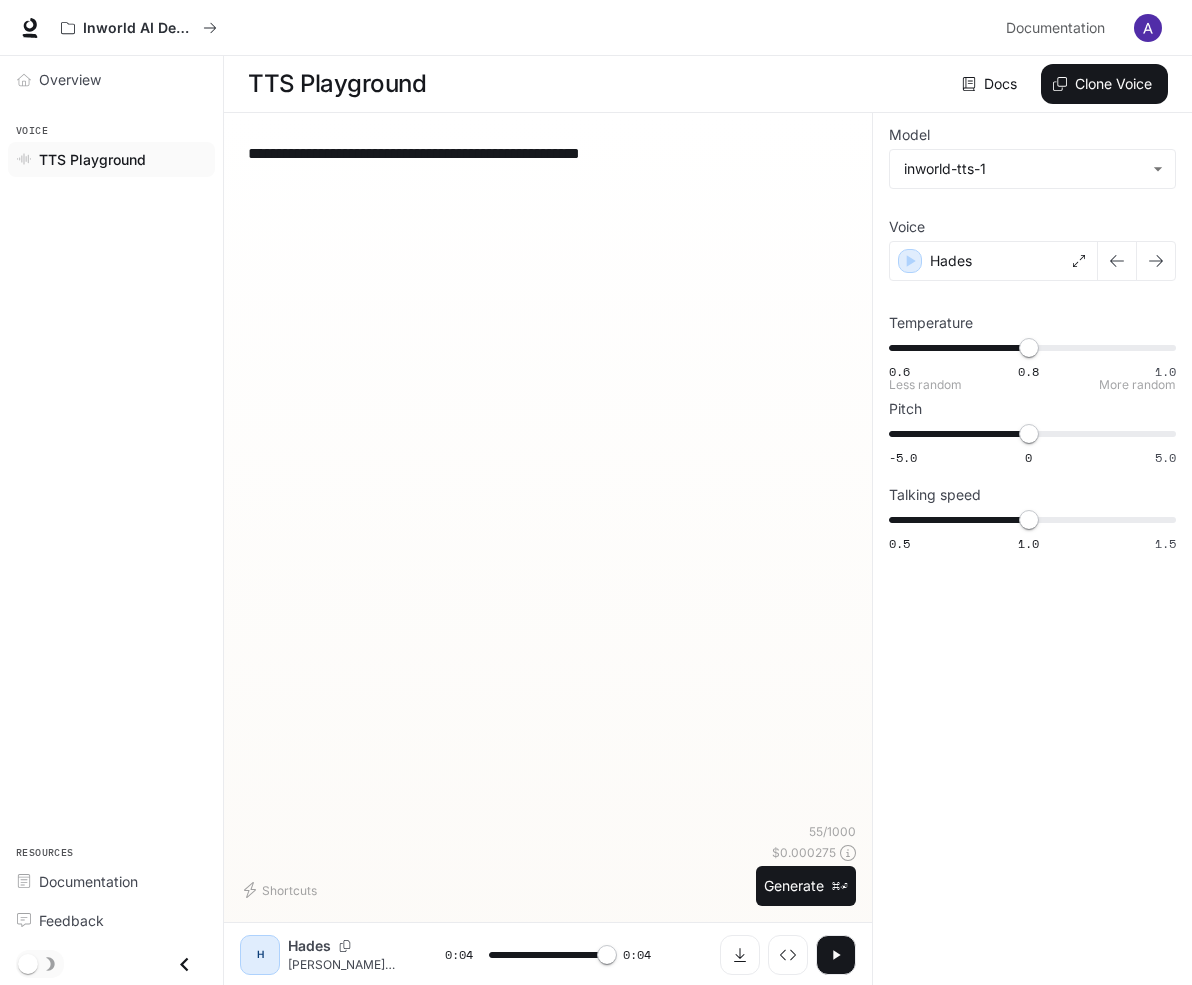 type on "*" 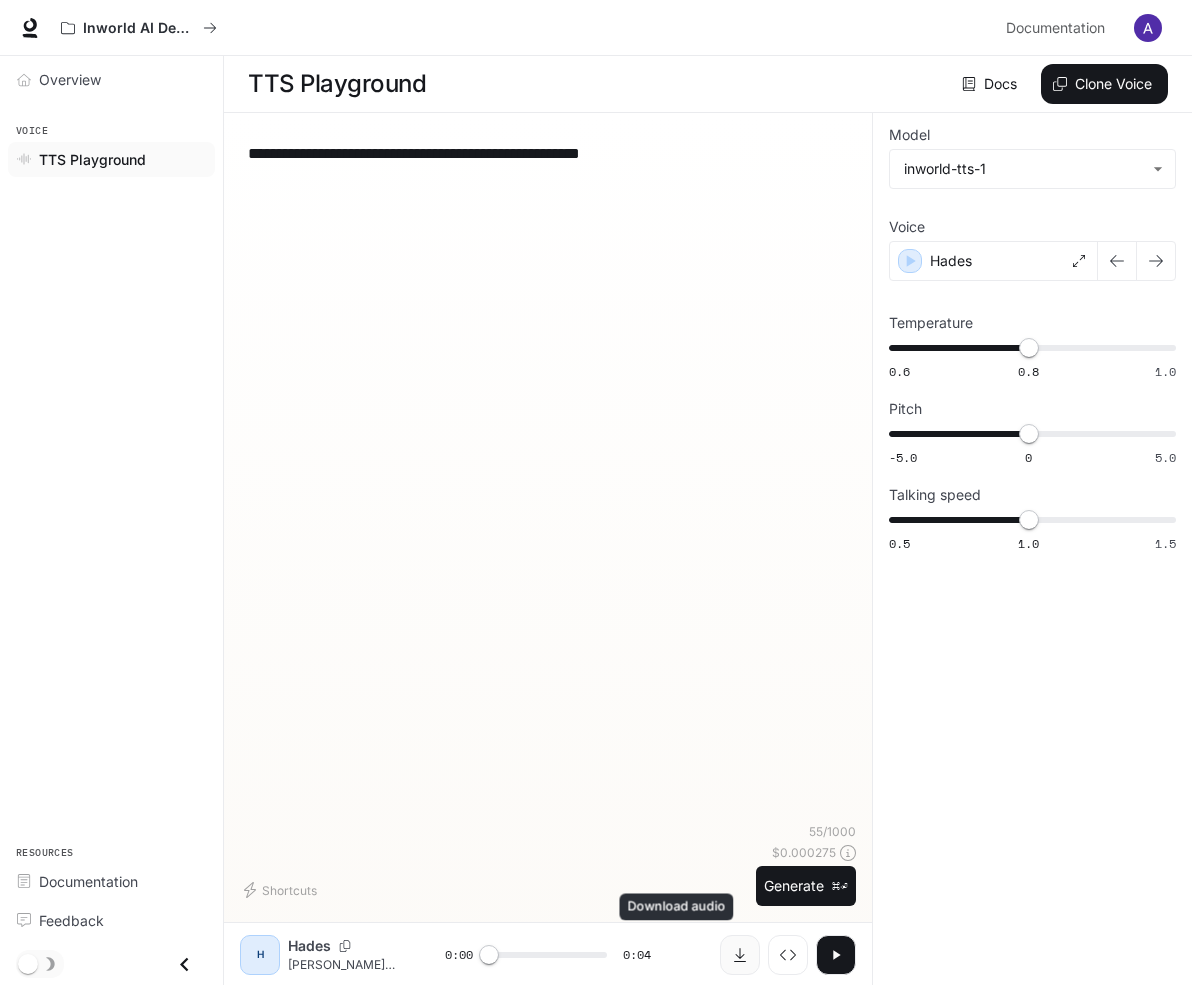 click at bounding box center (740, 955) 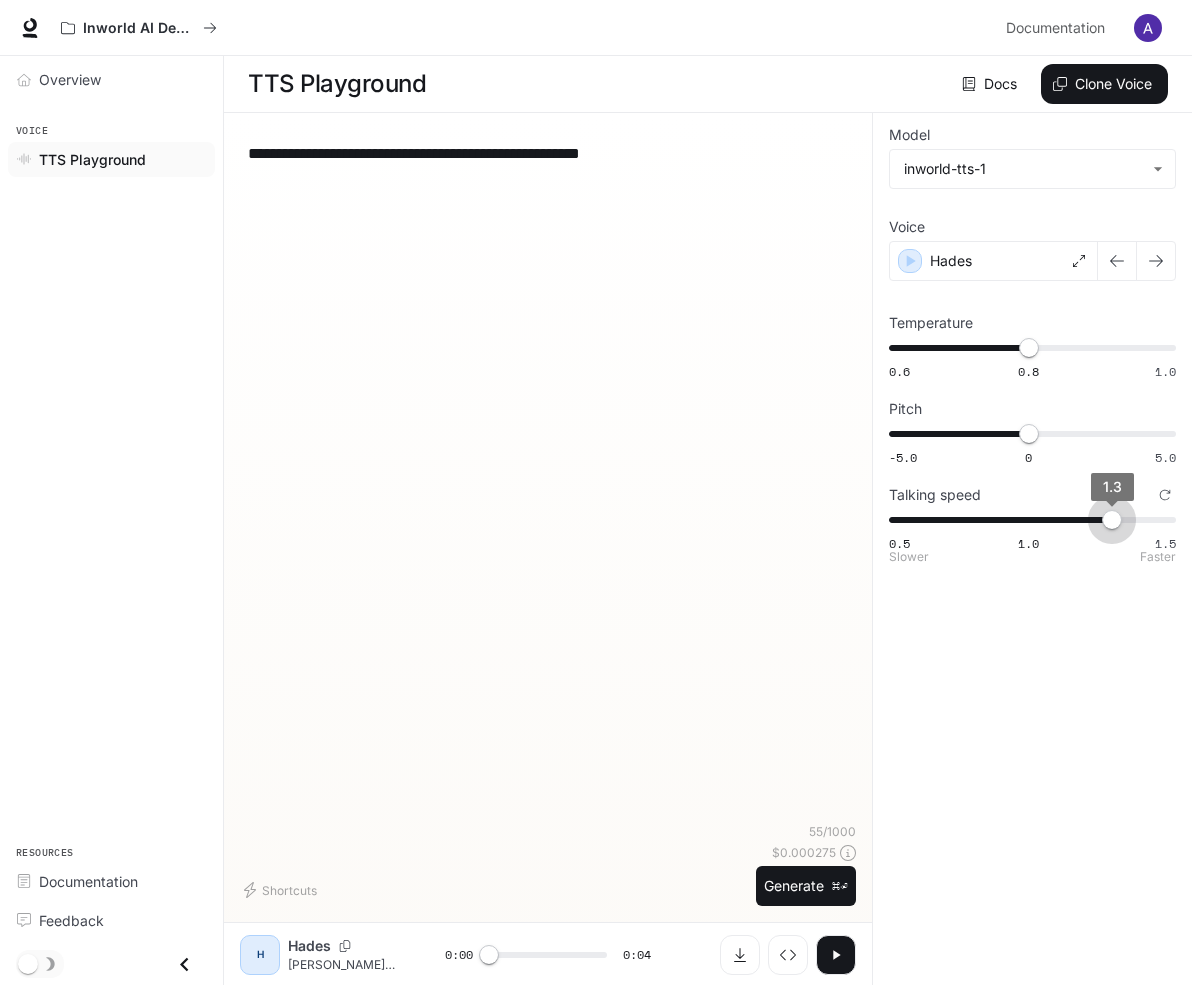 type on "***" 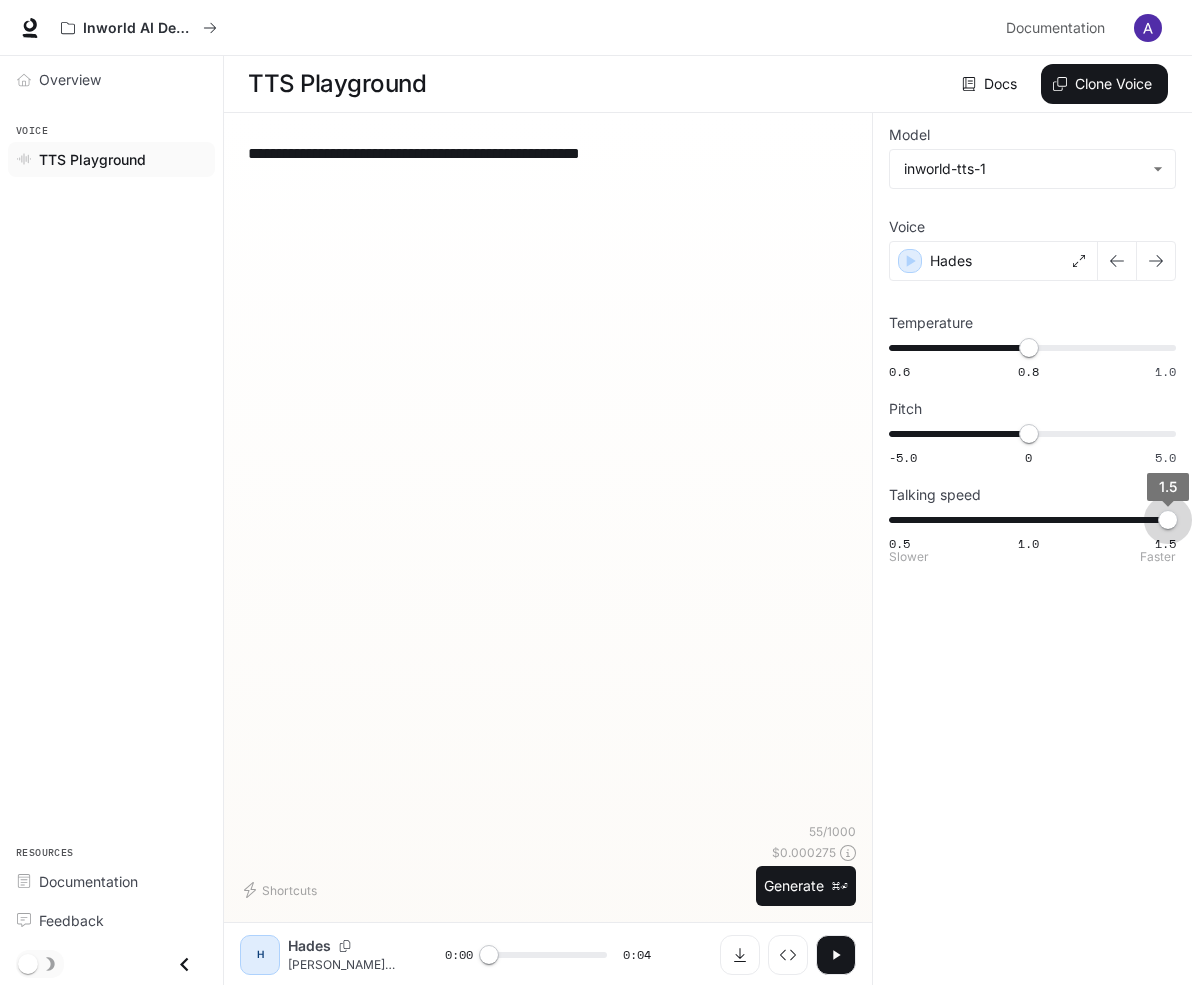 drag, startPoint x: 1002, startPoint y: 516, endPoint x: 1183, endPoint y: 528, distance: 181.39735 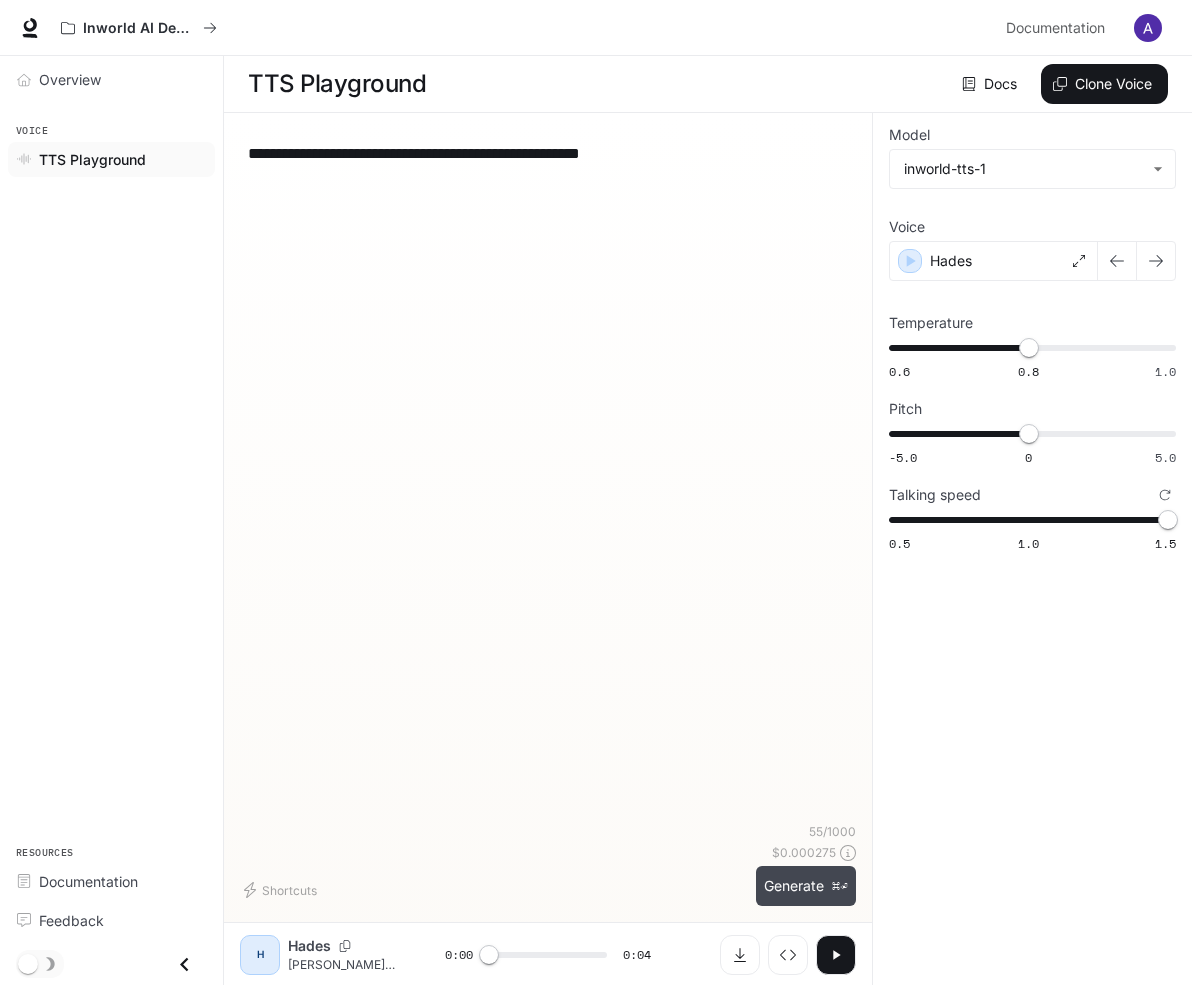 click on "Generate ⌘⏎" at bounding box center [806, 886] 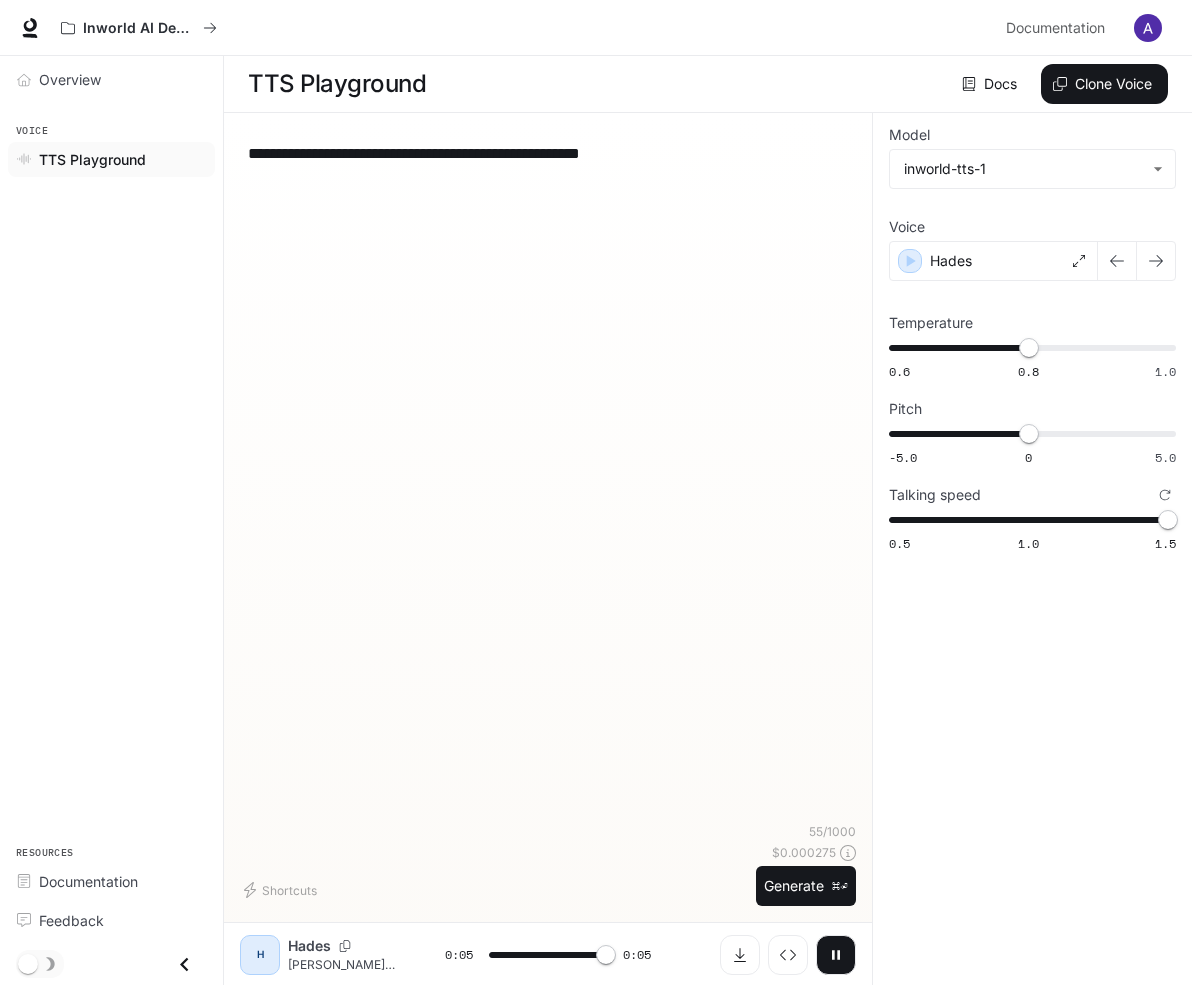 type on "*" 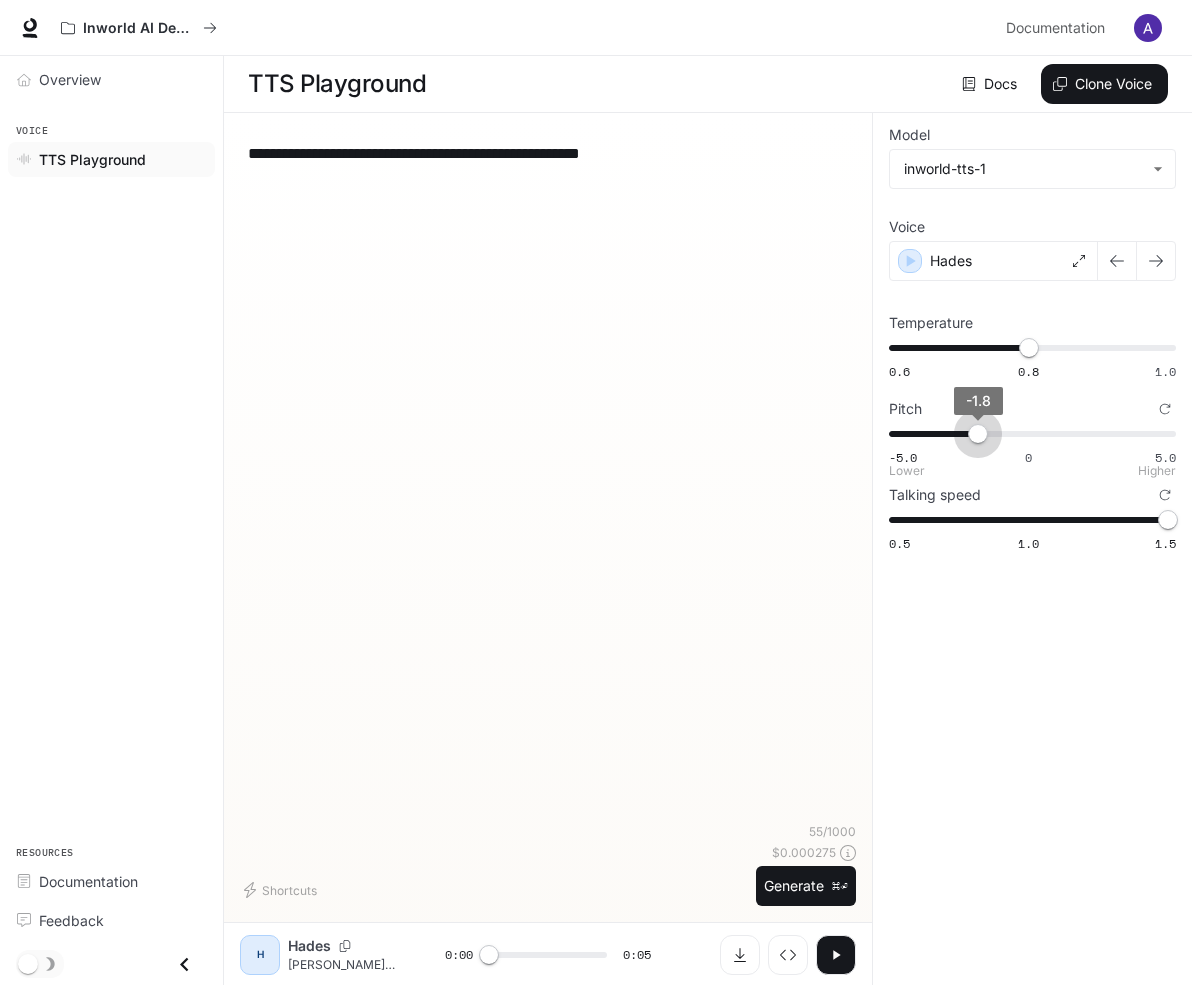 type on "****" 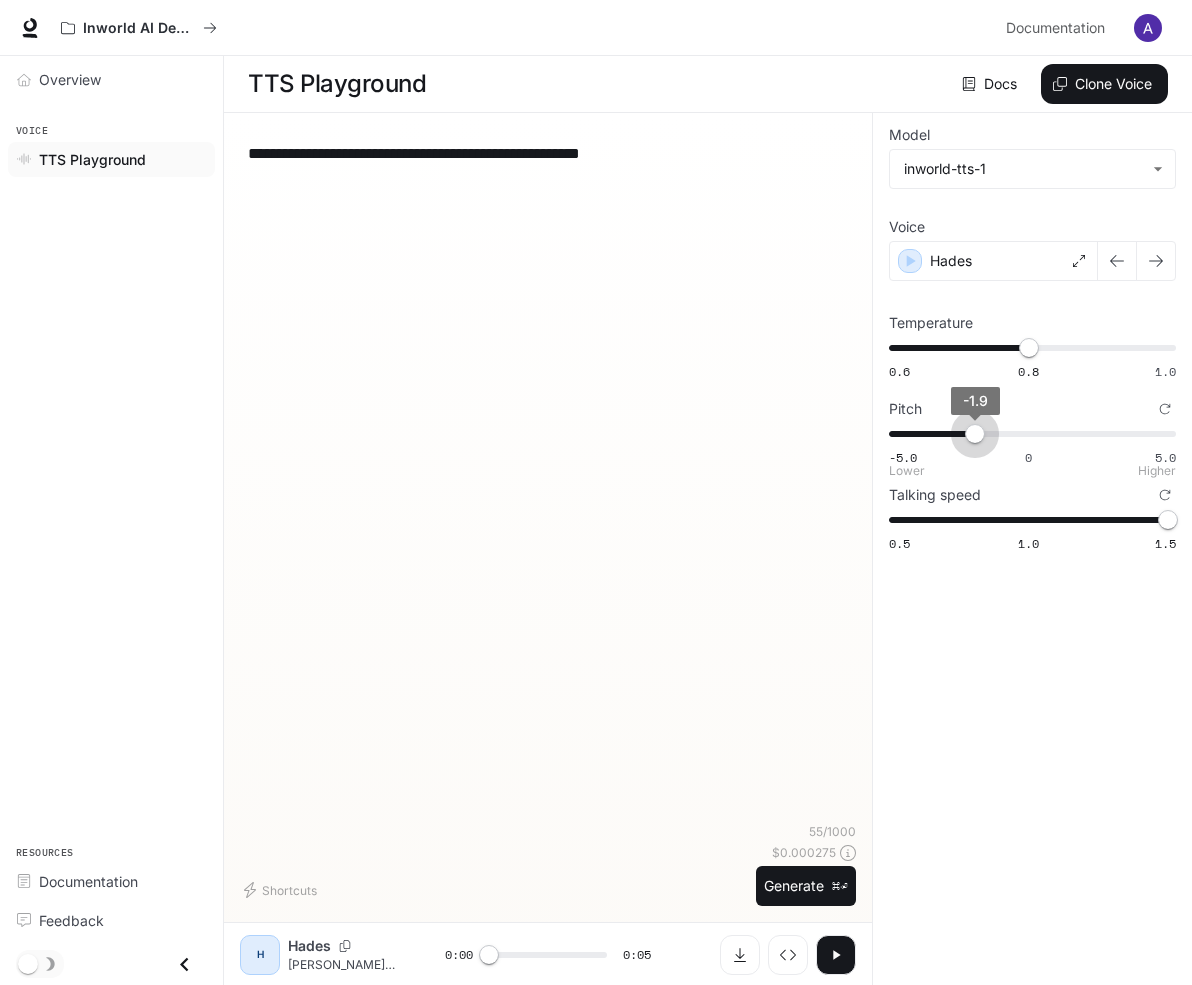 drag, startPoint x: 990, startPoint y: 435, endPoint x: 932, endPoint y: 439, distance: 58.137768 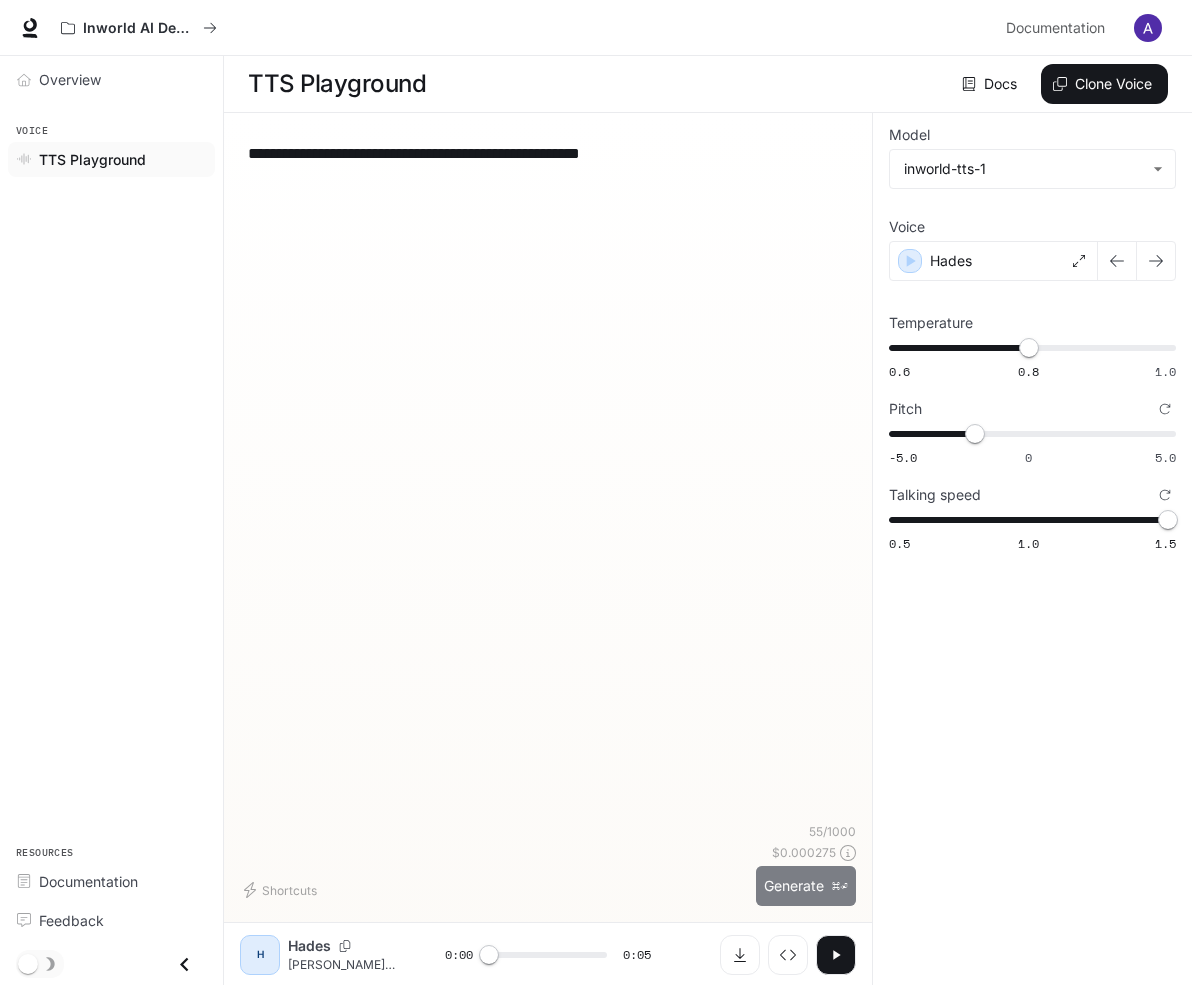 click on "Generate ⌘⏎" at bounding box center (806, 886) 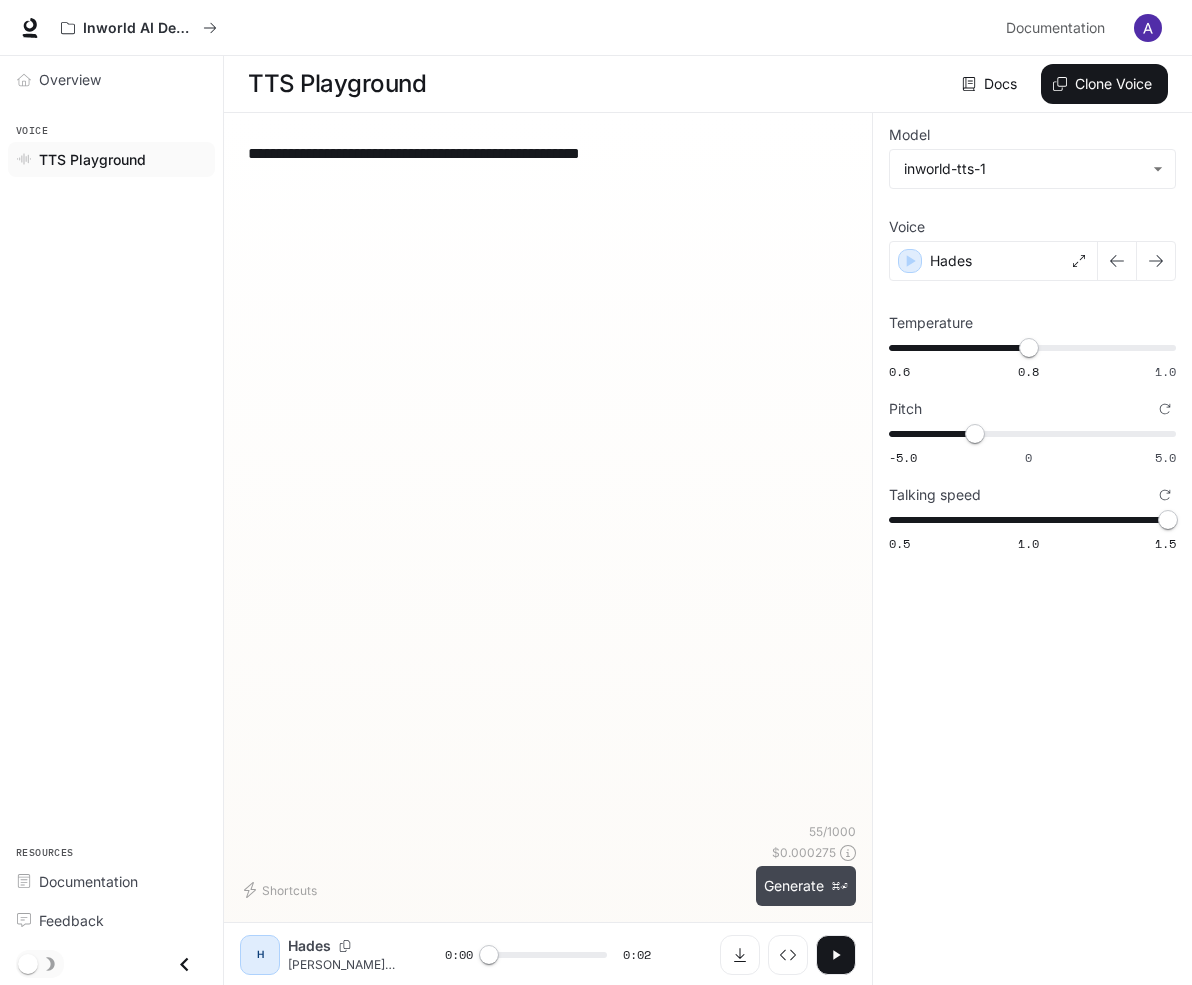 click on "Generate ⌘⏎" at bounding box center (806, 886) 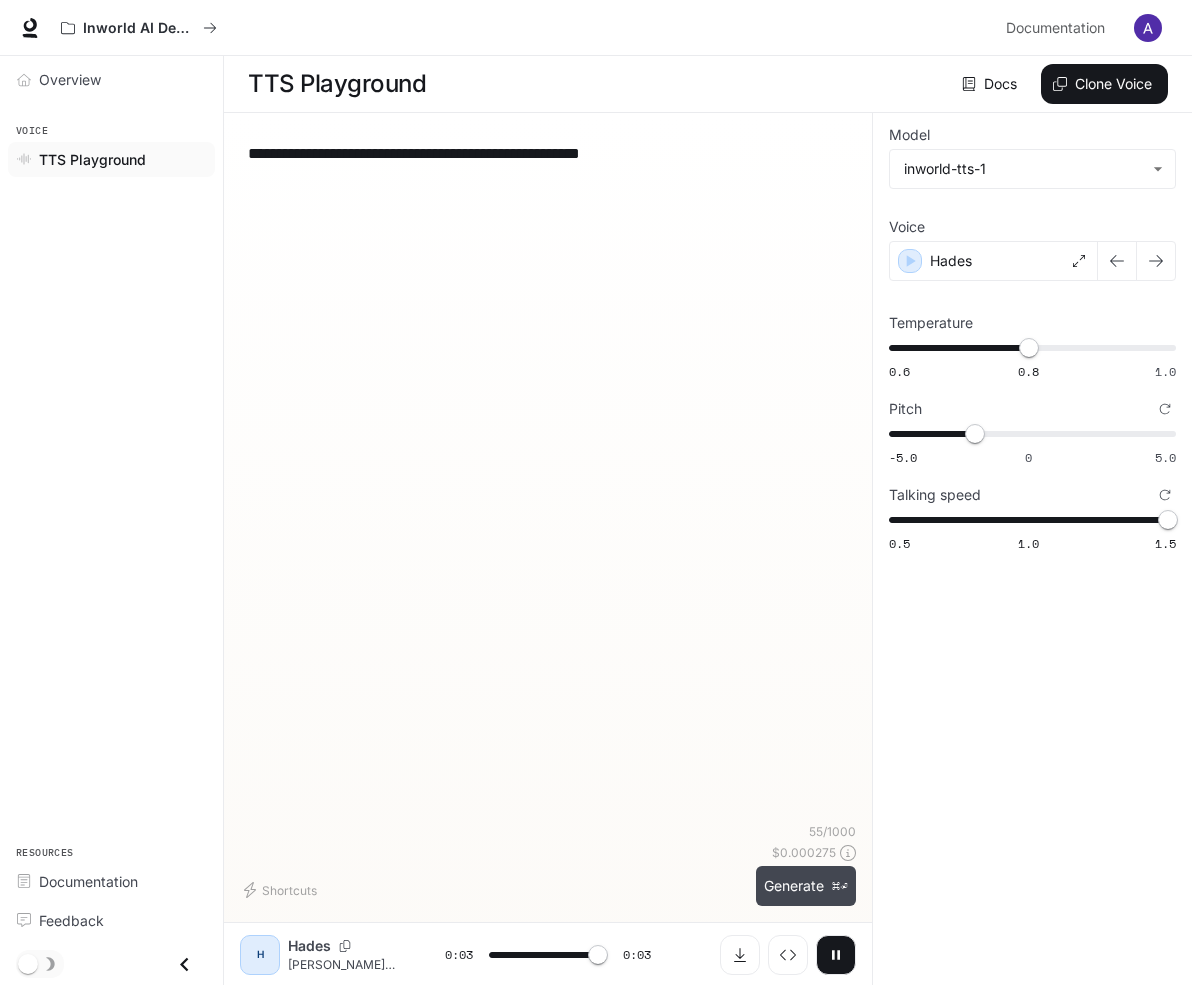 type on "*" 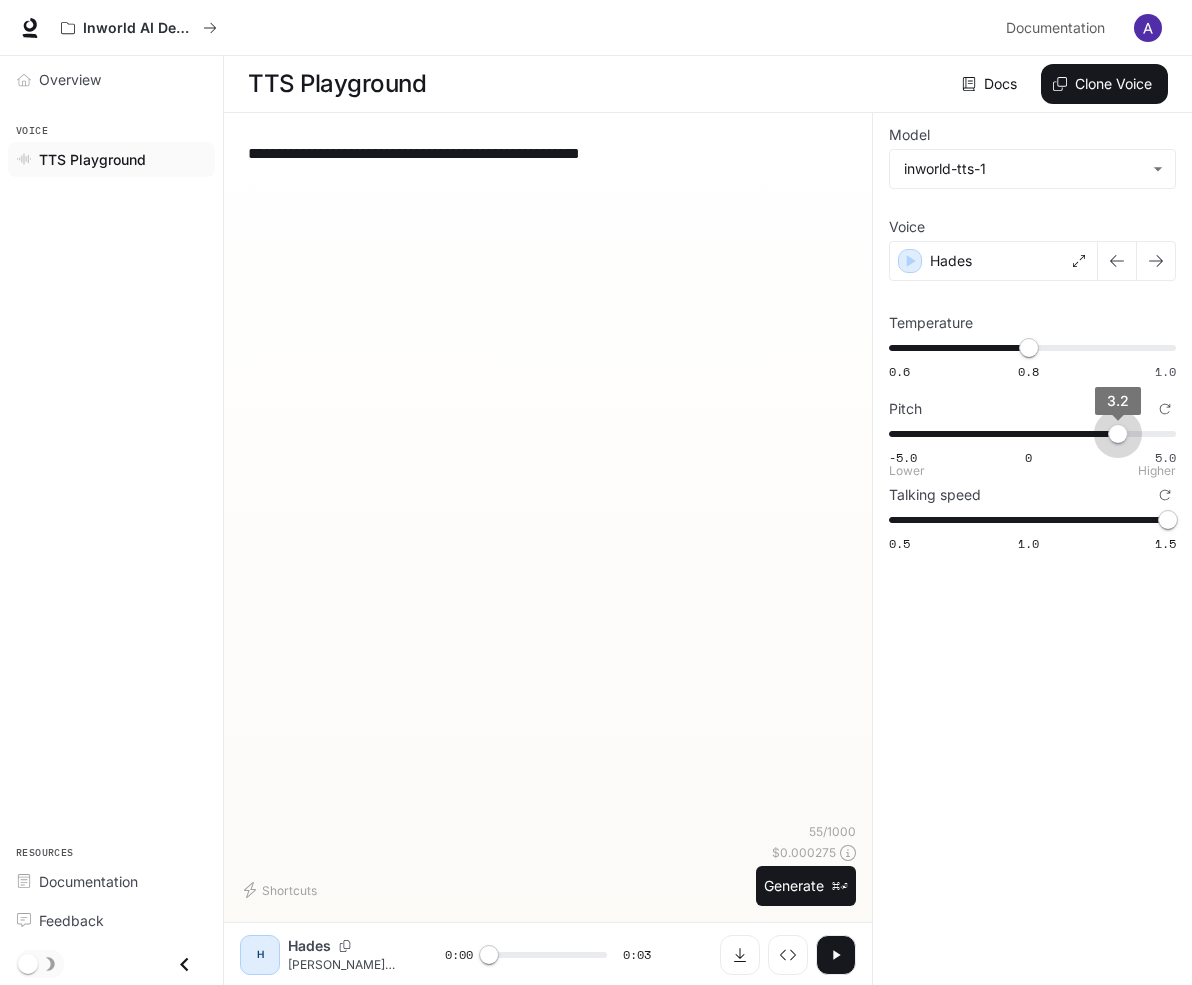 type on "***" 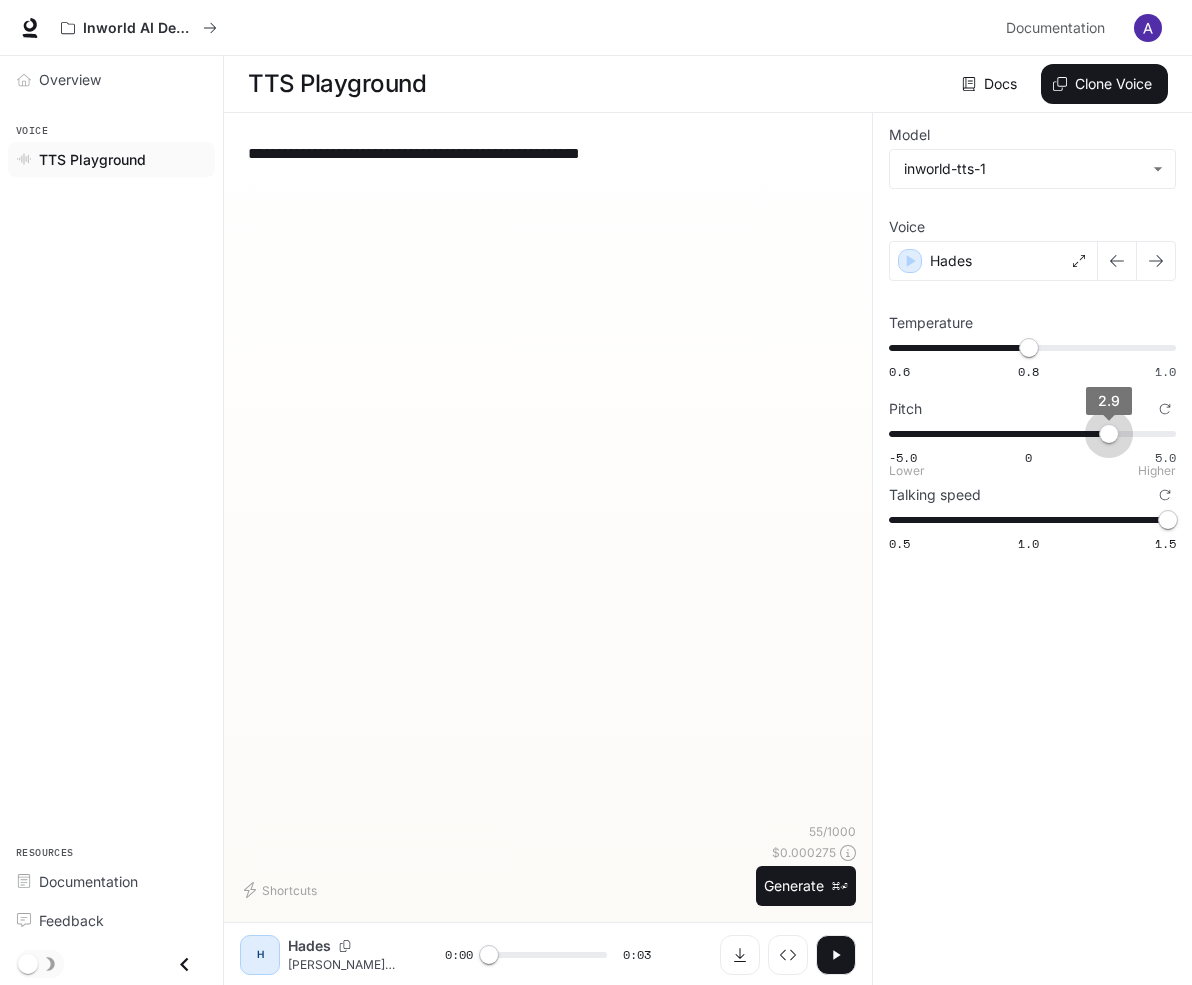 drag, startPoint x: 935, startPoint y: 432, endPoint x: 1097, endPoint y: 437, distance: 162.07715 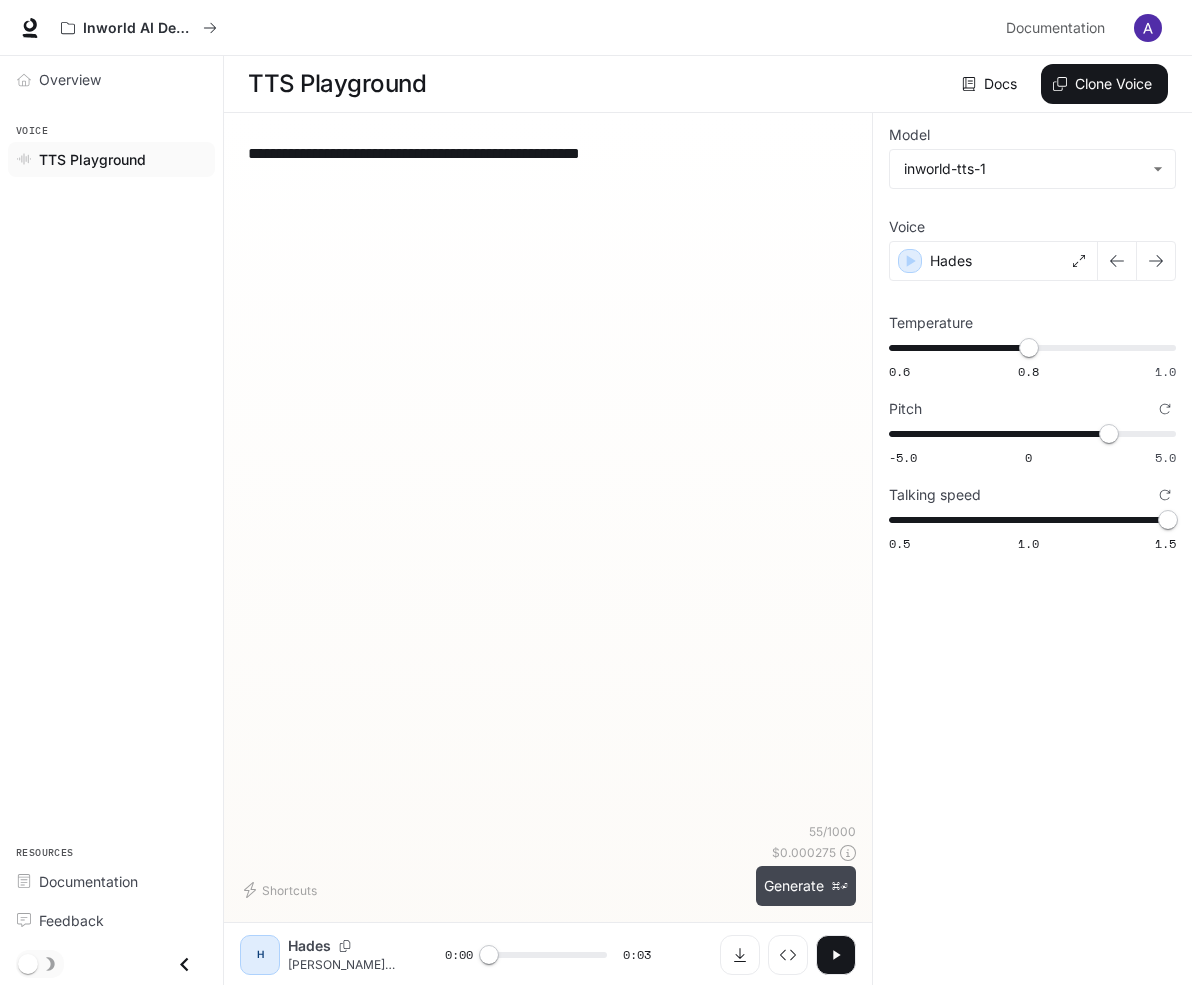 click on "Generate ⌘⏎" at bounding box center [806, 886] 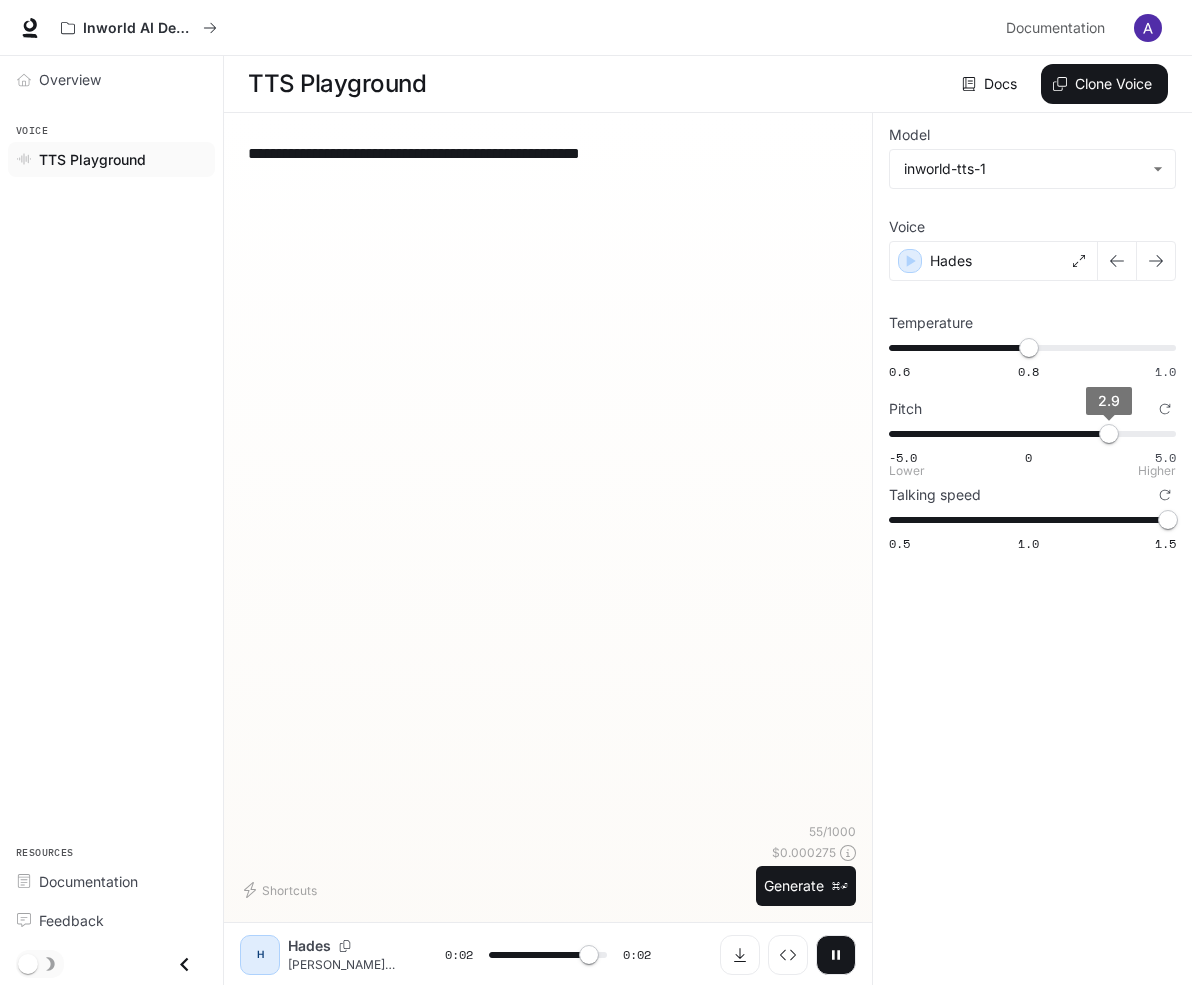 type on "***" 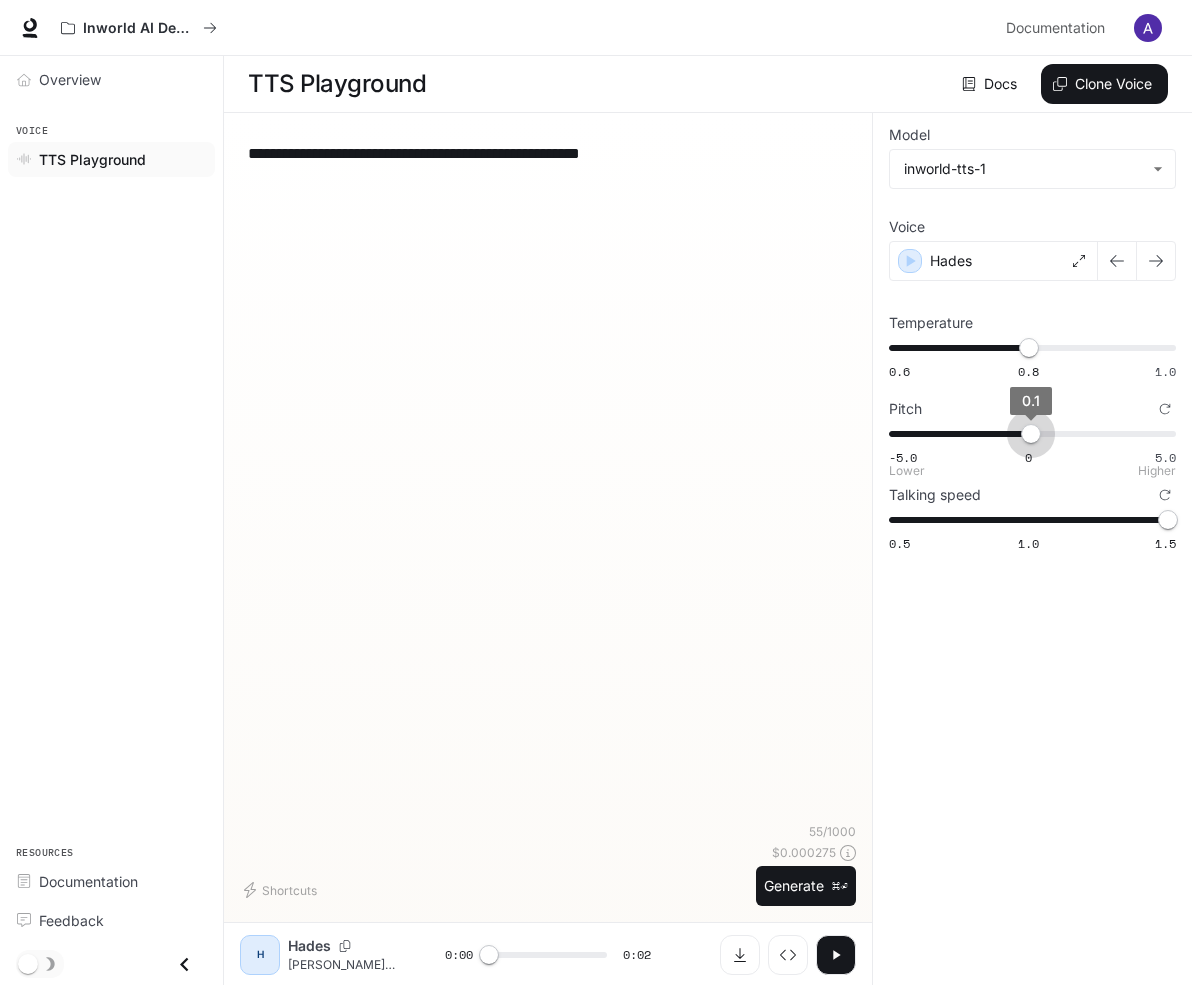 type on "*" 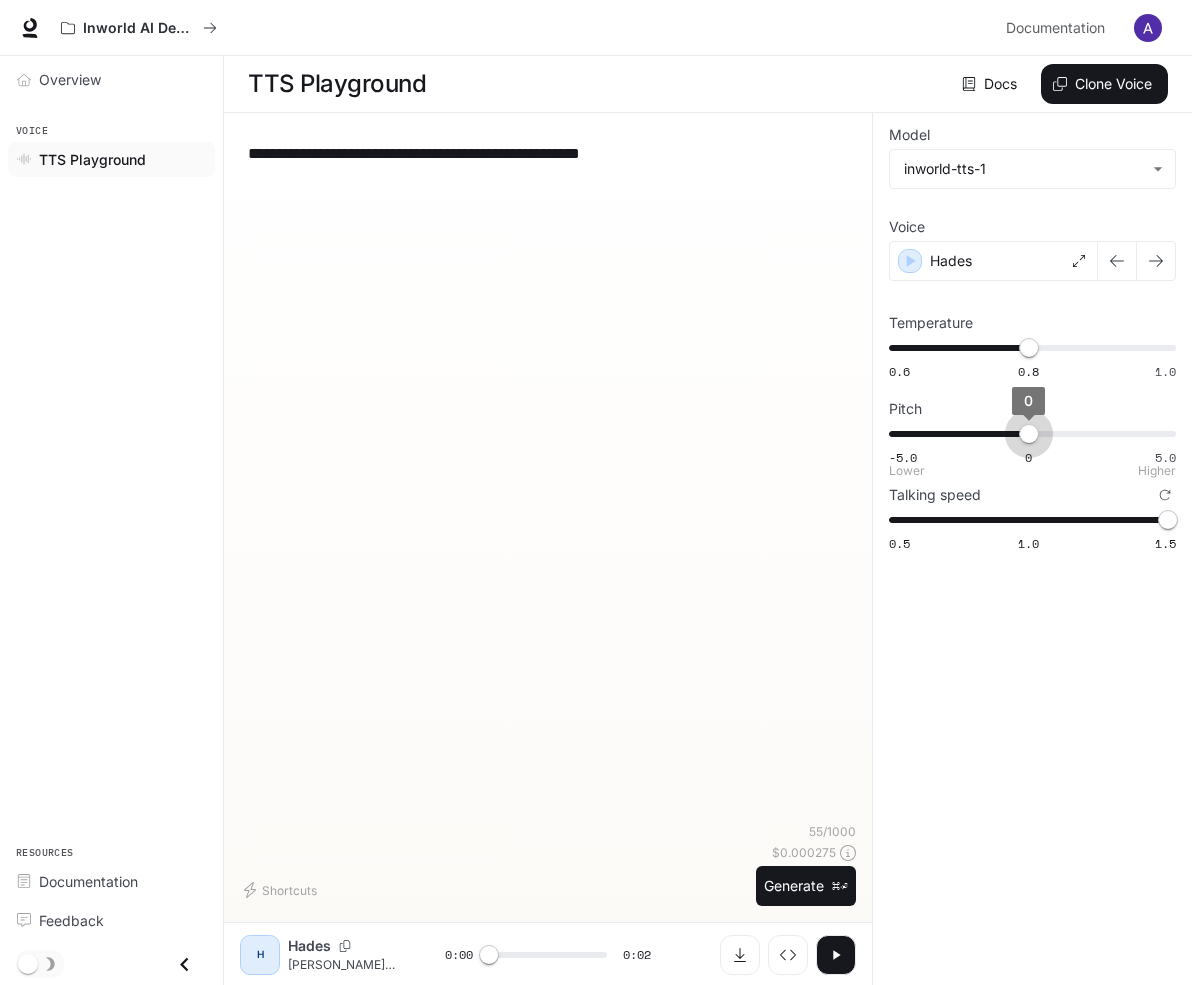 drag, startPoint x: 1106, startPoint y: 430, endPoint x: 997, endPoint y: 440, distance: 109.457756 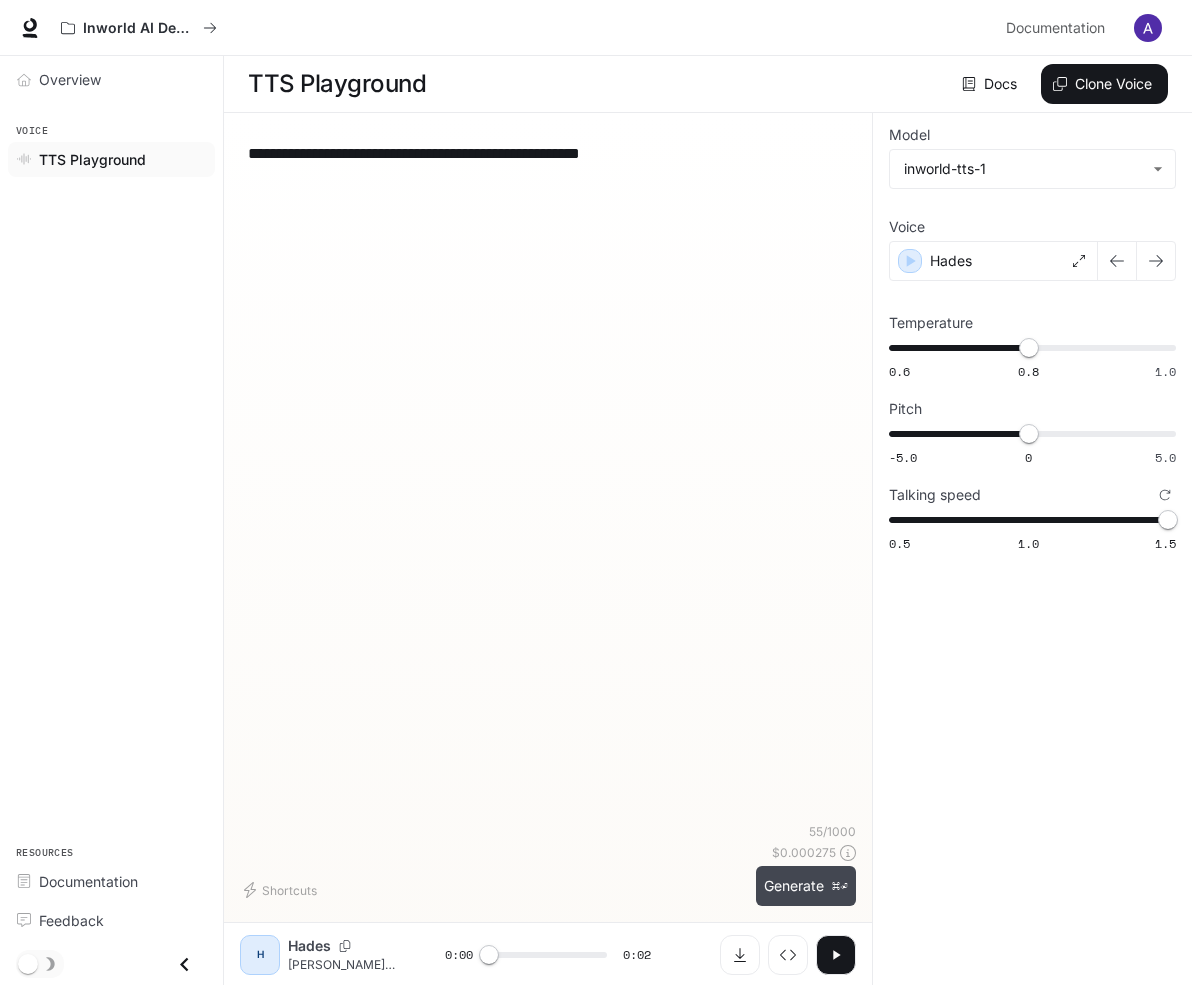 click on "Generate ⌘⏎" at bounding box center [806, 886] 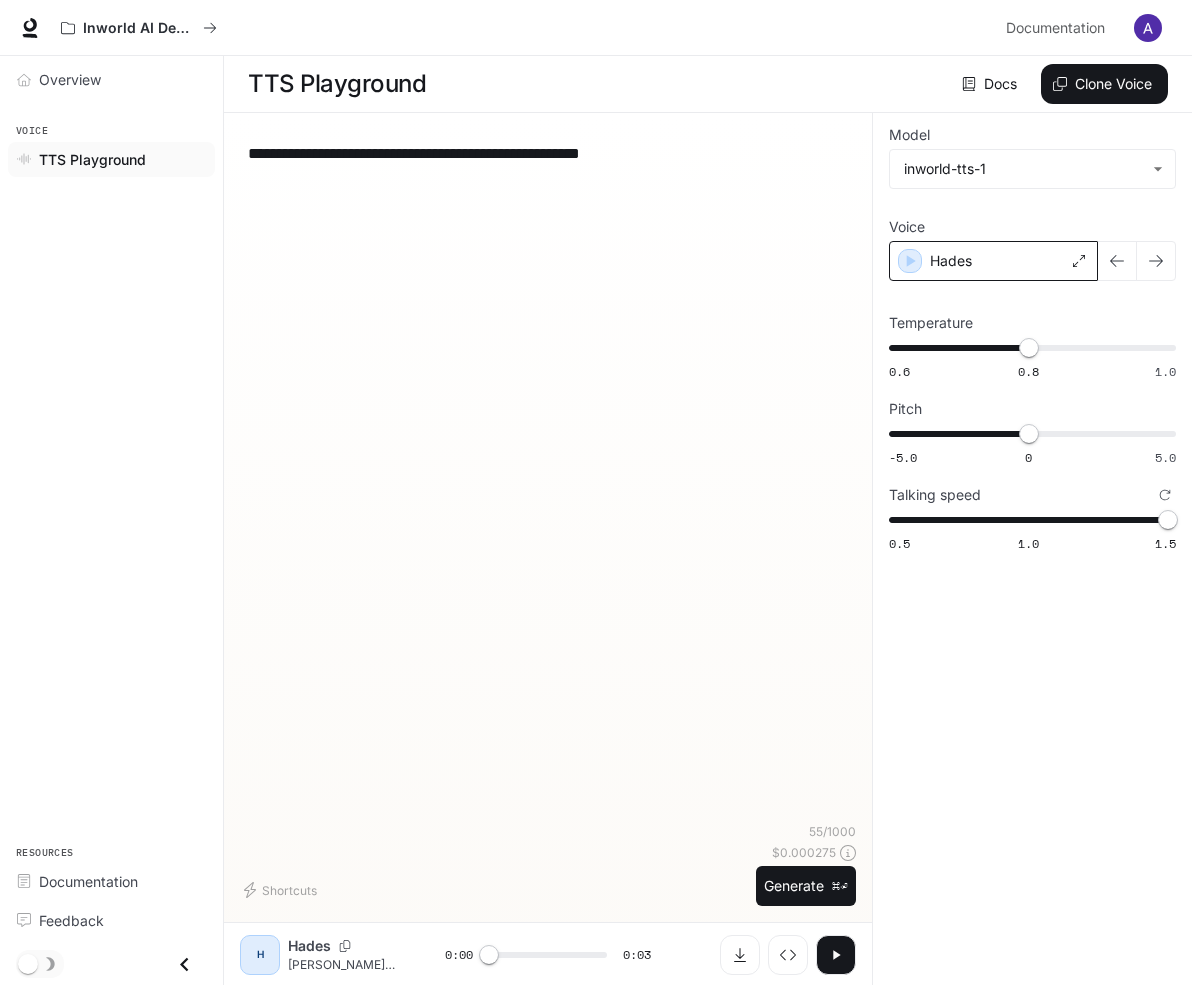 click on "Hades" at bounding box center (993, 261) 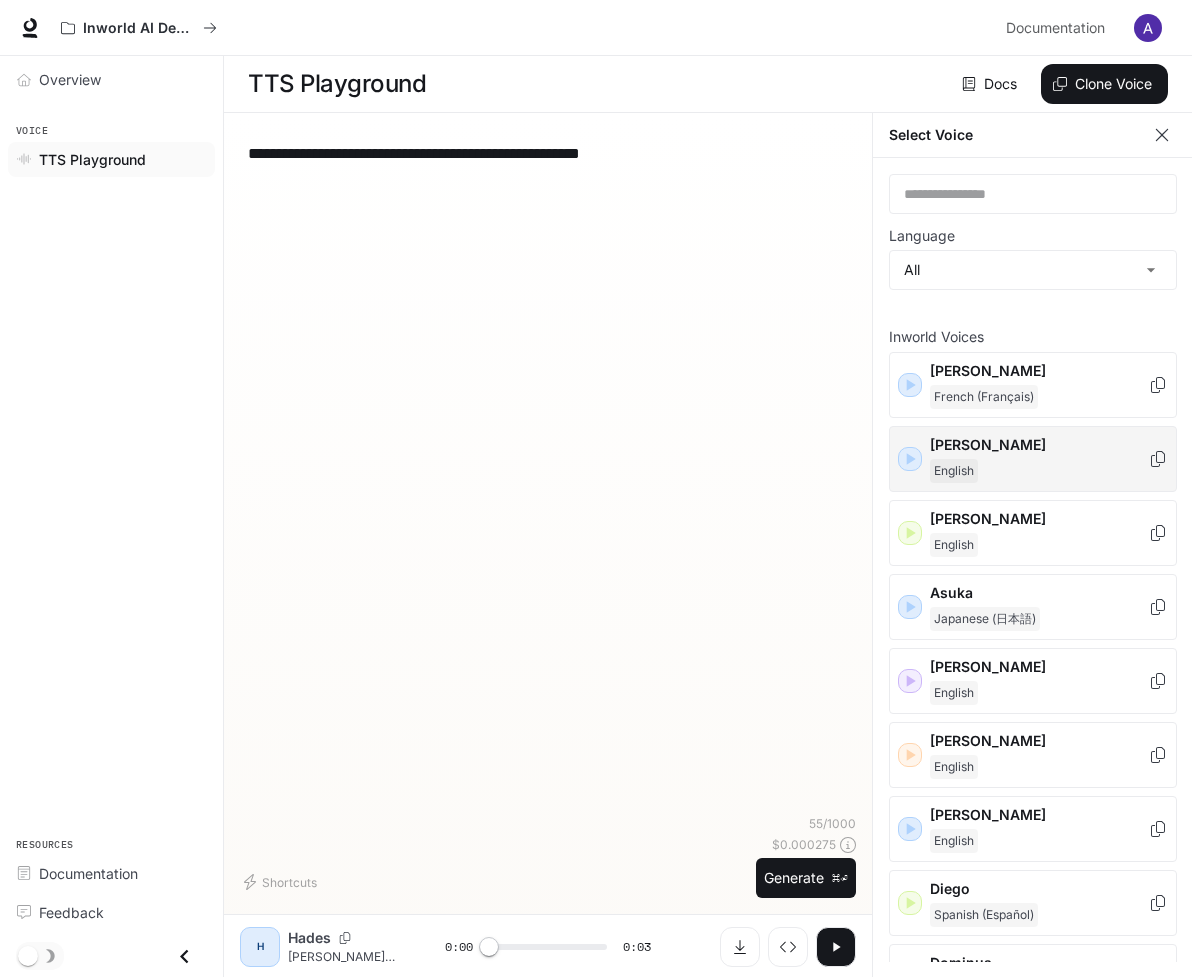 click on "[PERSON_NAME]" at bounding box center [1039, 459] 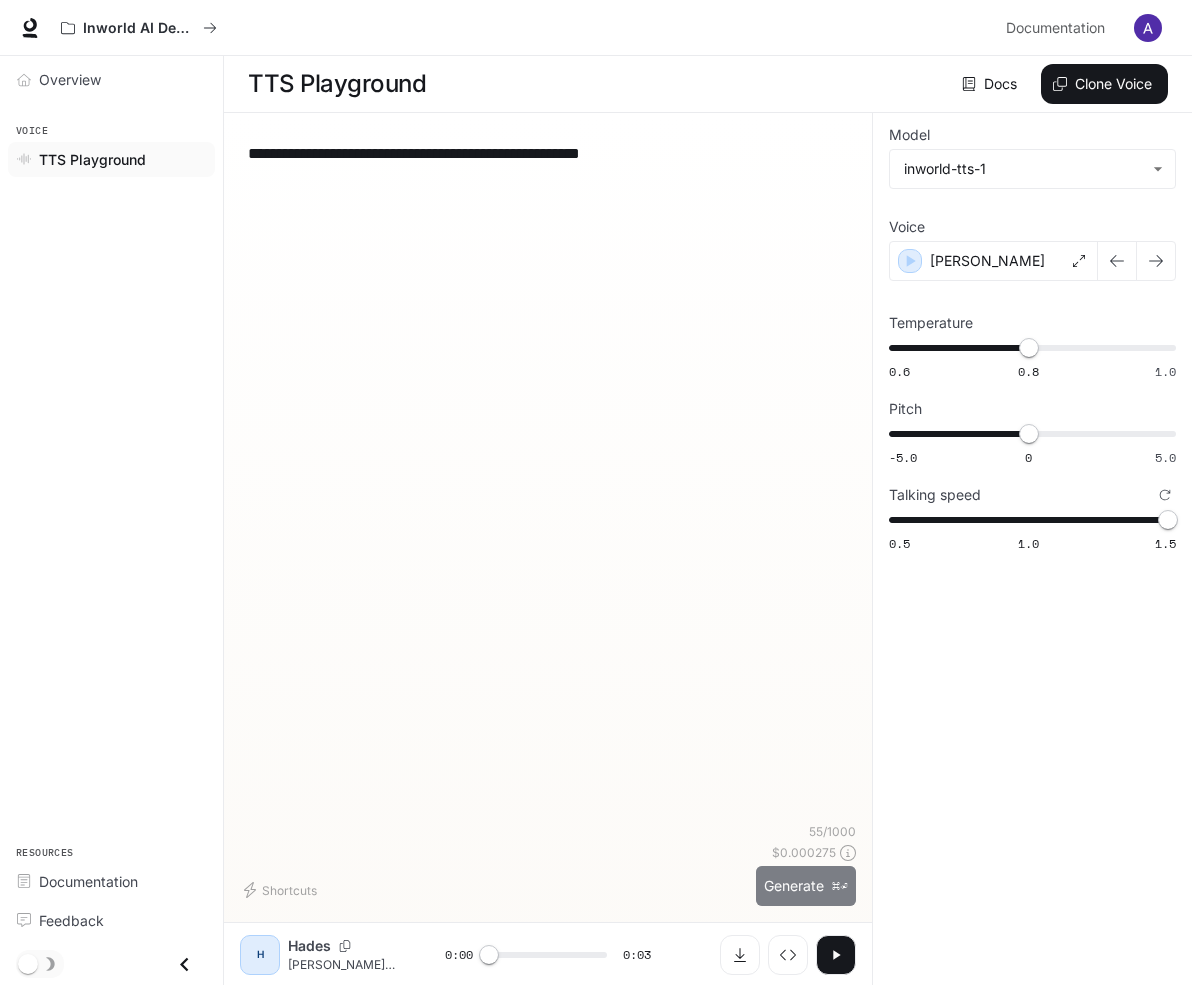 click on "Generate ⌘⏎" at bounding box center [806, 886] 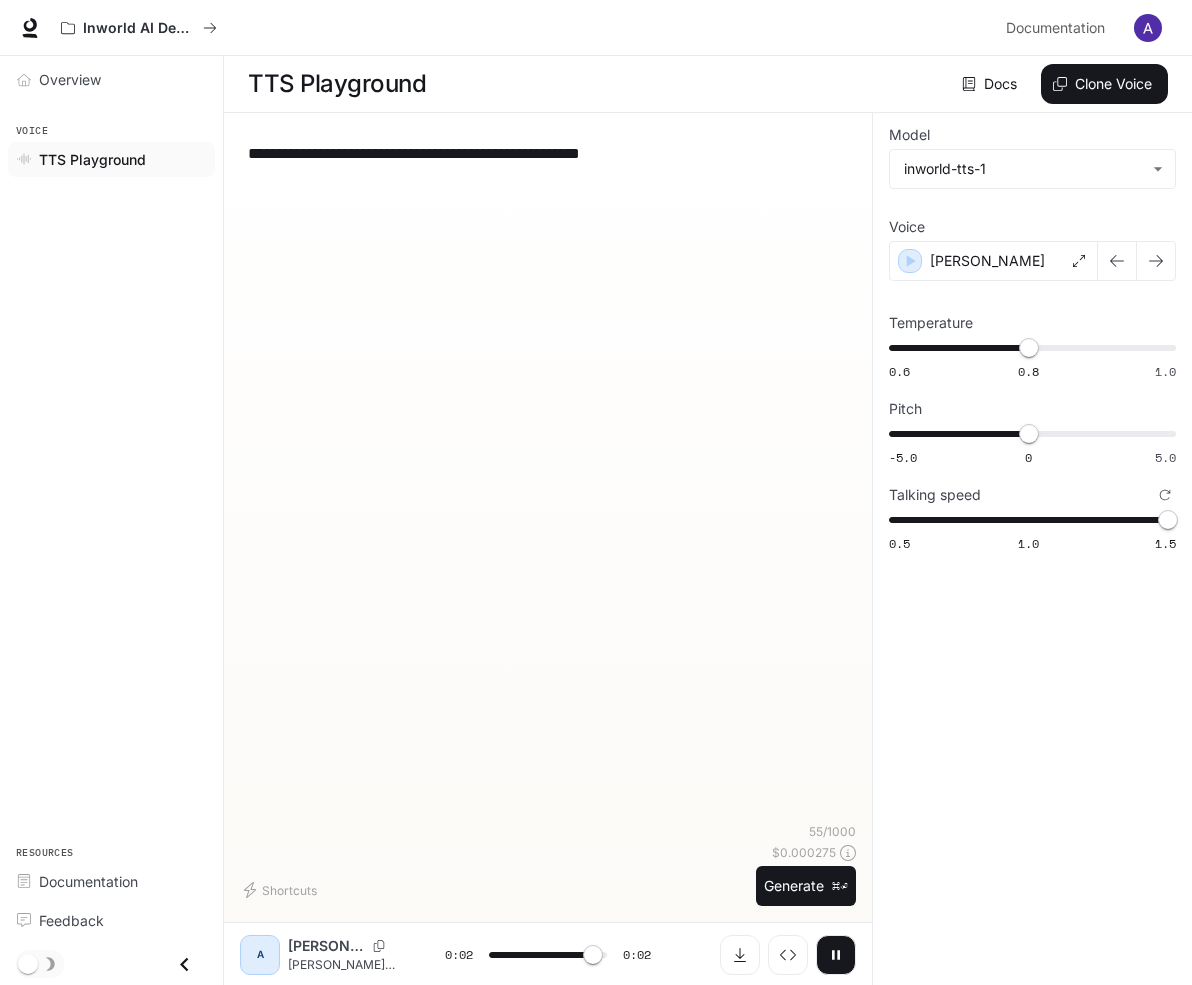 type on "*" 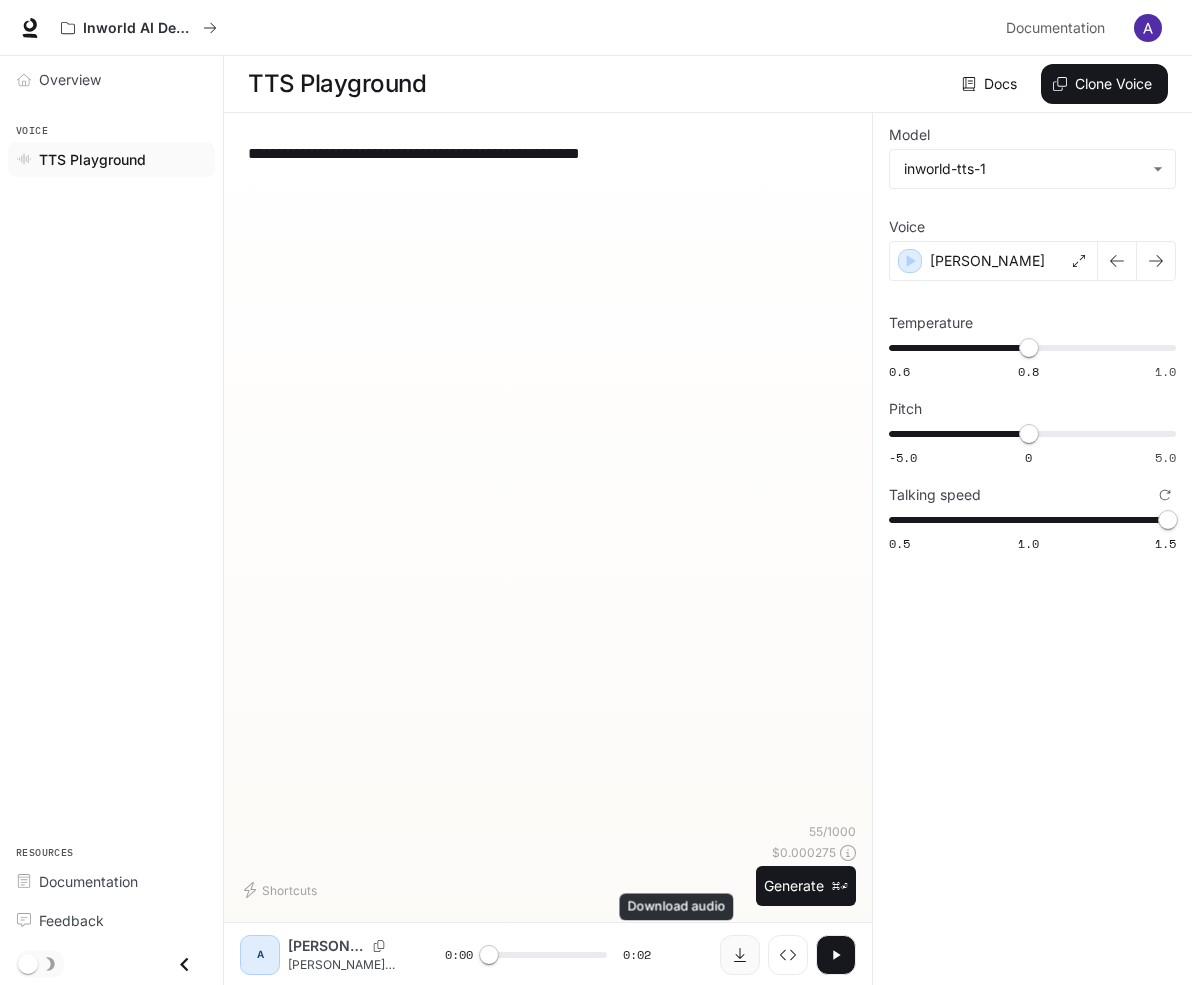 click at bounding box center (740, 955) 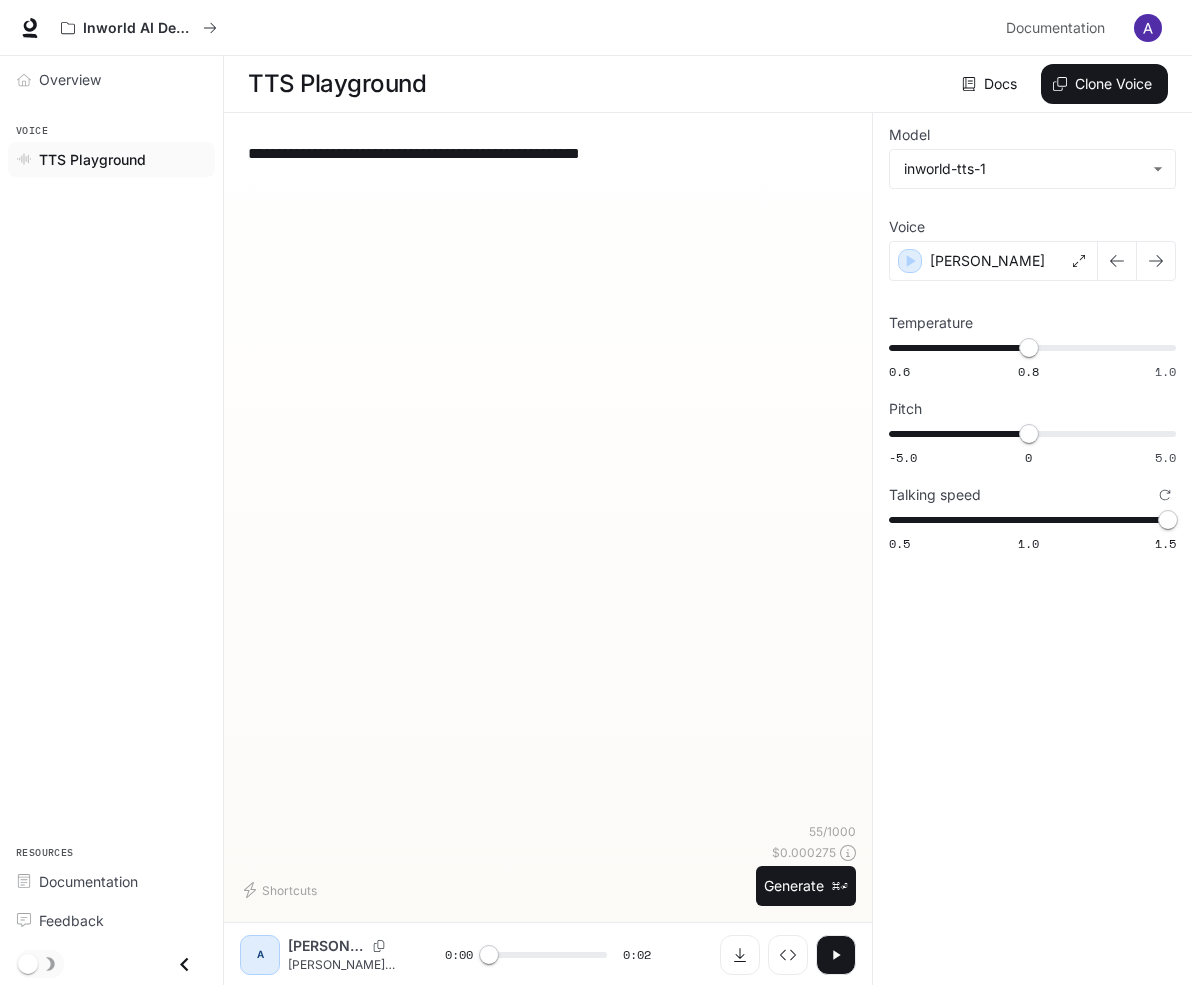 drag, startPoint x: 672, startPoint y: 156, endPoint x: 249, endPoint y: 162, distance: 423.04254 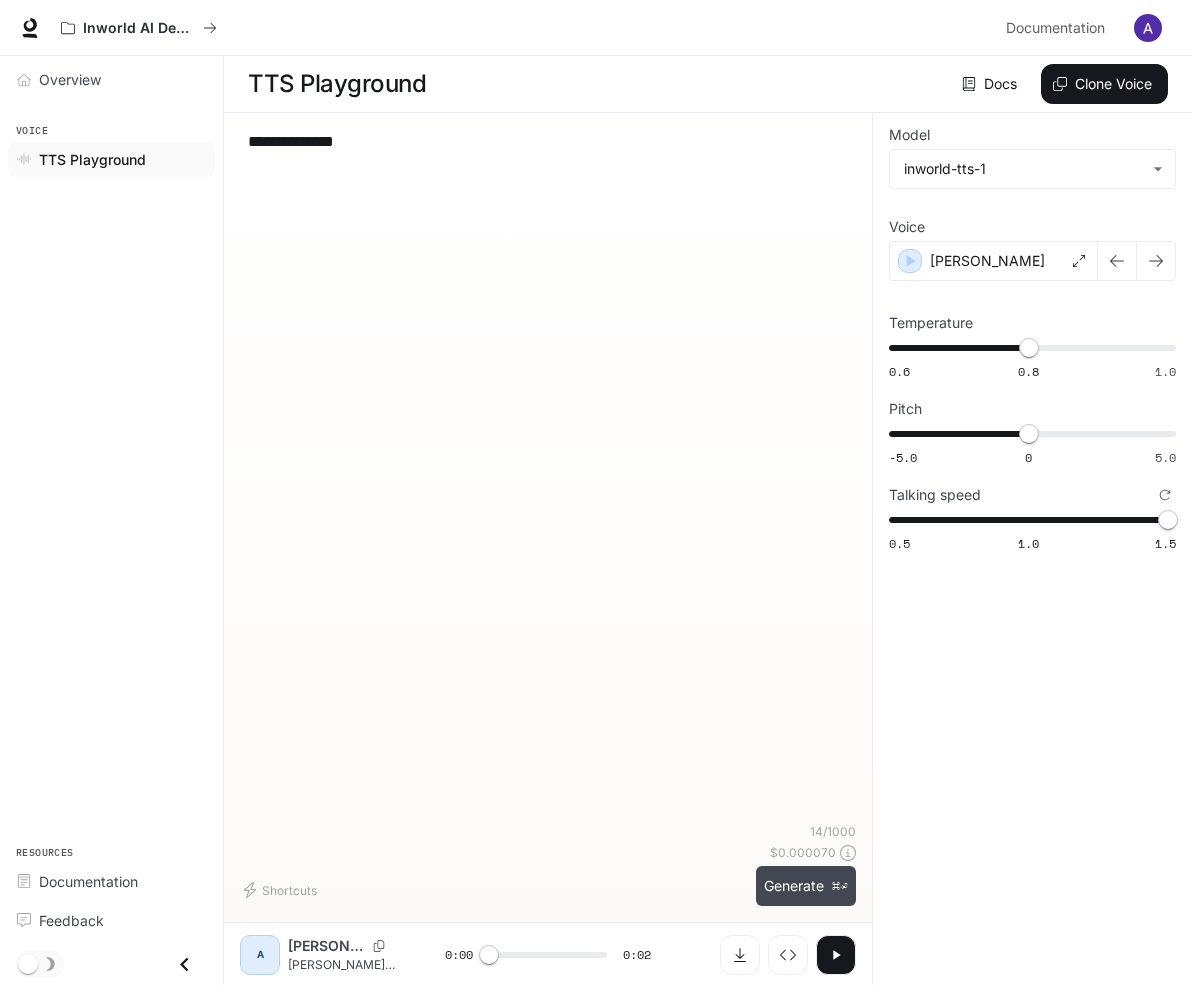type on "**********" 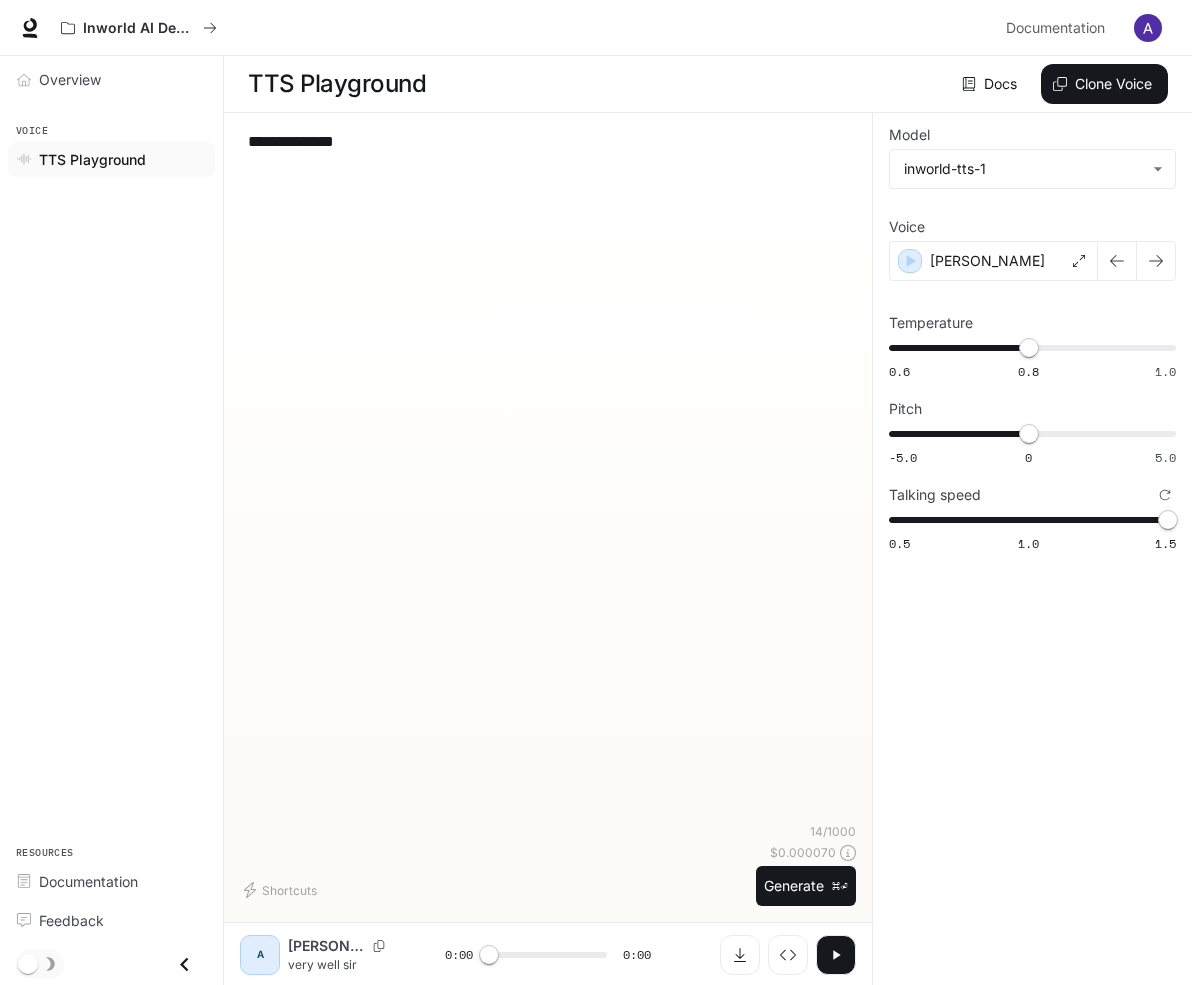 click 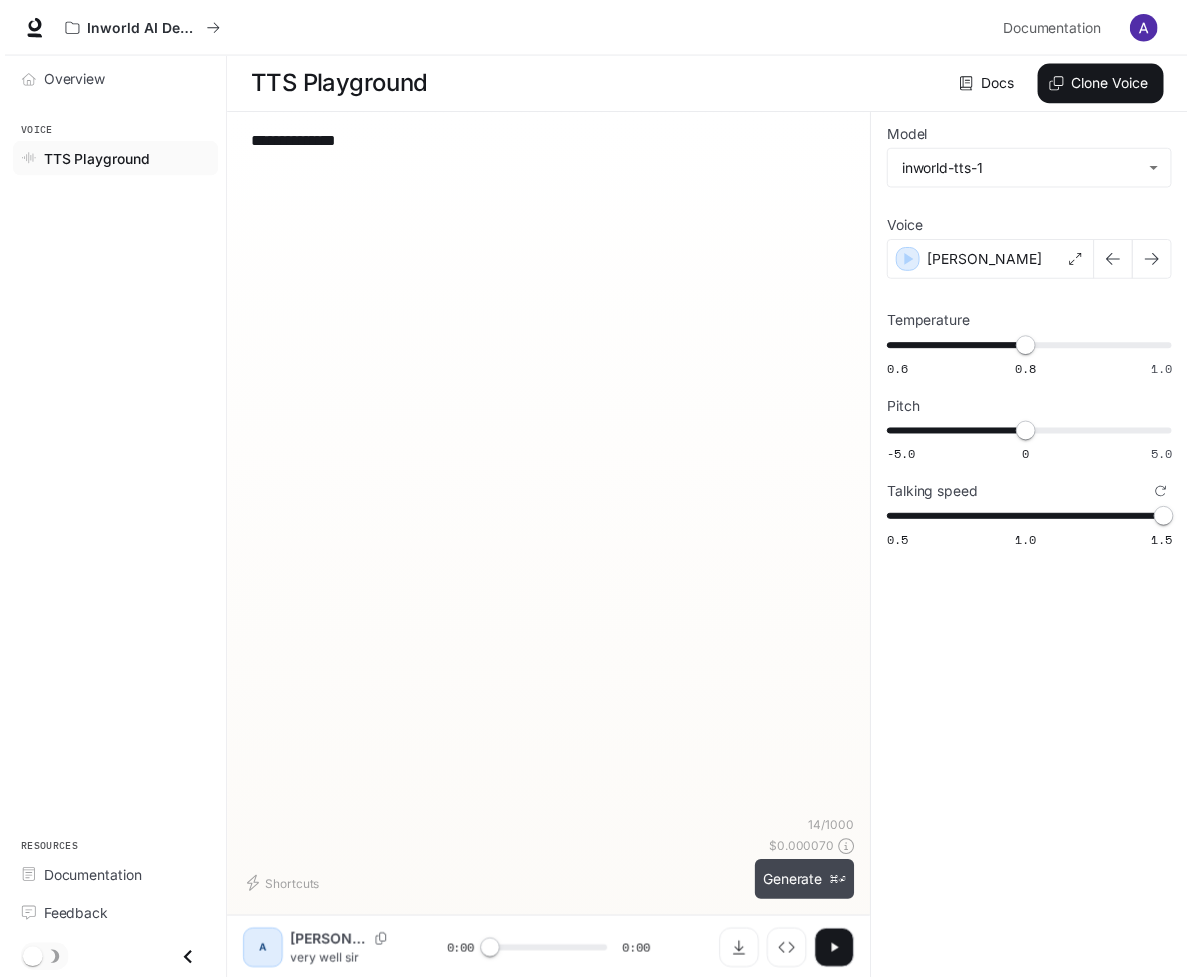 scroll, scrollTop: 1, scrollLeft: 0, axis: vertical 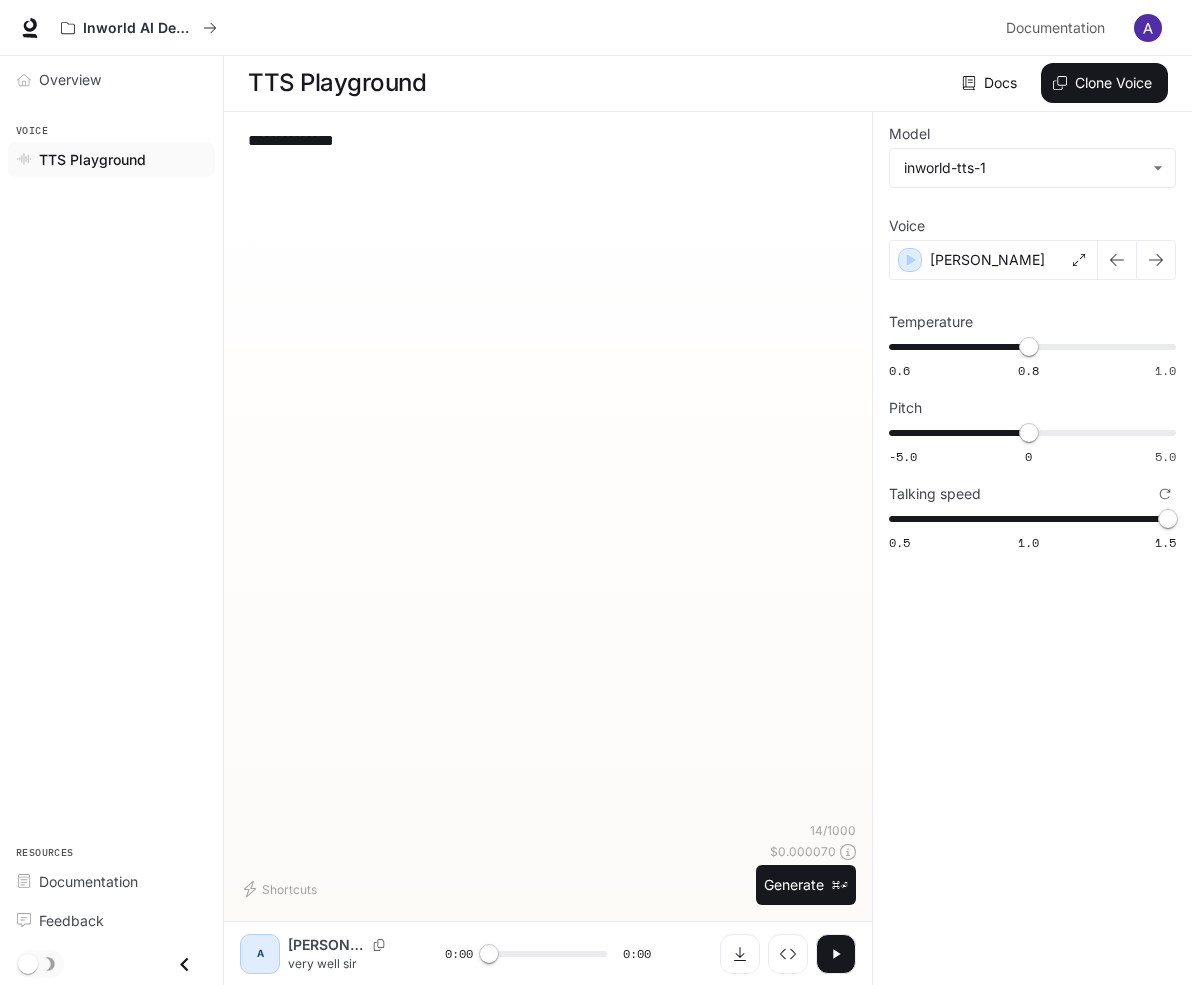 drag, startPoint x: 766, startPoint y: 956, endPoint x: 760, endPoint y: 972, distance: 17.088007 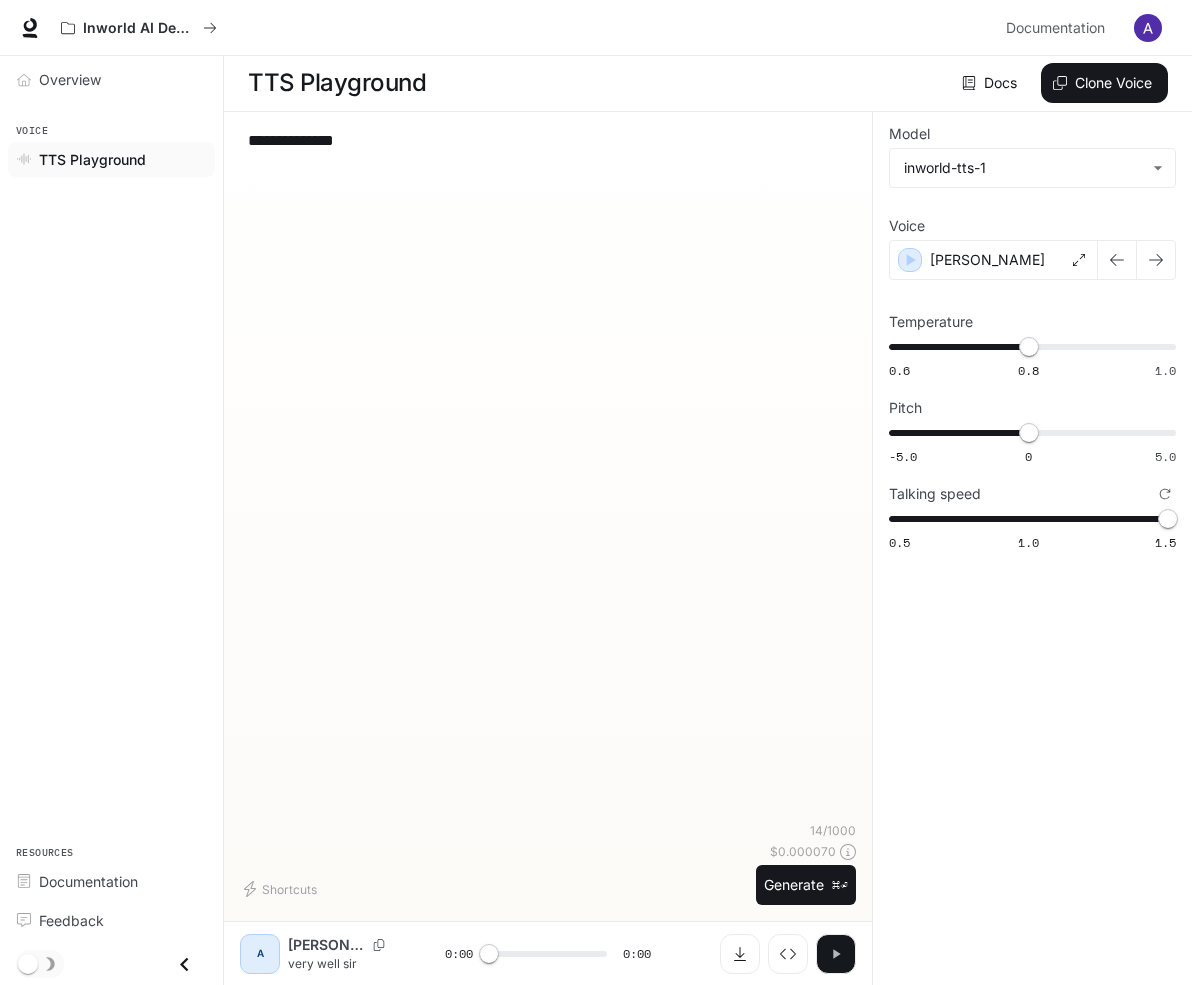 click at bounding box center (836, 954) 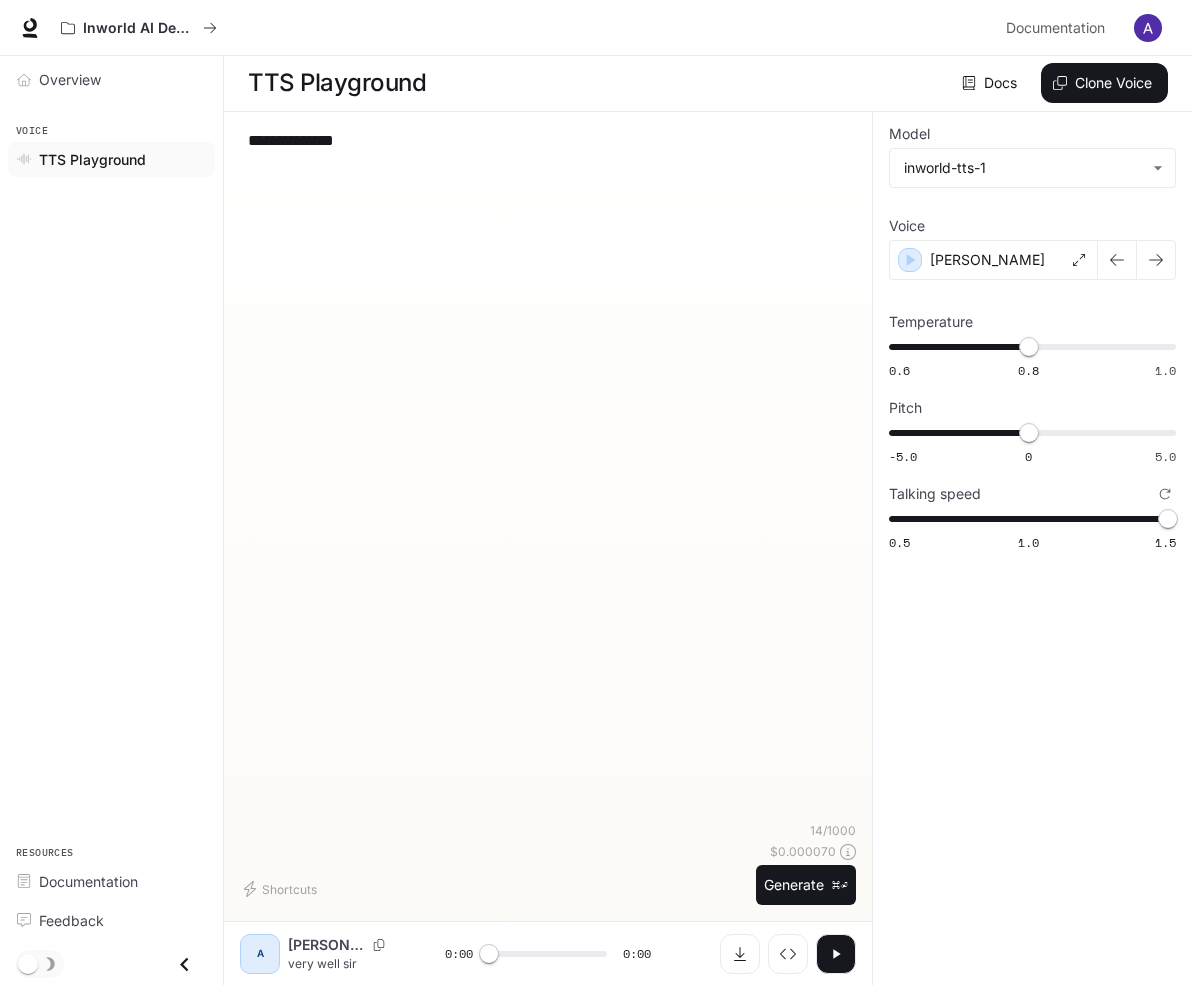 click at bounding box center [836, 954] 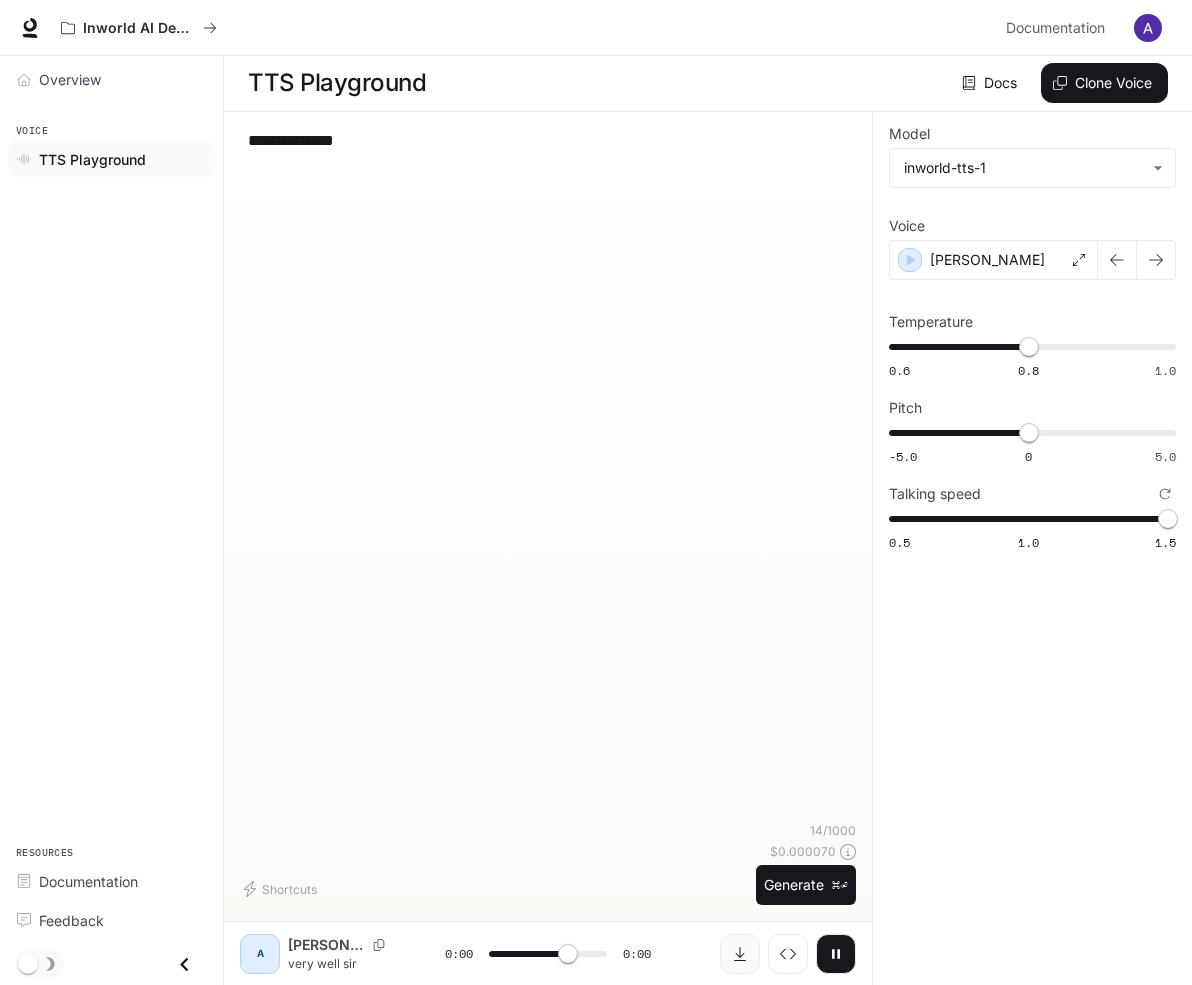 type on "*" 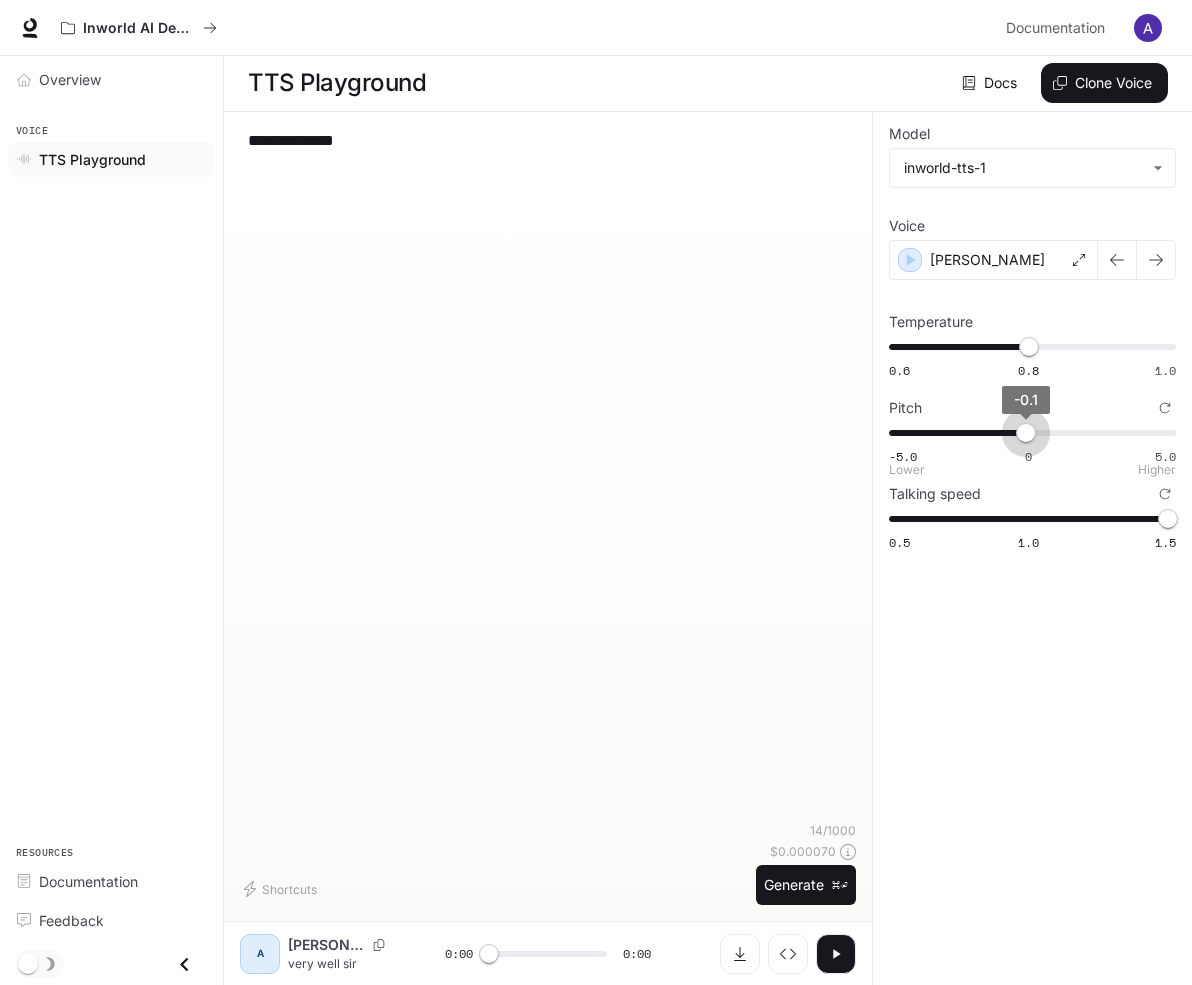type on "****" 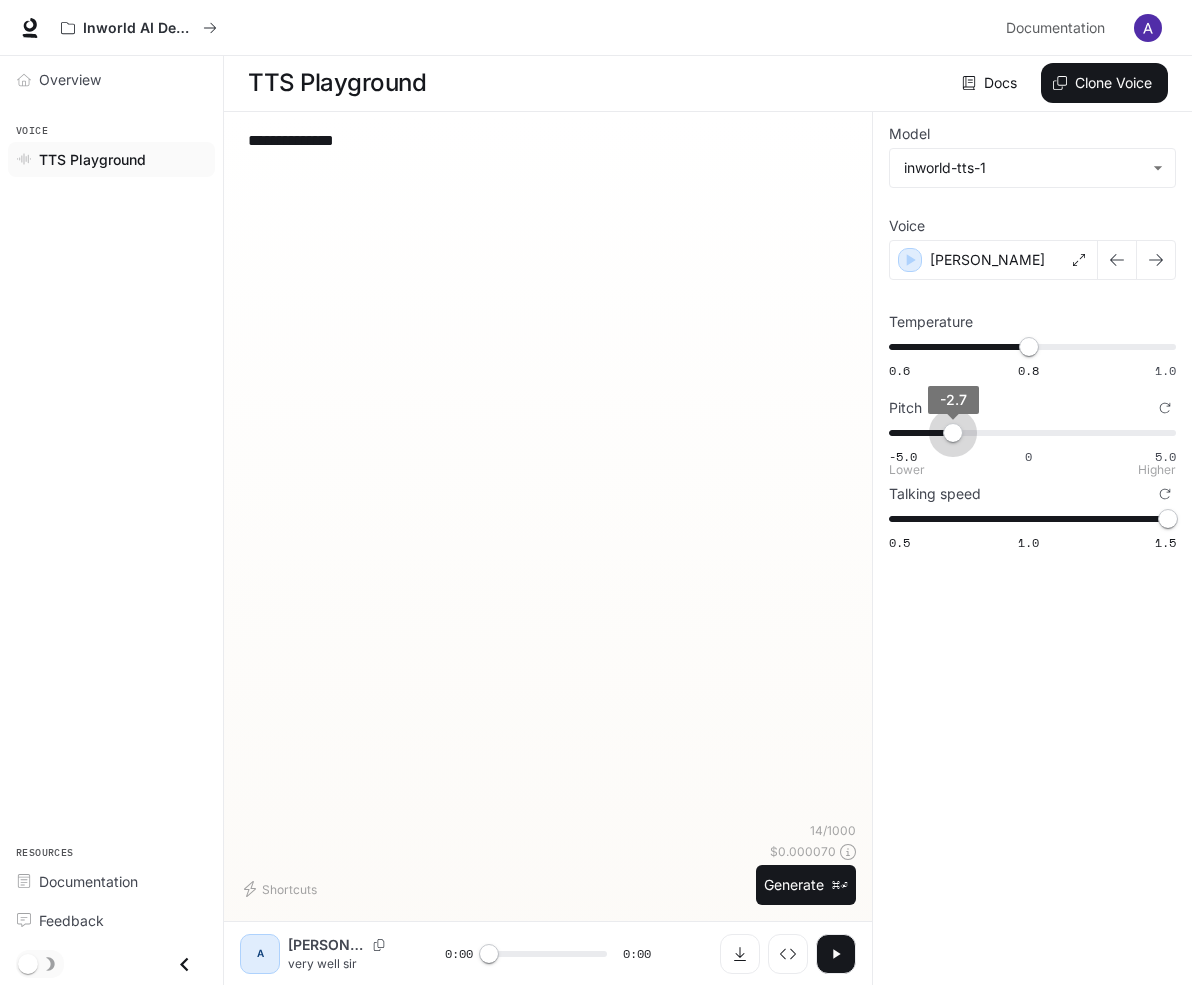 drag, startPoint x: 997, startPoint y: 432, endPoint x: 905, endPoint y: 438, distance: 92.19544 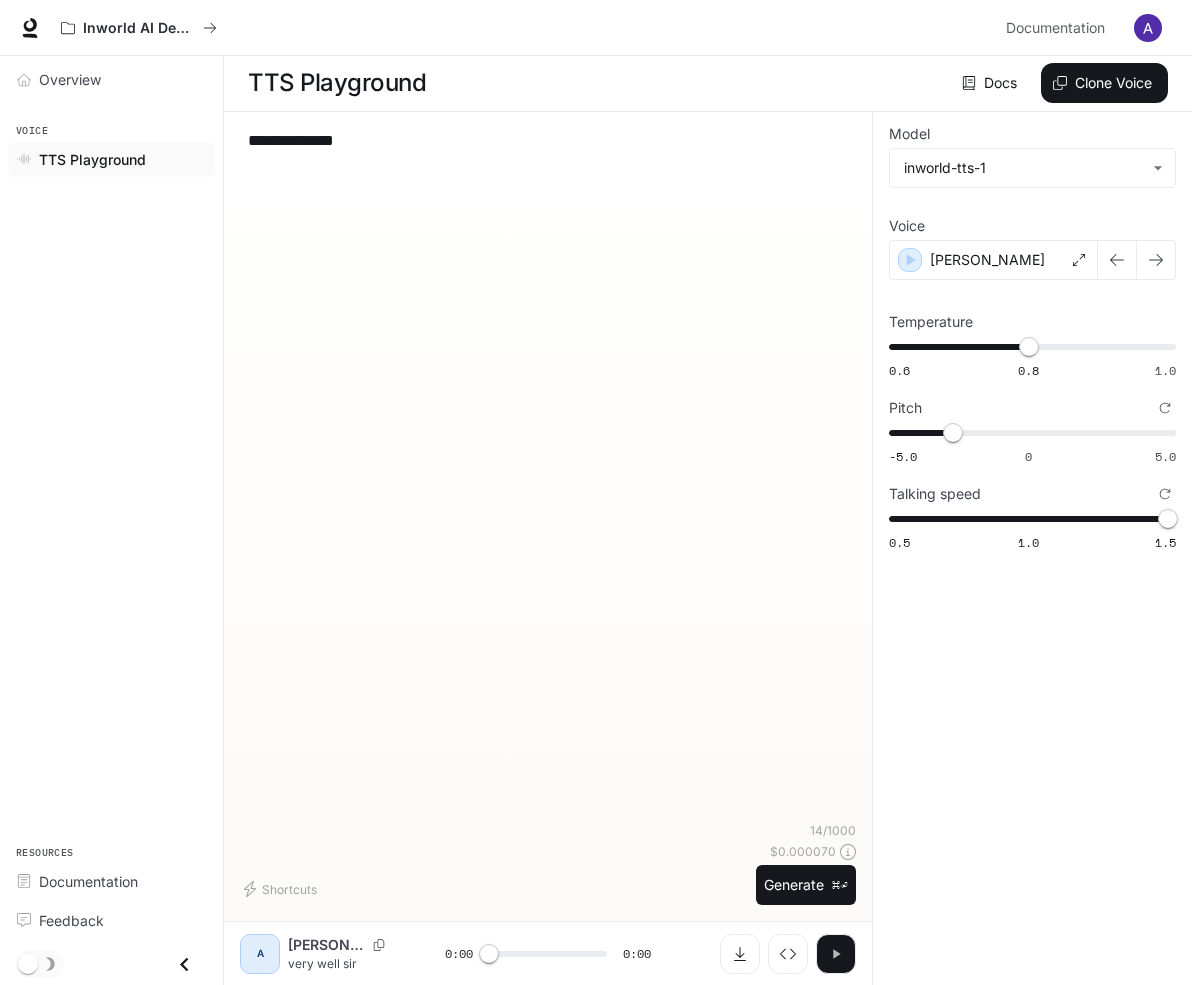click at bounding box center (836, 954) 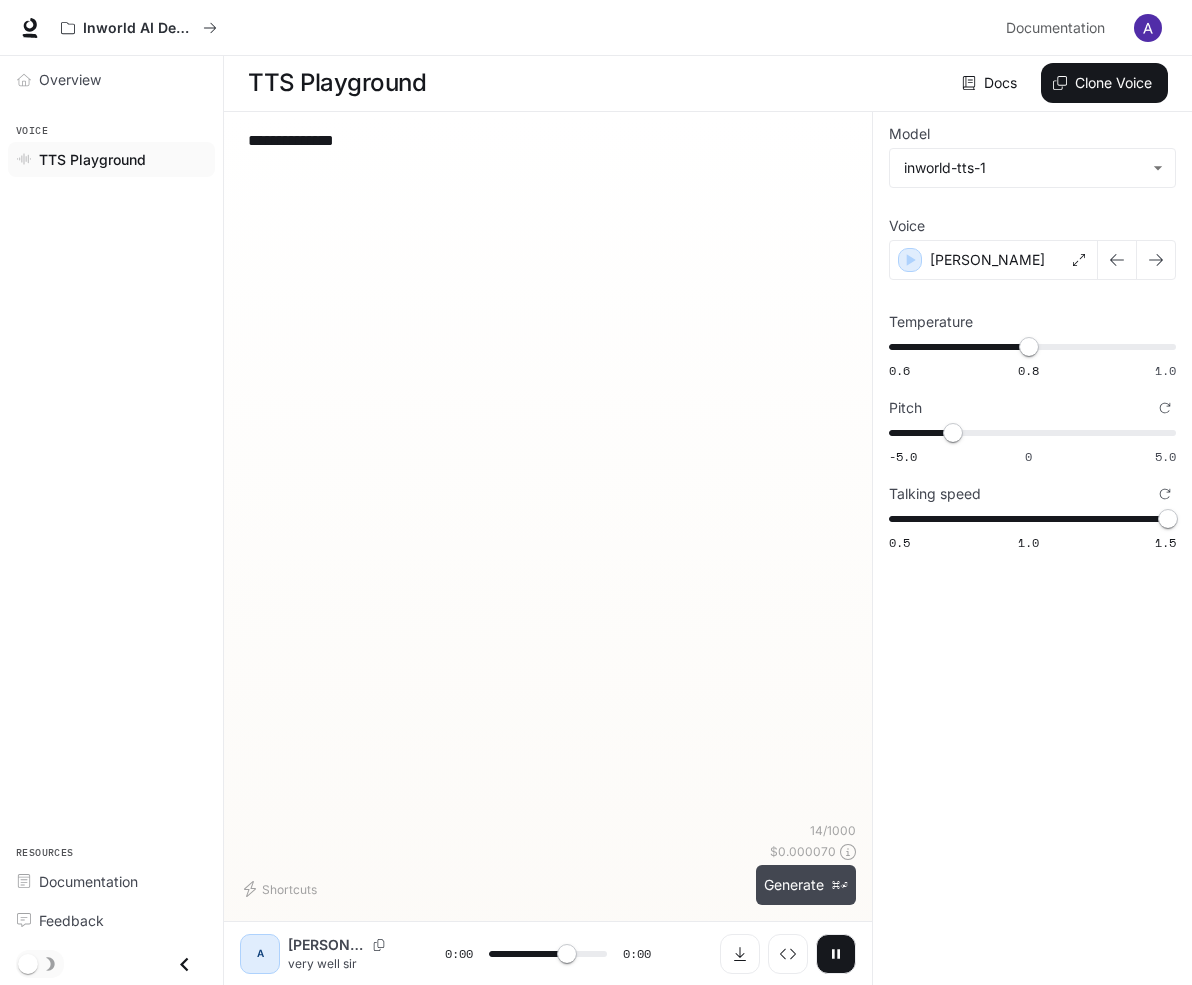click on "⌘⏎" at bounding box center [840, 885] 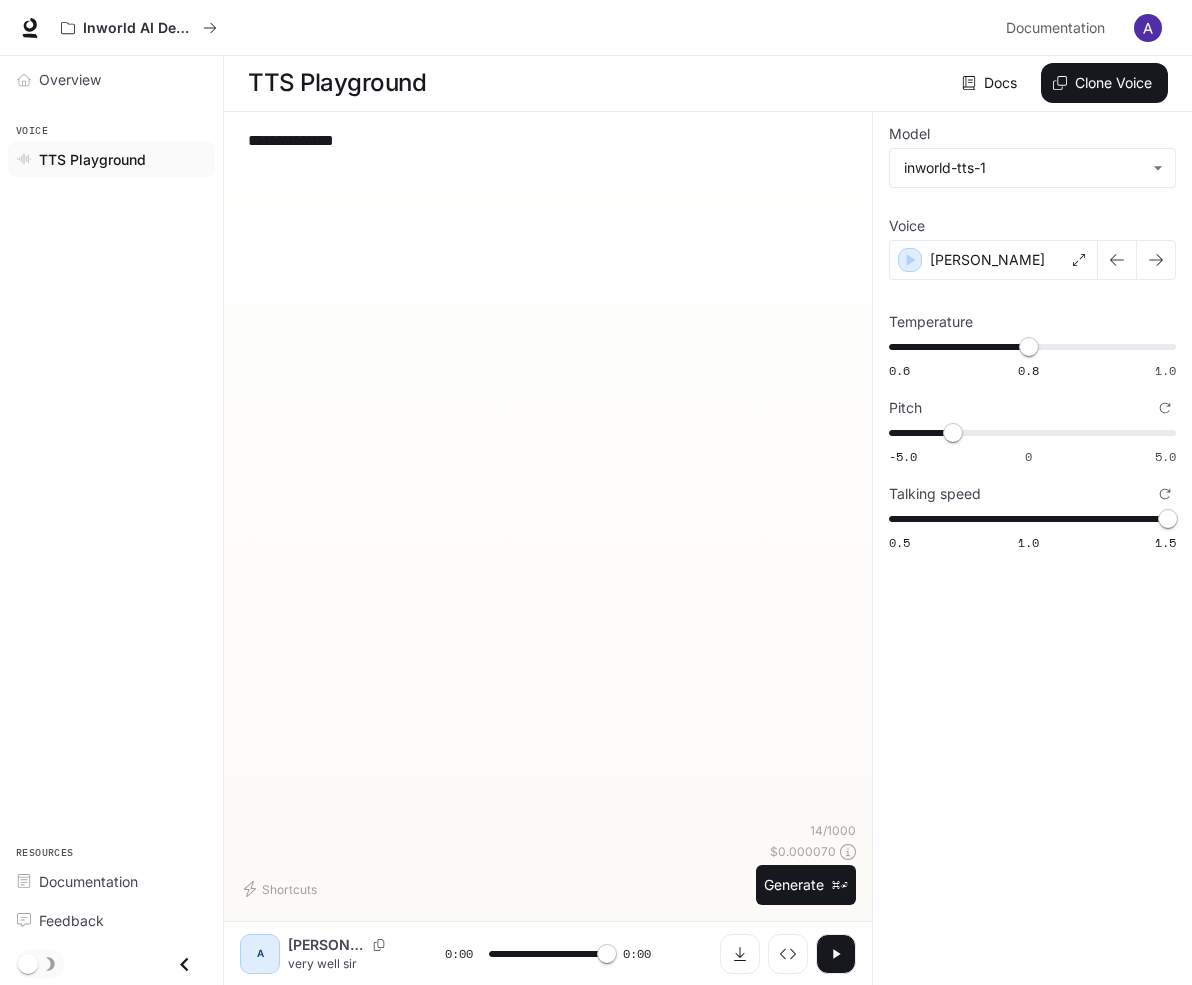 type on "*" 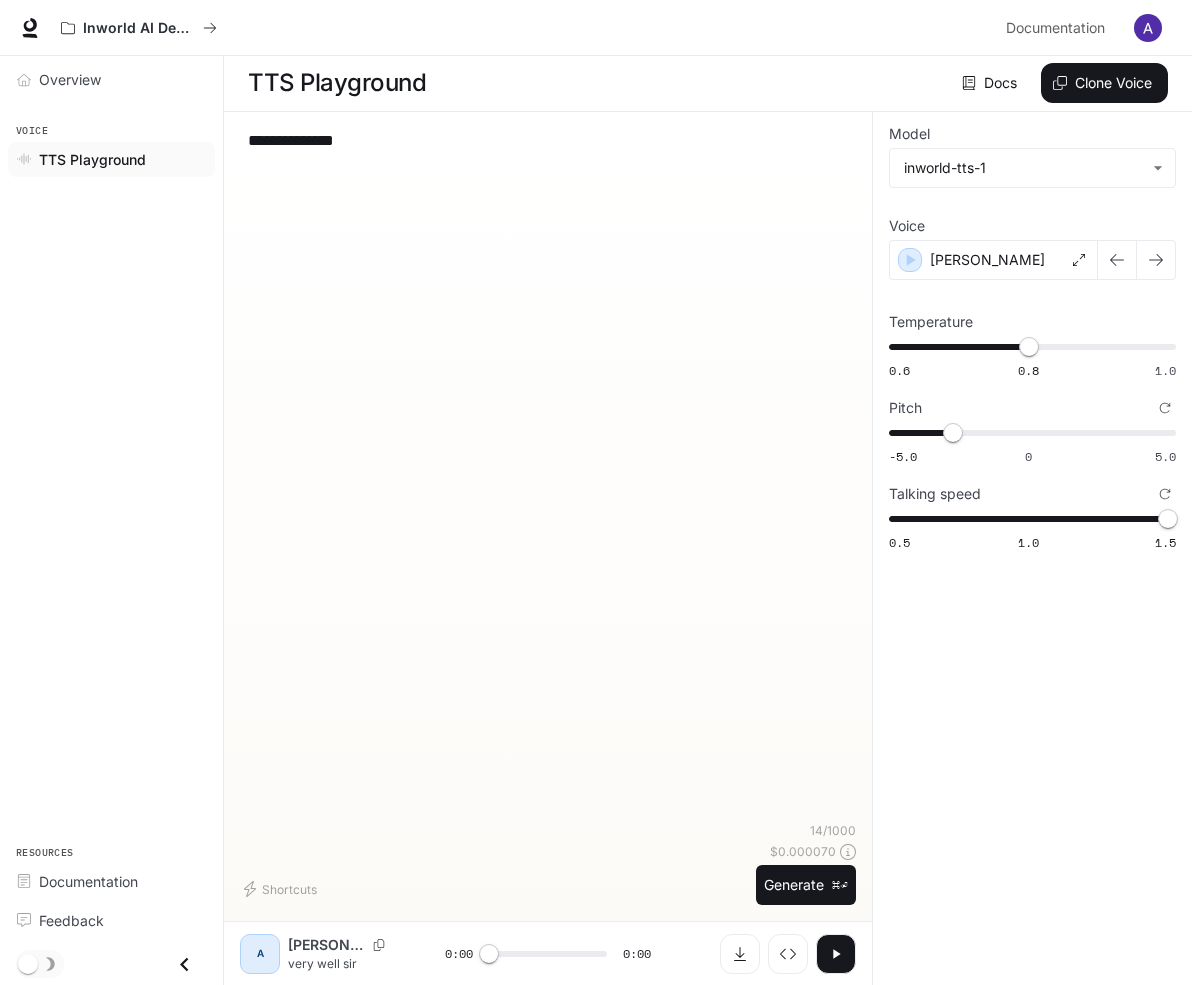 click on "**********" at bounding box center [516, 152] 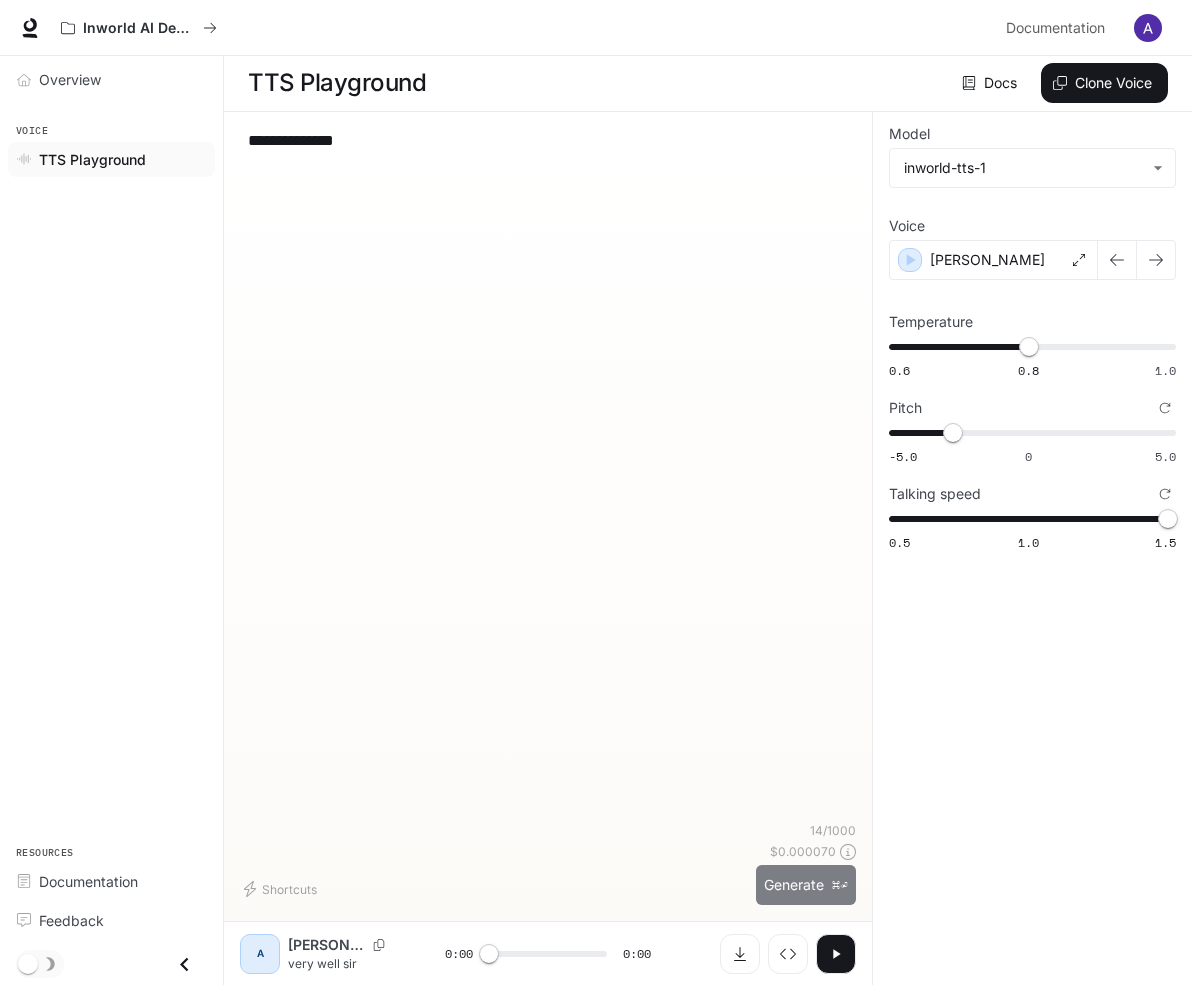 click on "Generate ⌘⏎" at bounding box center [806, 885] 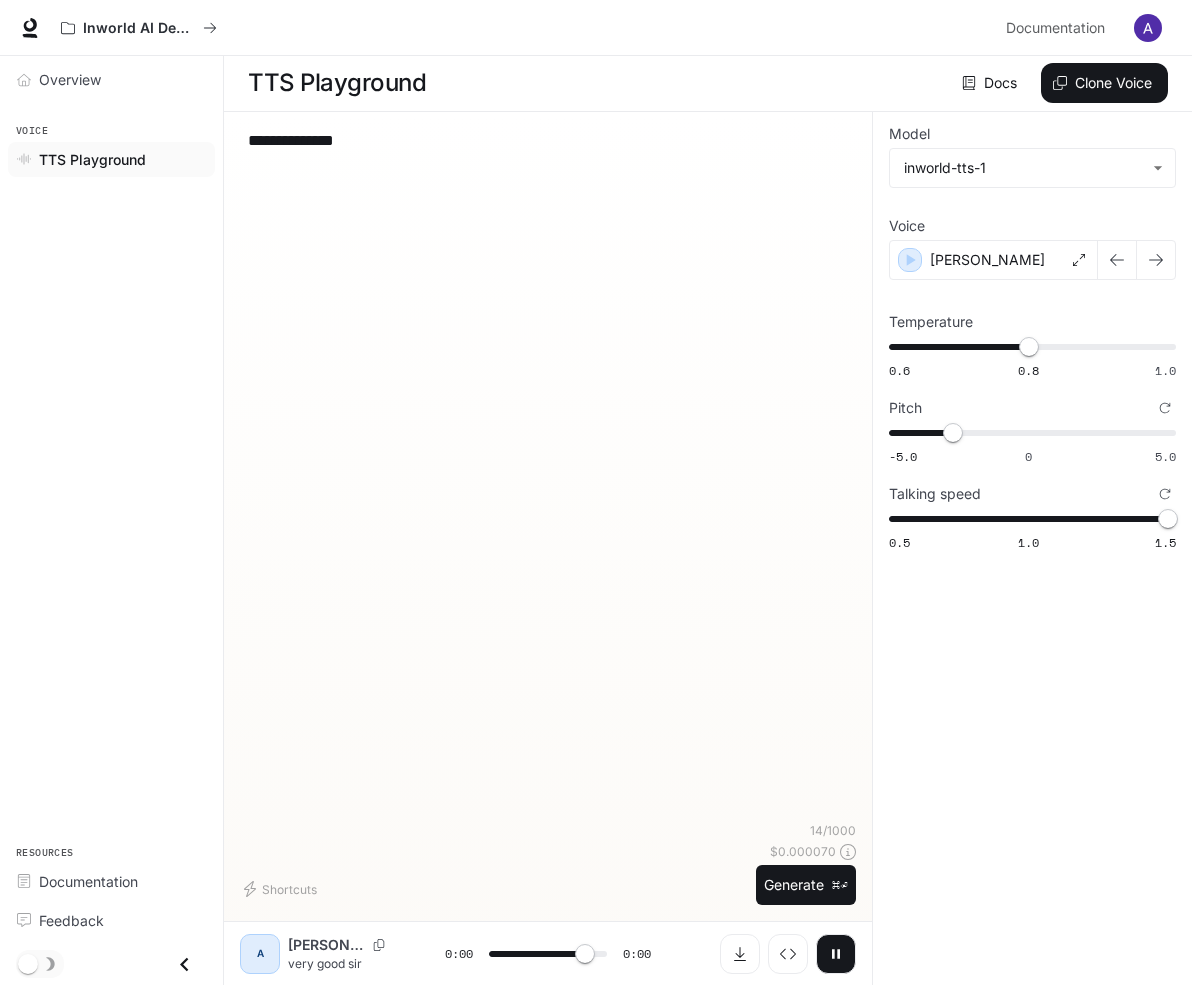 type on "*" 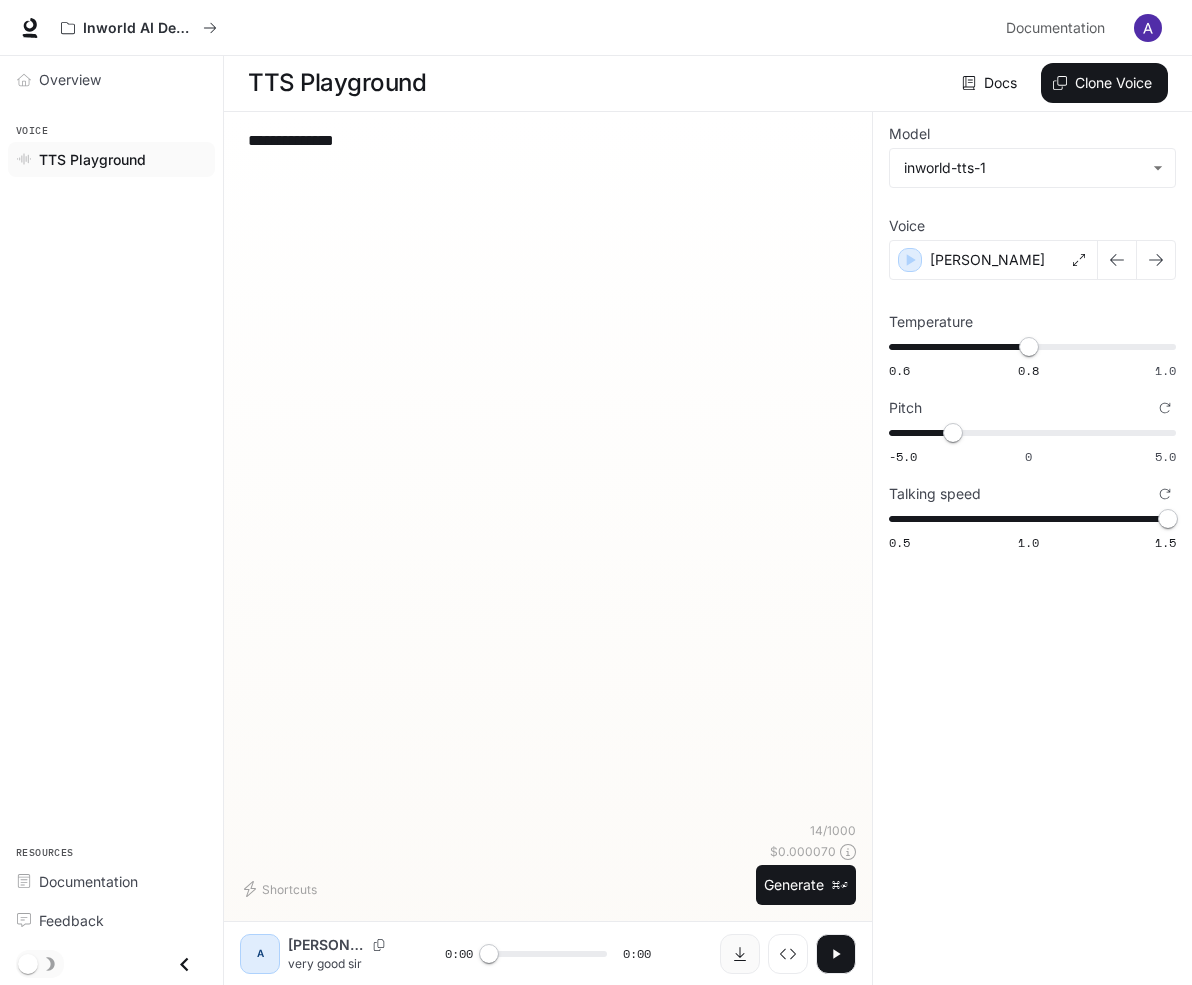 click 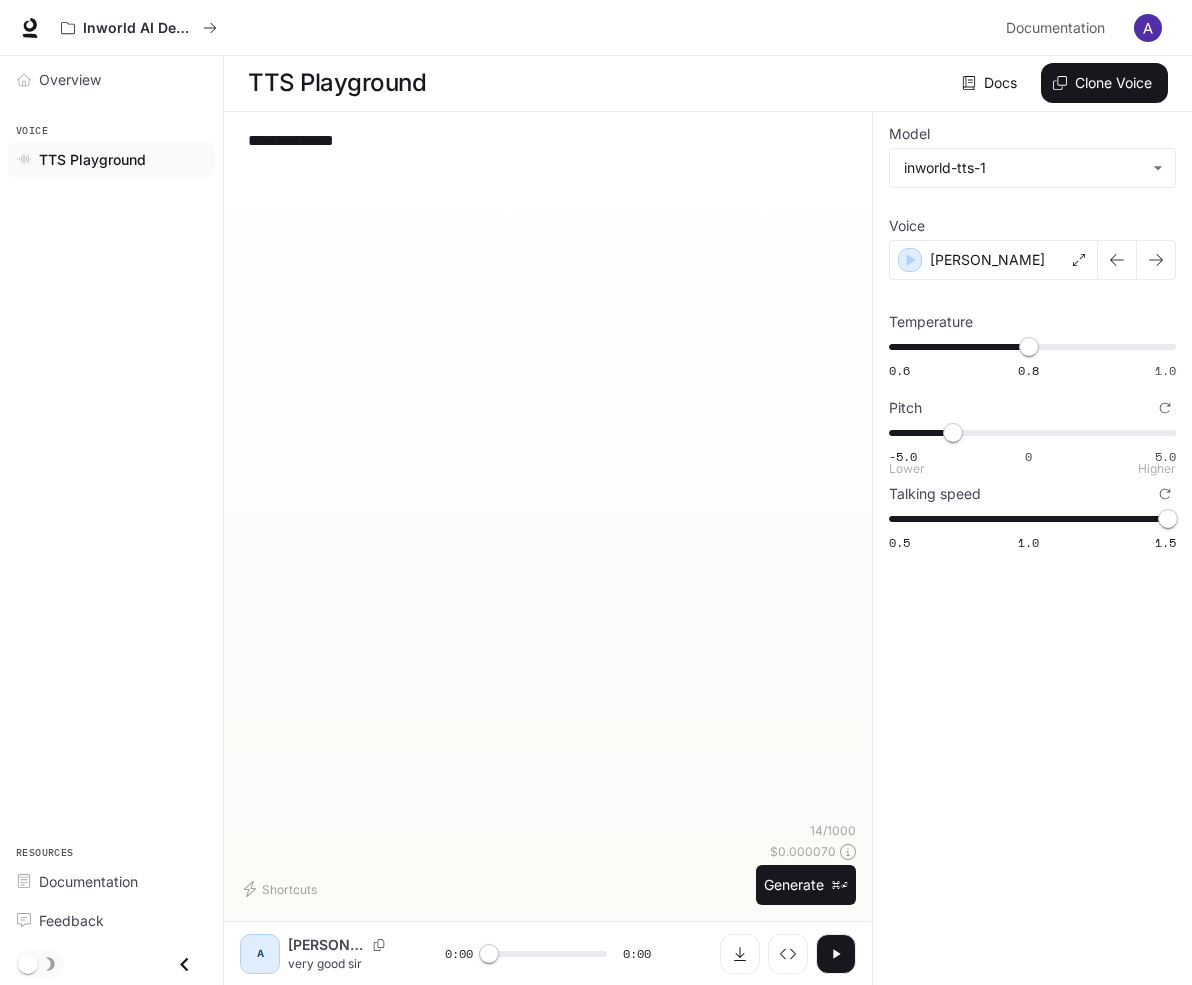 click on "**********" at bounding box center [548, 475] 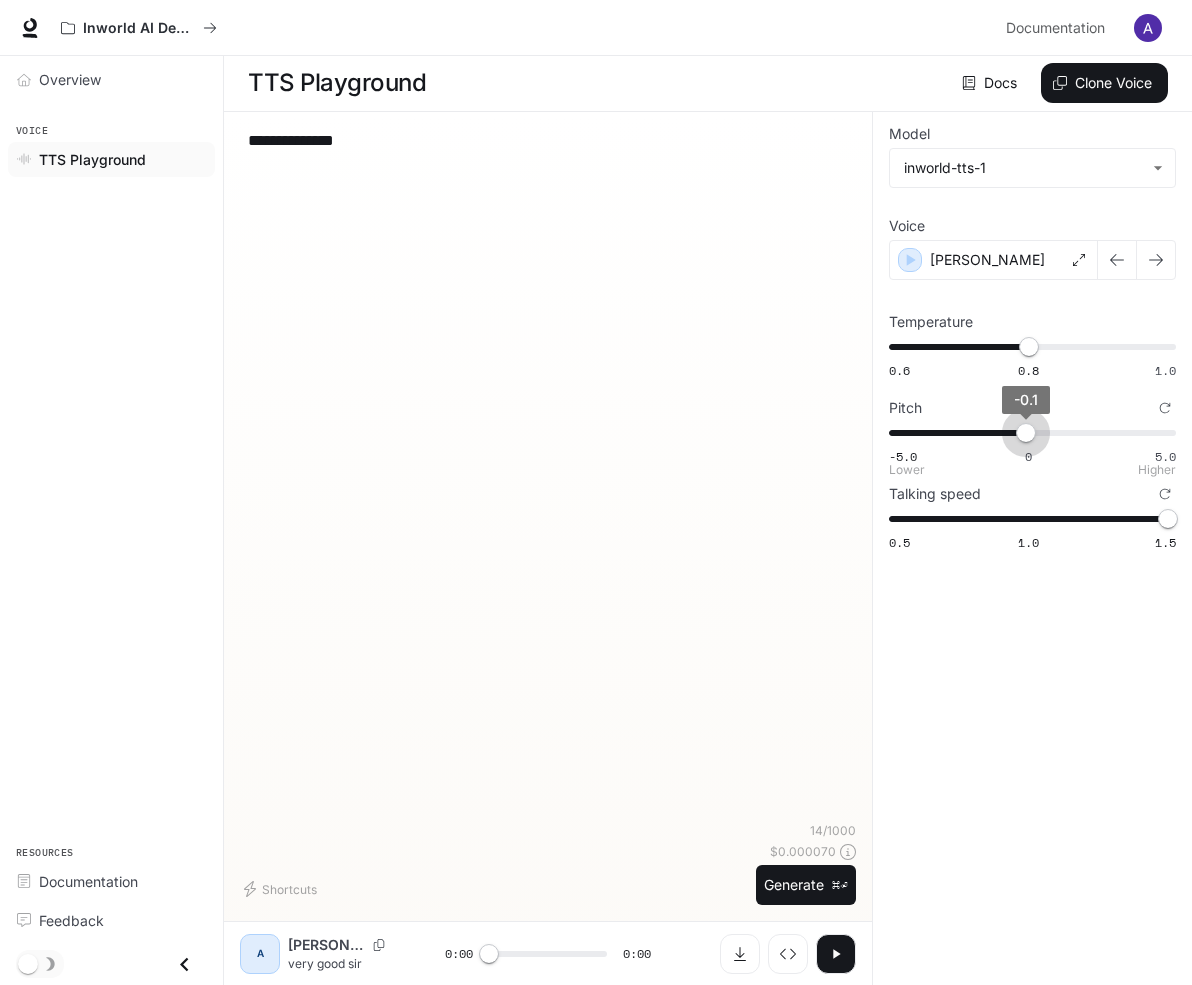 type on "*" 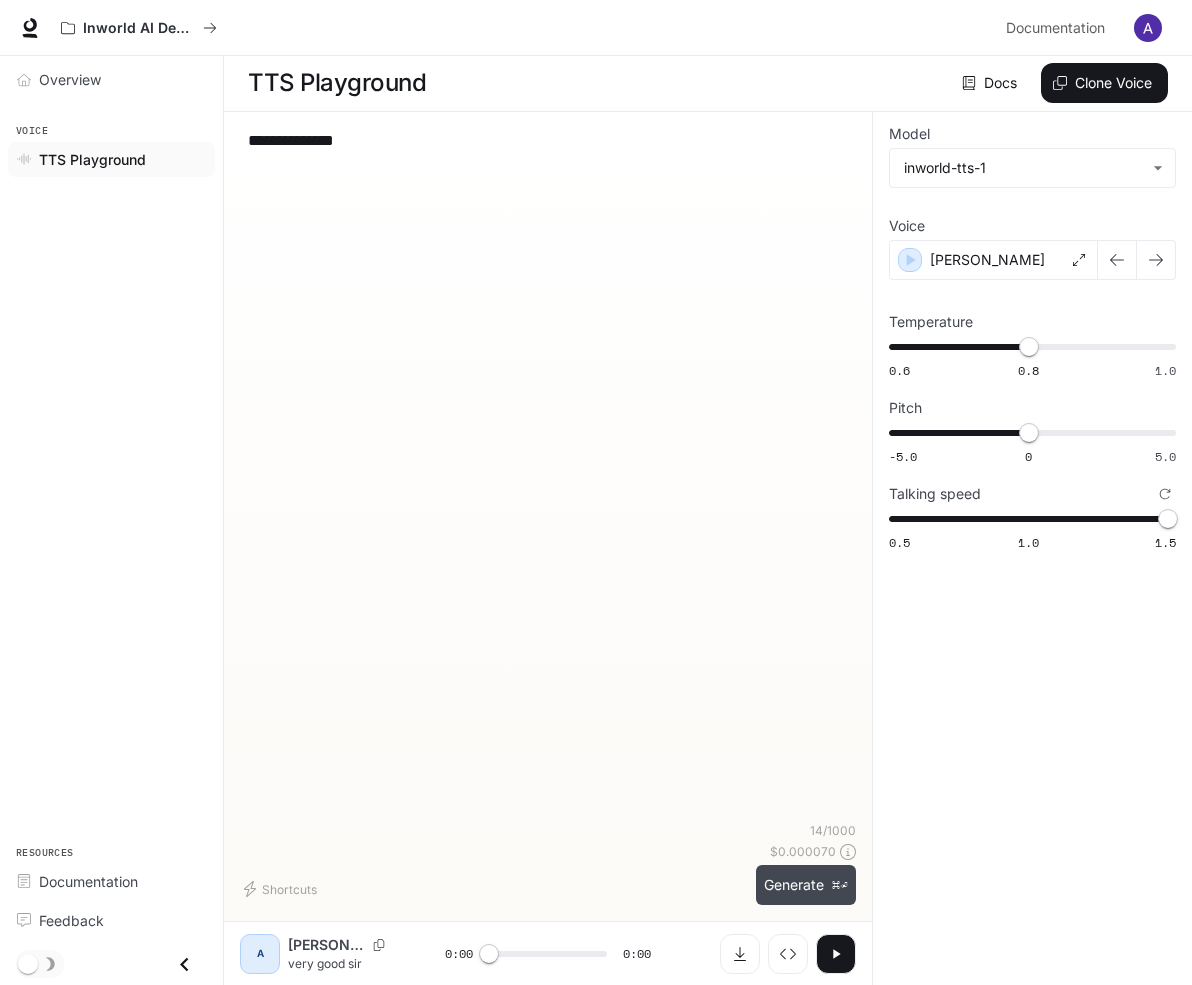 click on "Generate ⌘⏎" at bounding box center [806, 885] 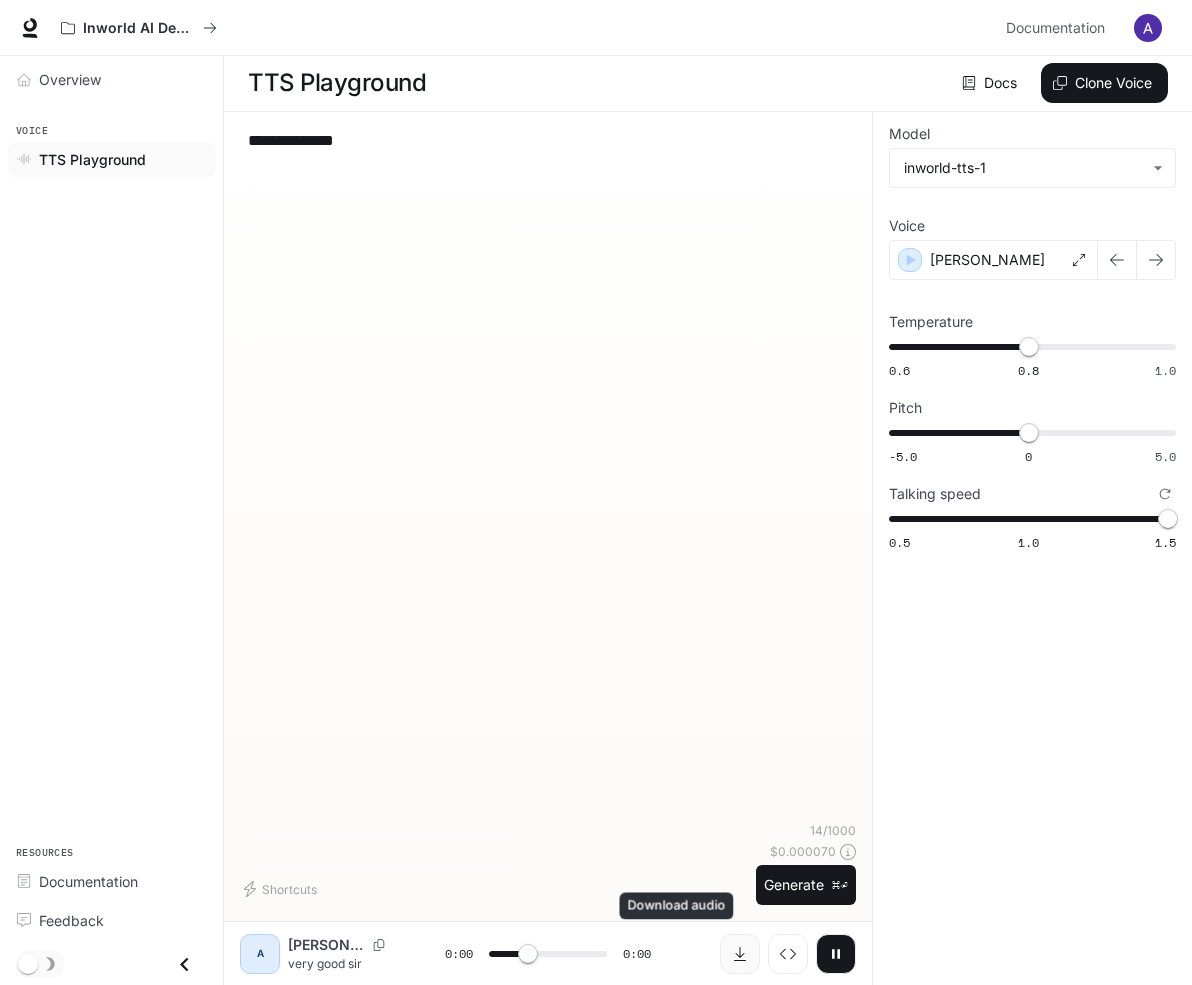 type on "*" 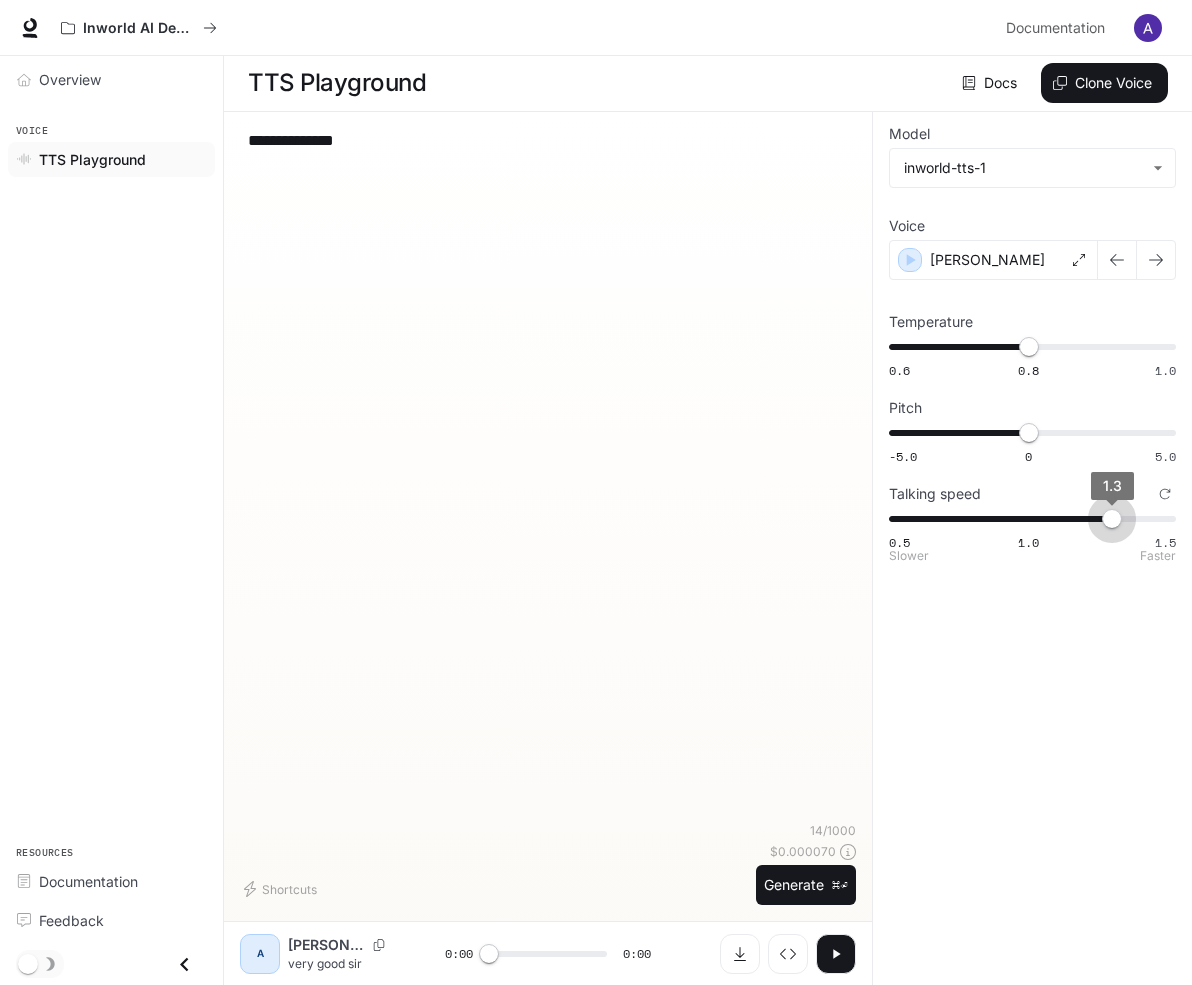 type on "***" 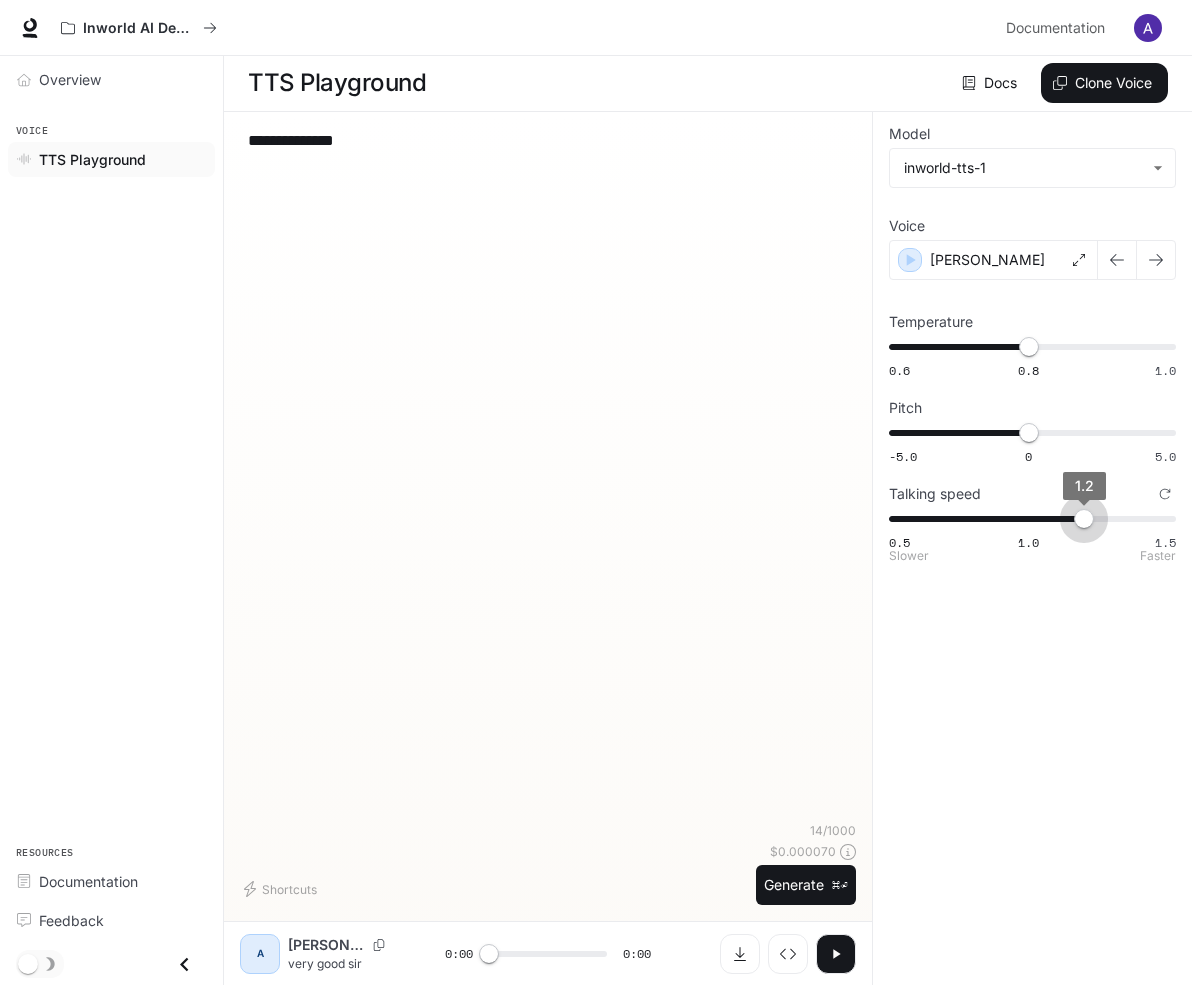 drag, startPoint x: 1156, startPoint y: 518, endPoint x: 1059, endPoint y: 508, distance: 97.5141 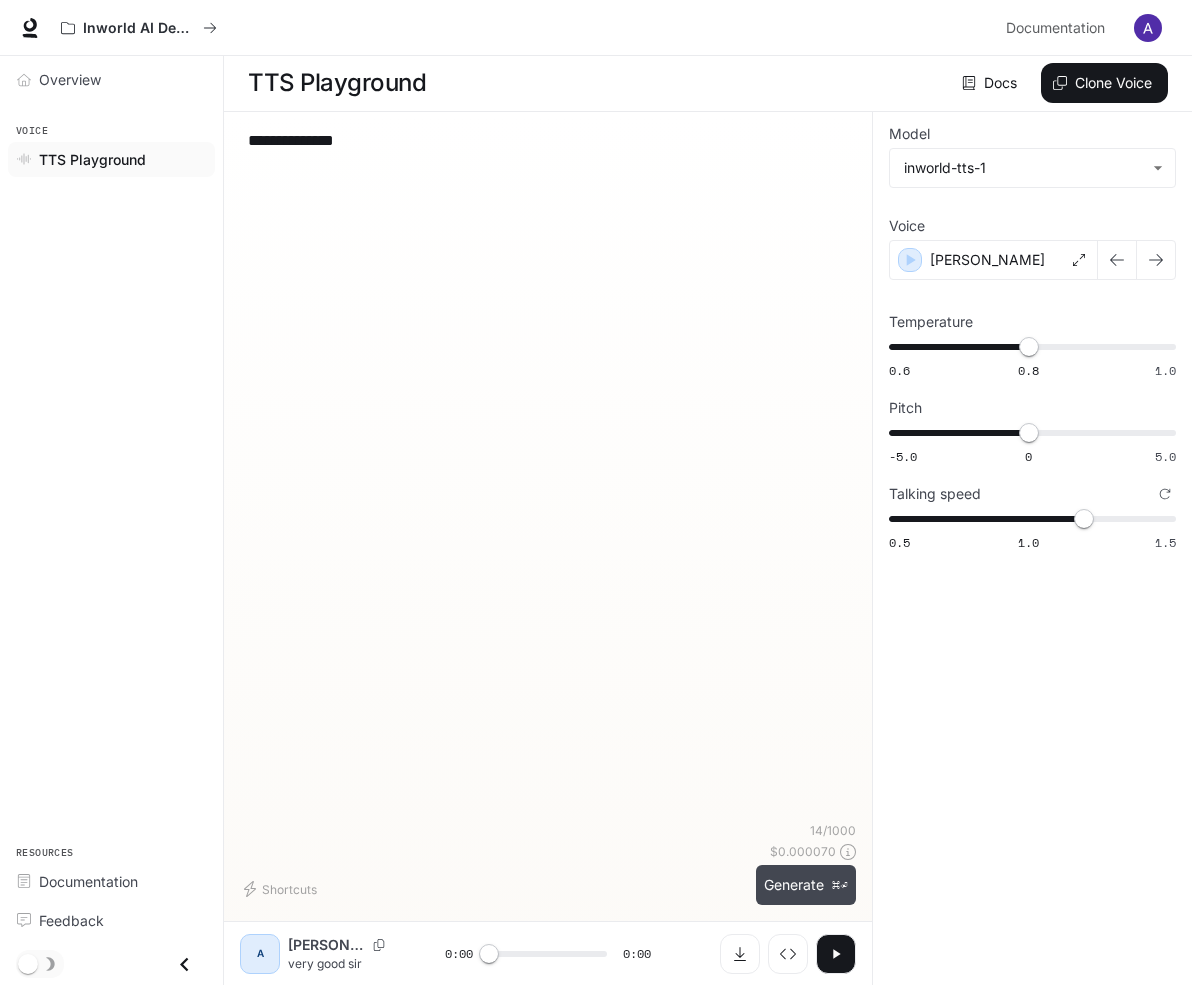 click on "Generate ⌘⏎" at bounding box center [806, 885] 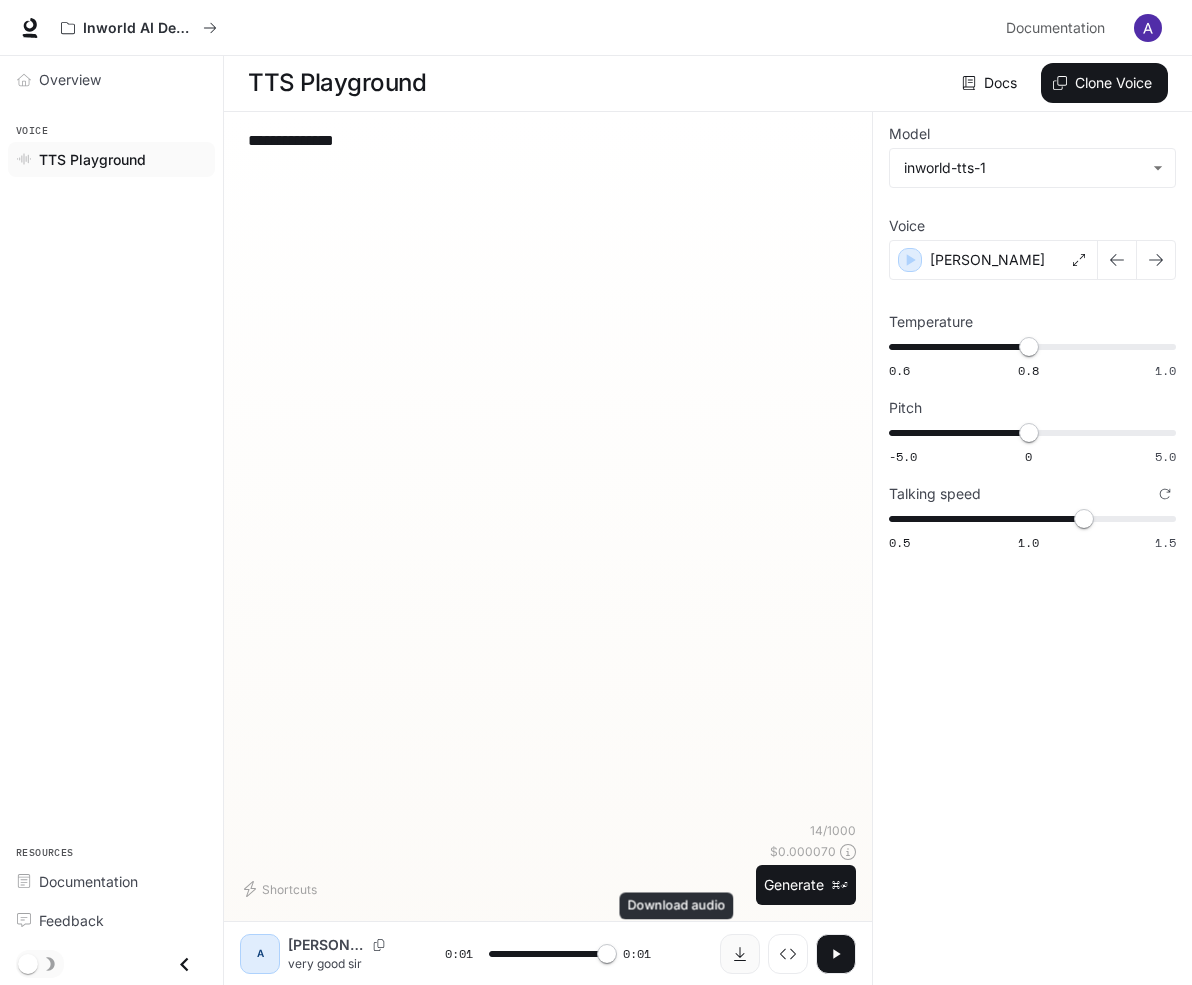 type on "*" 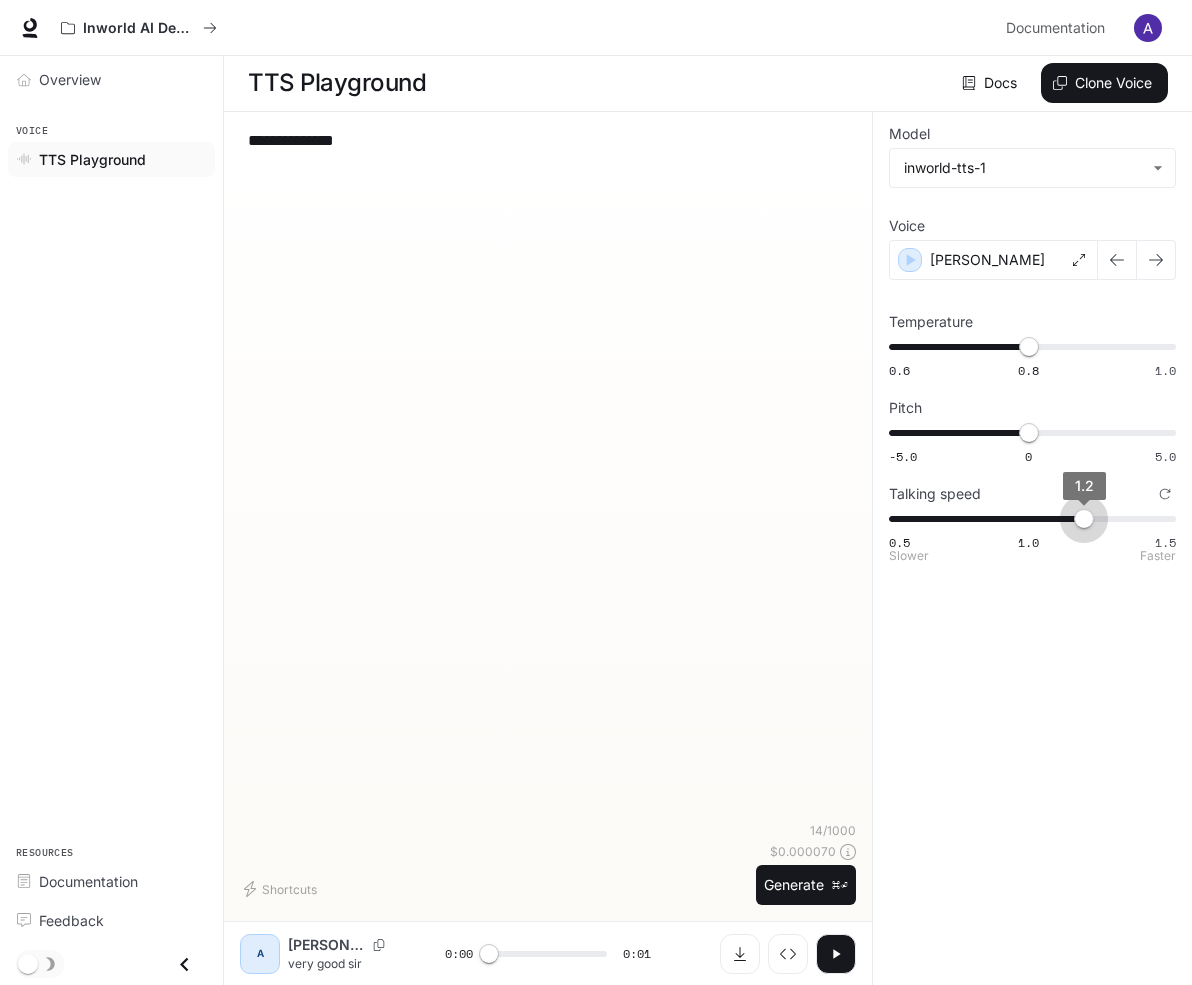 type on "***" 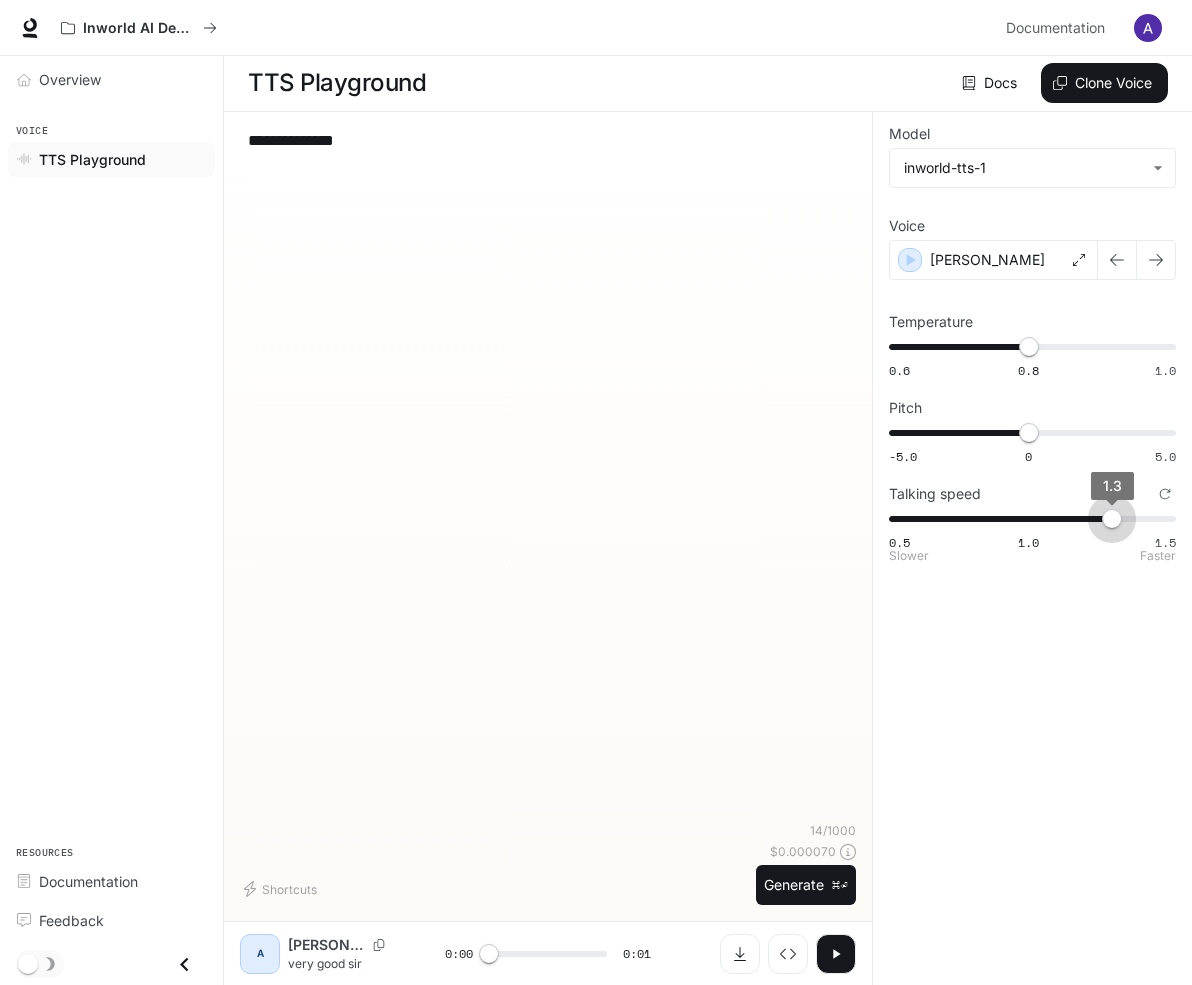 drag, startPoint x: 1068, startPoint y: 511, endPoint x: 1090, endPoint y: 508, distance: 22.203604 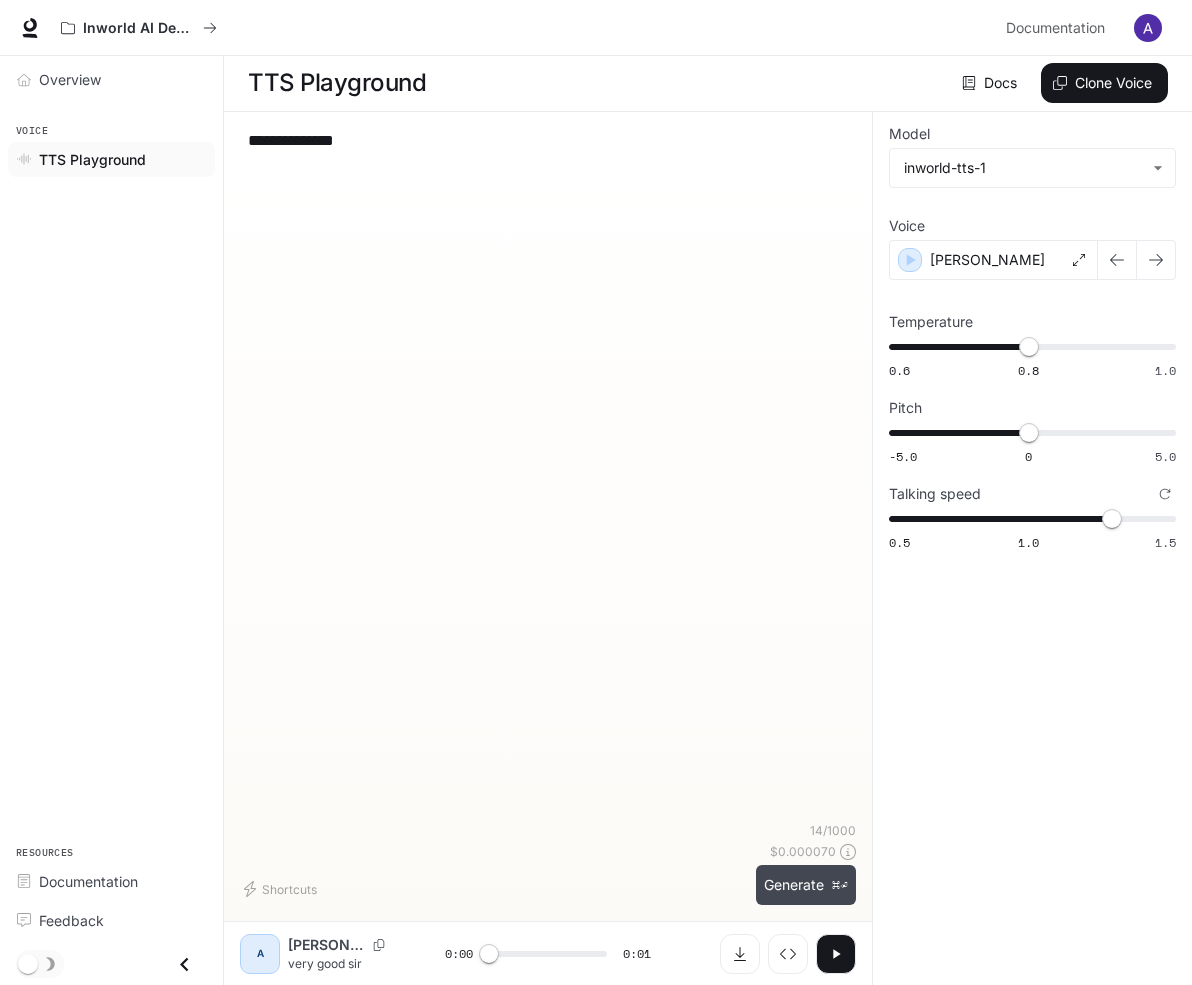 click on "Generate ⌘⏎" at bounding box center (806, 885) 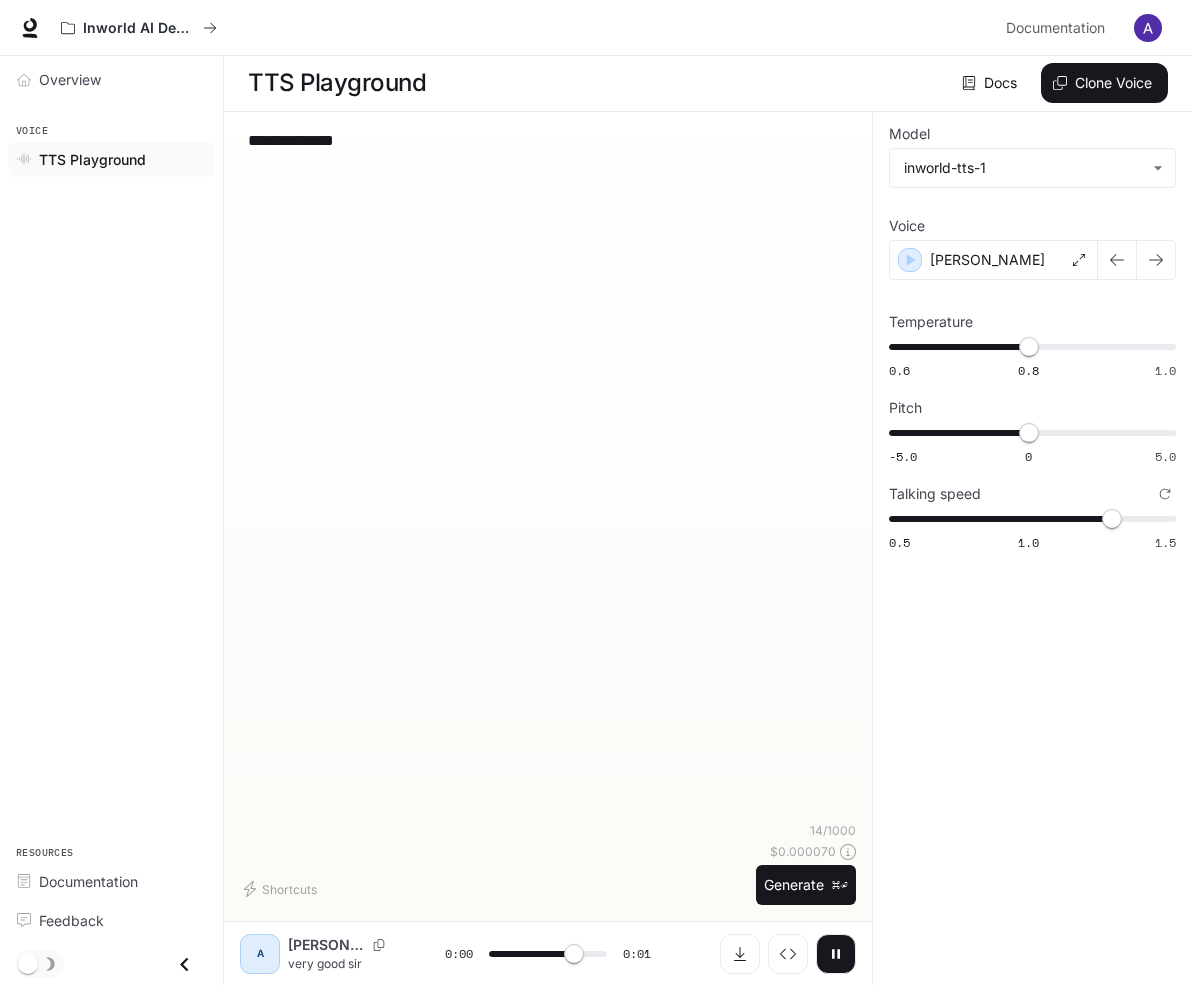 type on "*" 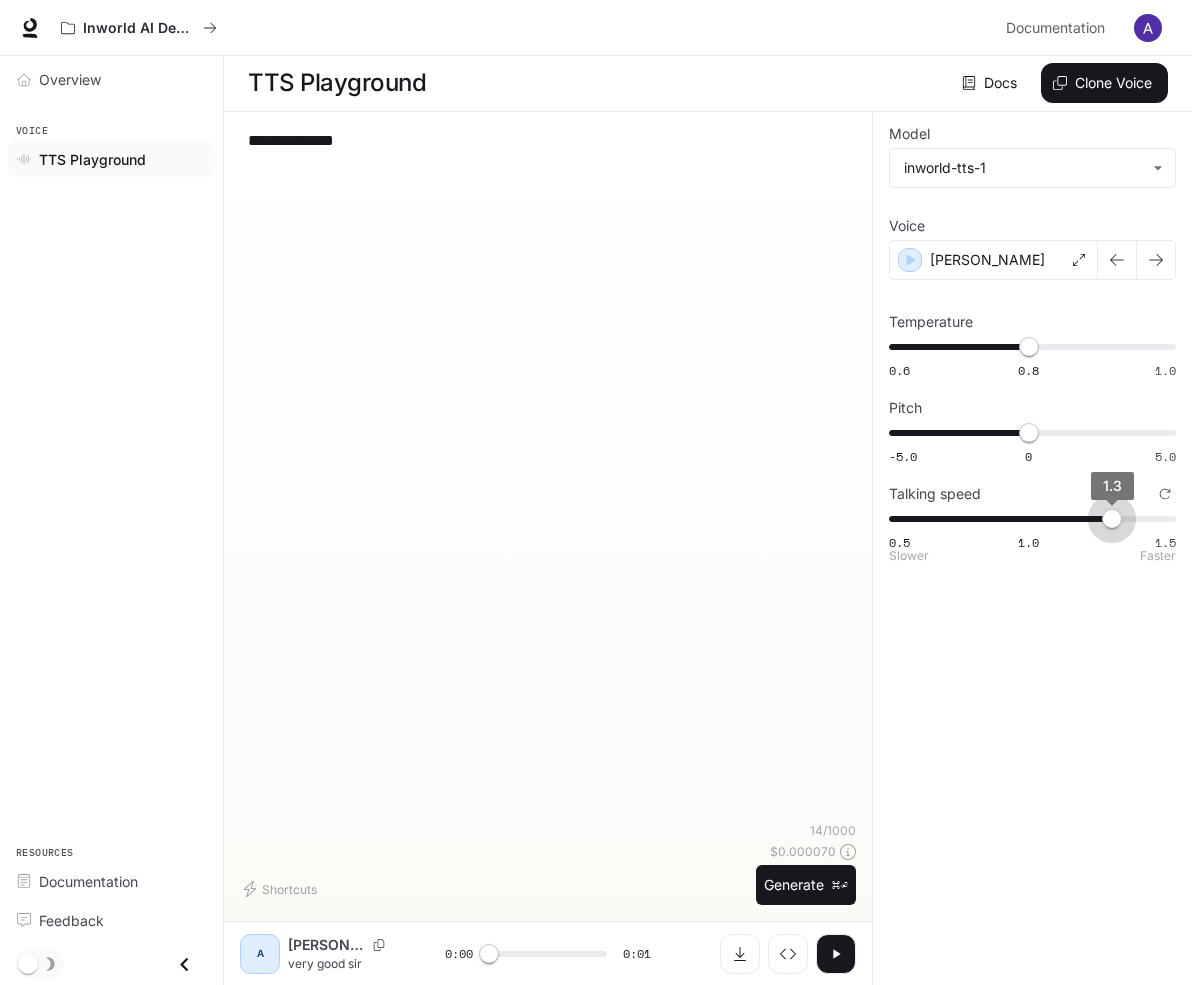 type on "***" 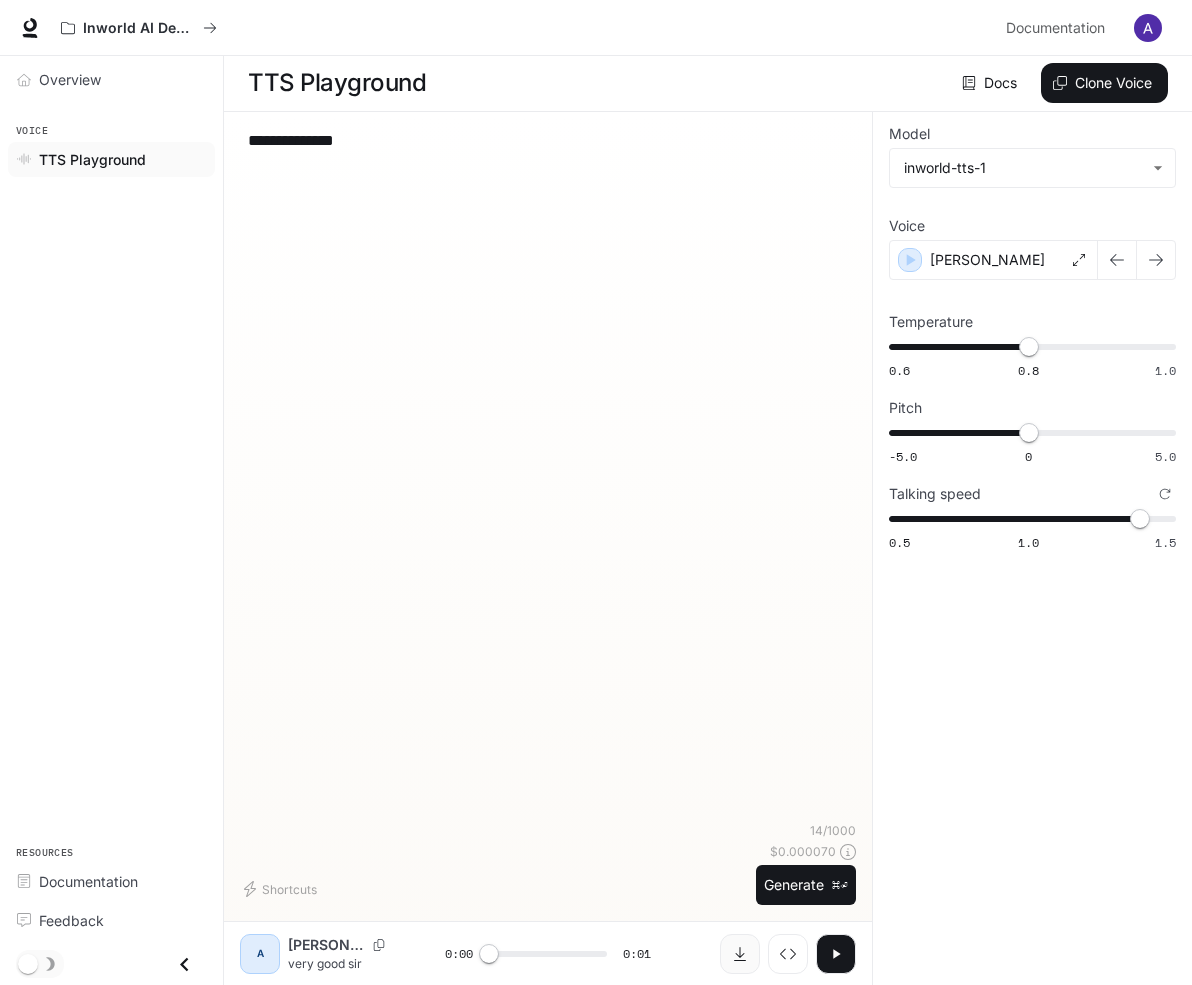 click 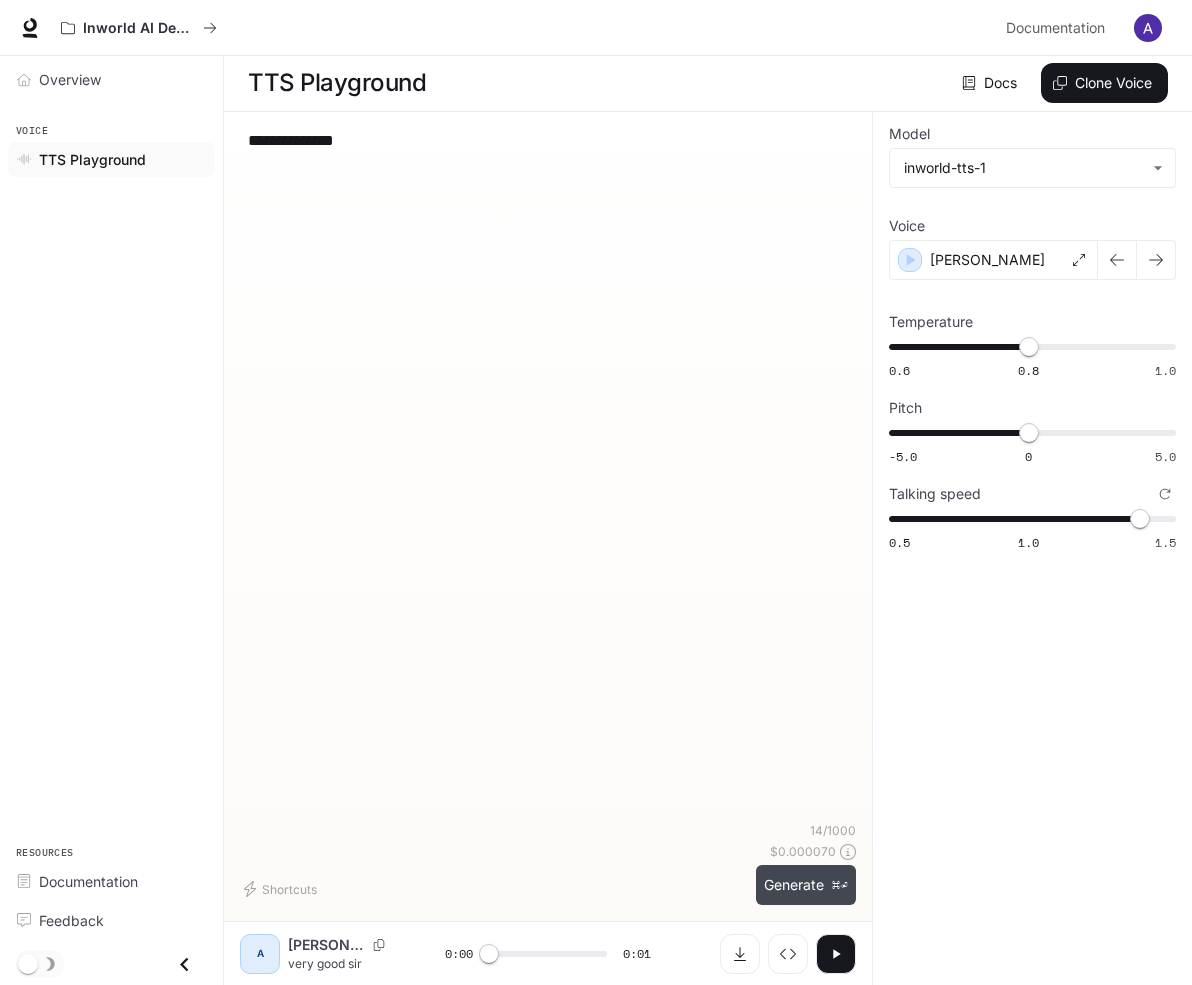 click on "Generate ⌘⏎" at bounding box center [806, 885] 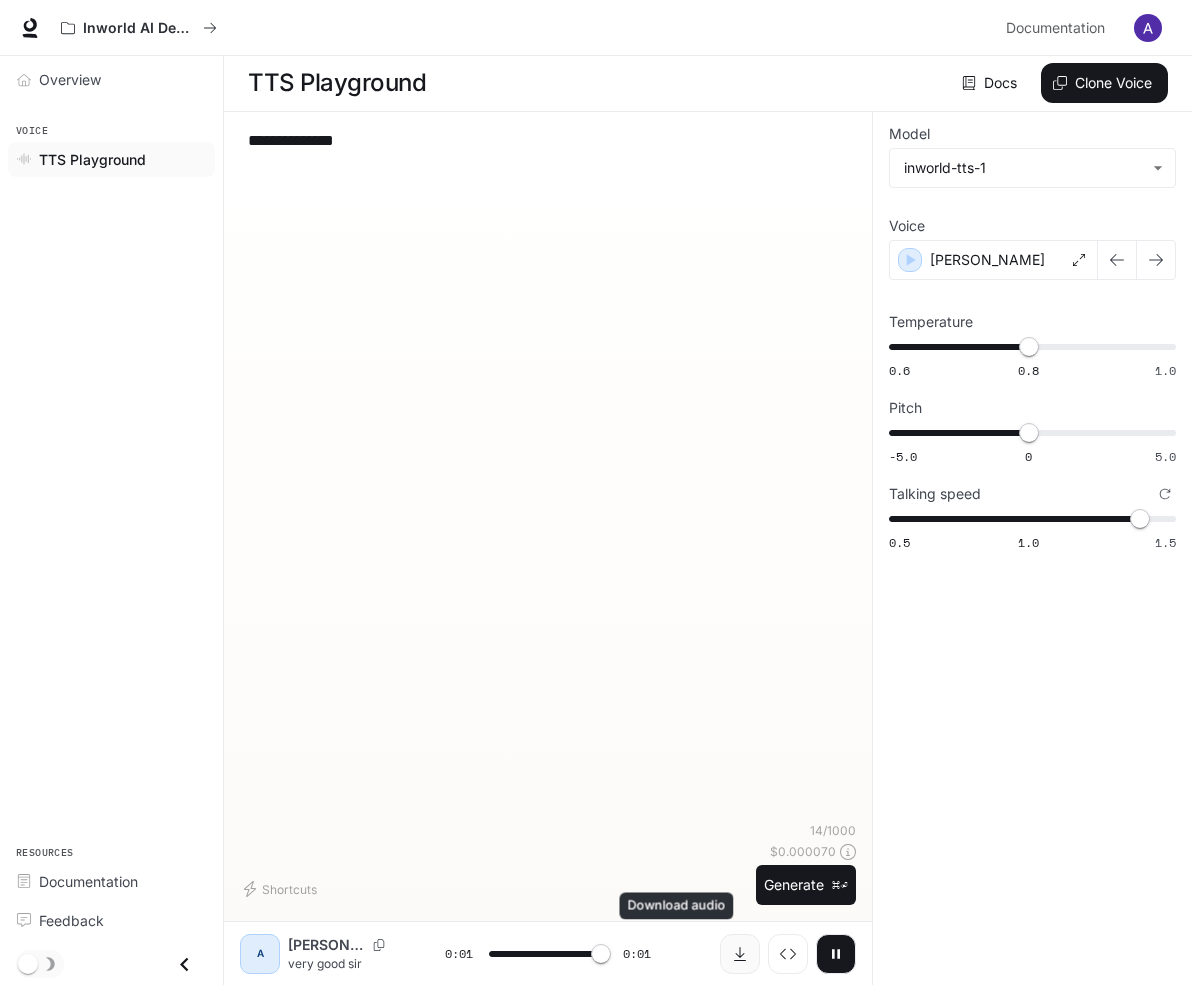 type on "*" 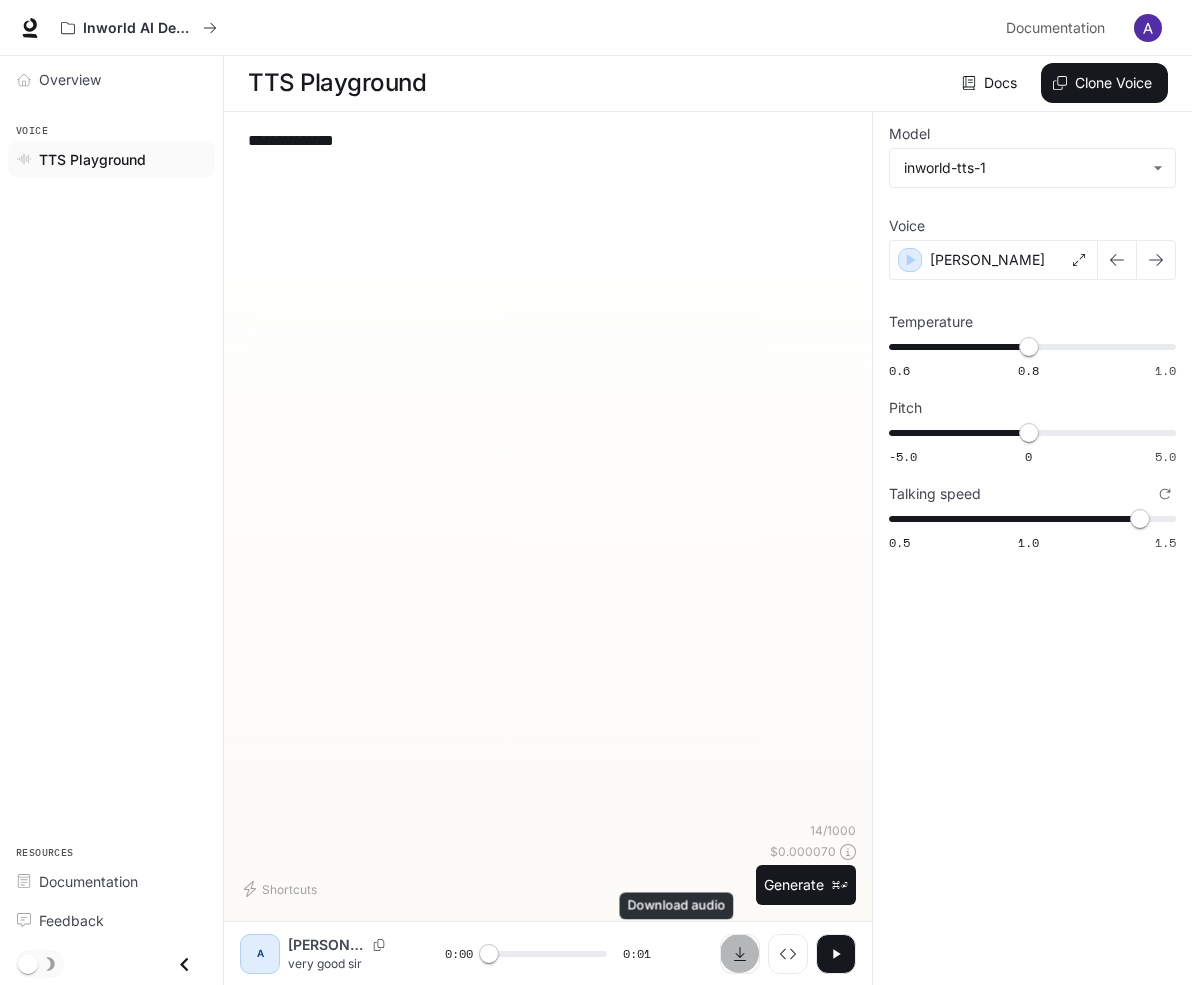 click at bounding box center (740, 954) 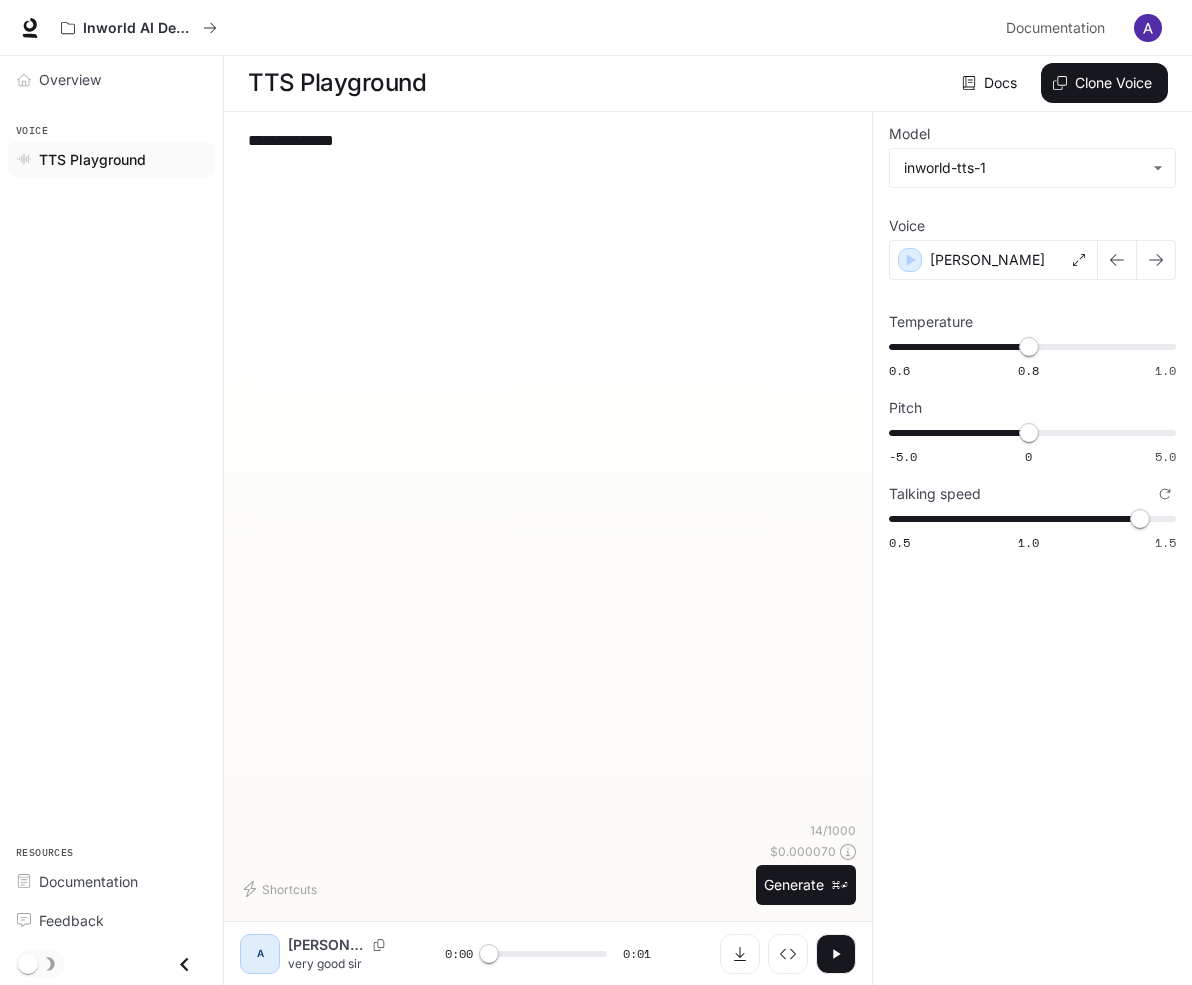 drag, startPoint x: 443, startPoint y: 139, endPoint x: 123, endPoint y: 116, distance: 320.8255 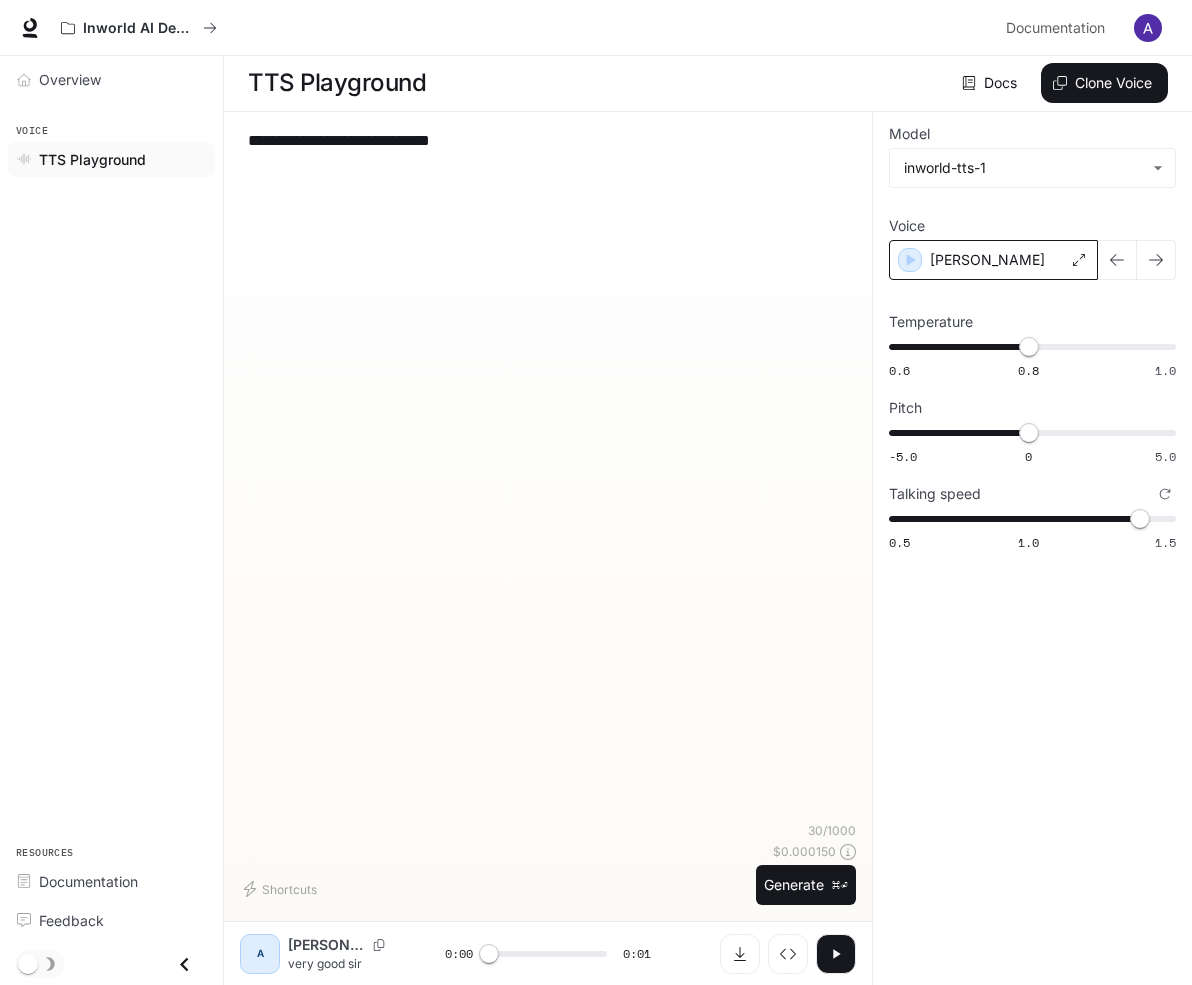 type on "**********" 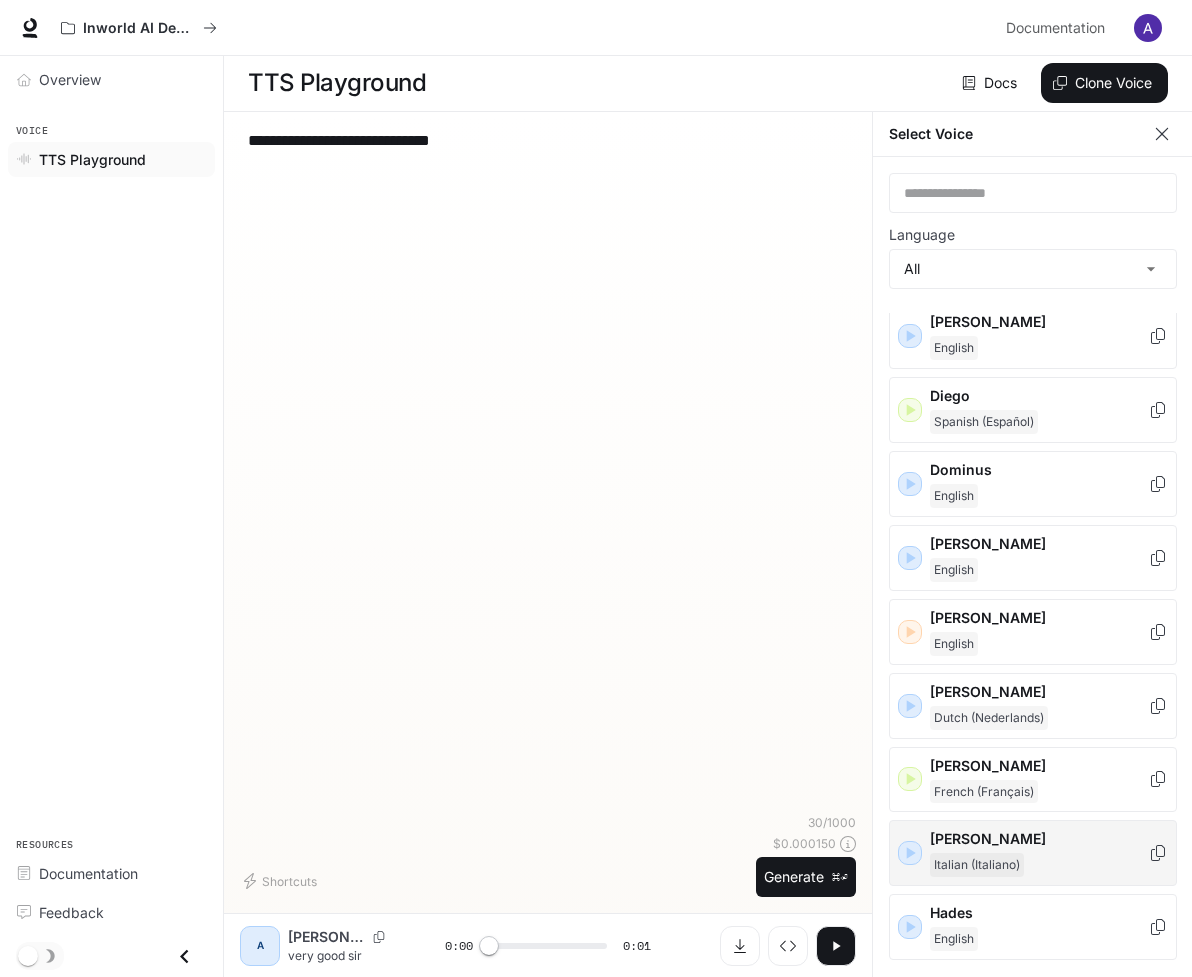 scroll, scrollTop: 612, scrollLeft: 0, axis: vertical 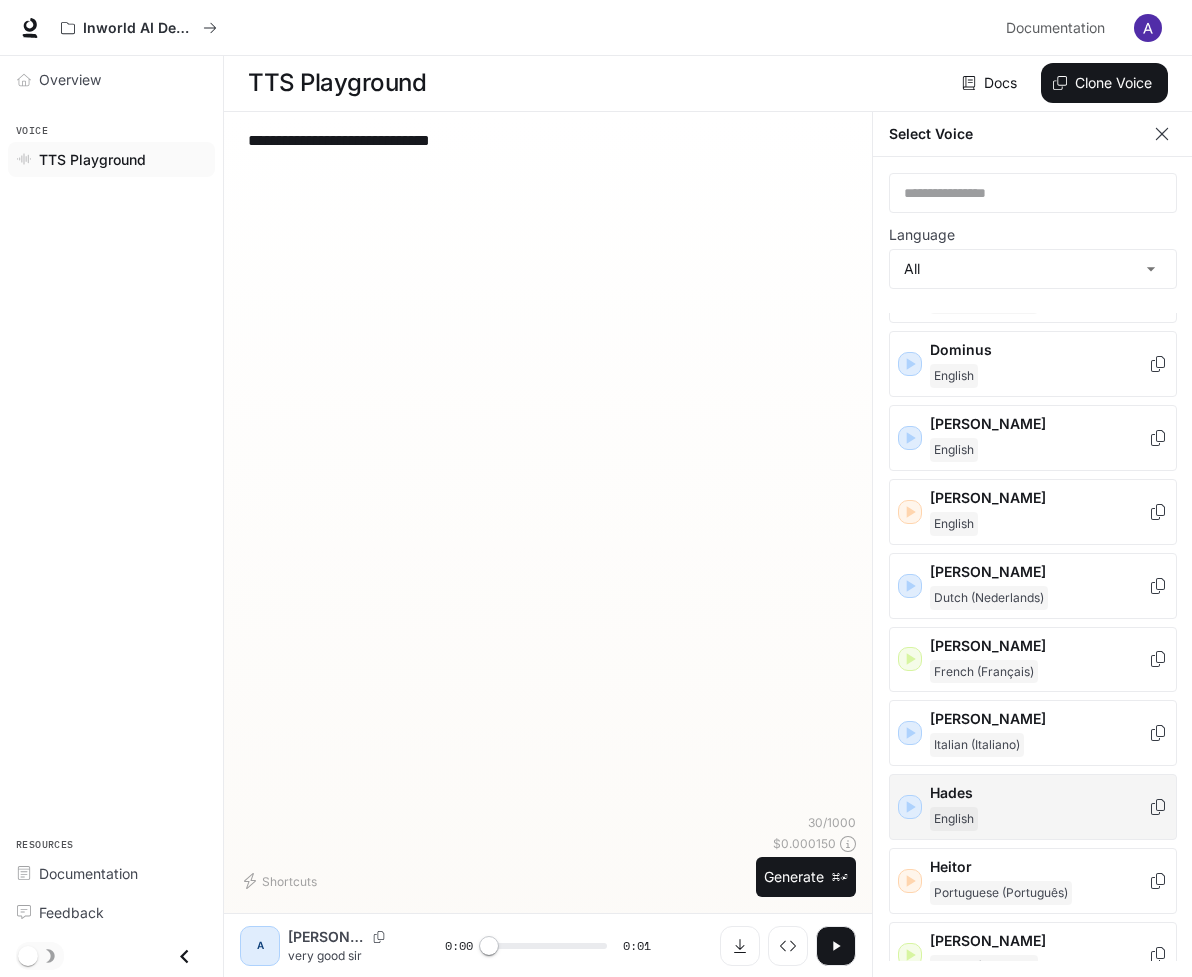 click on "Hades" at bounding box center (1039, 793) 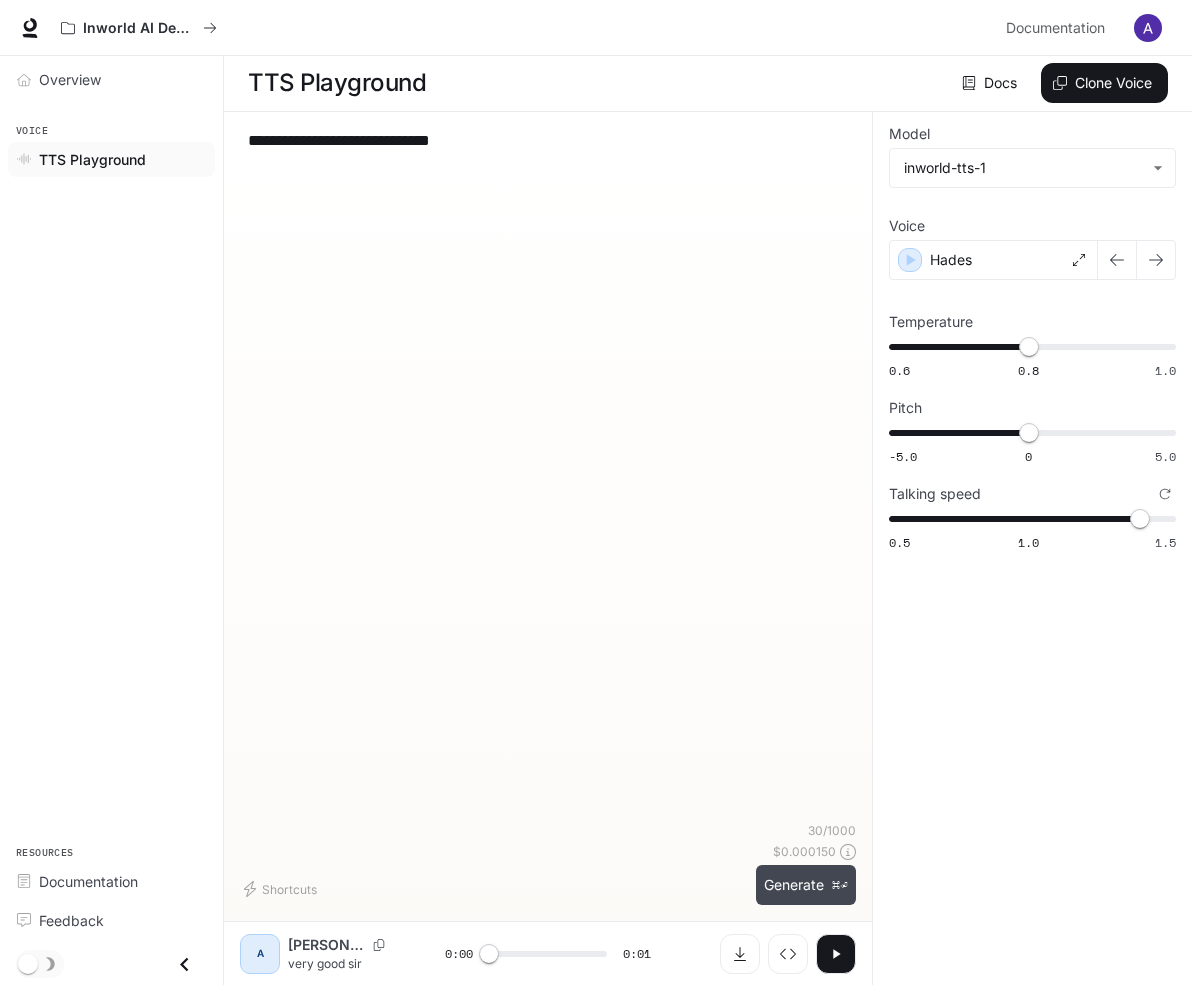 click on "Generate ⌘⏎" at bounding box center (806, 885) 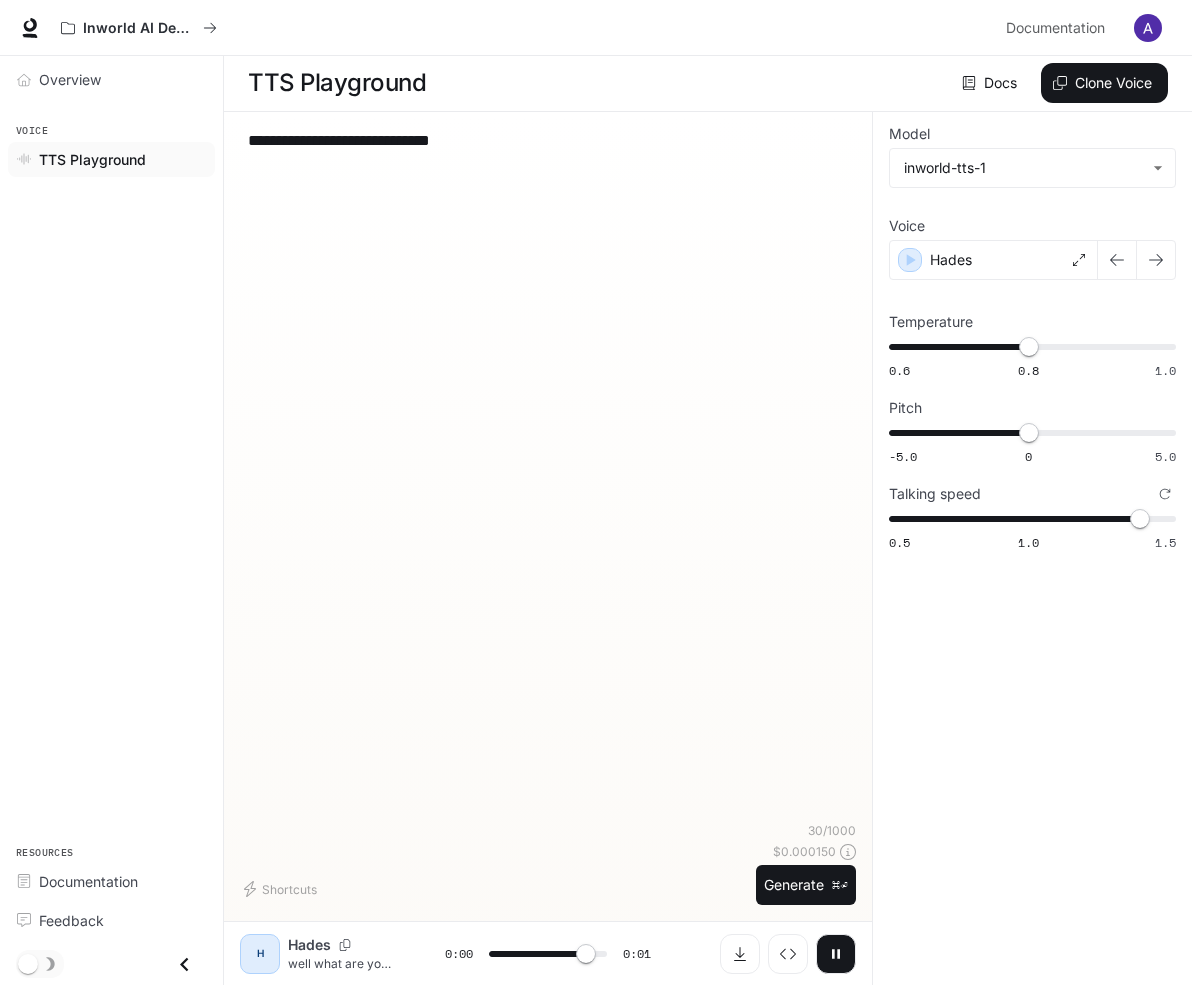 type on "*" 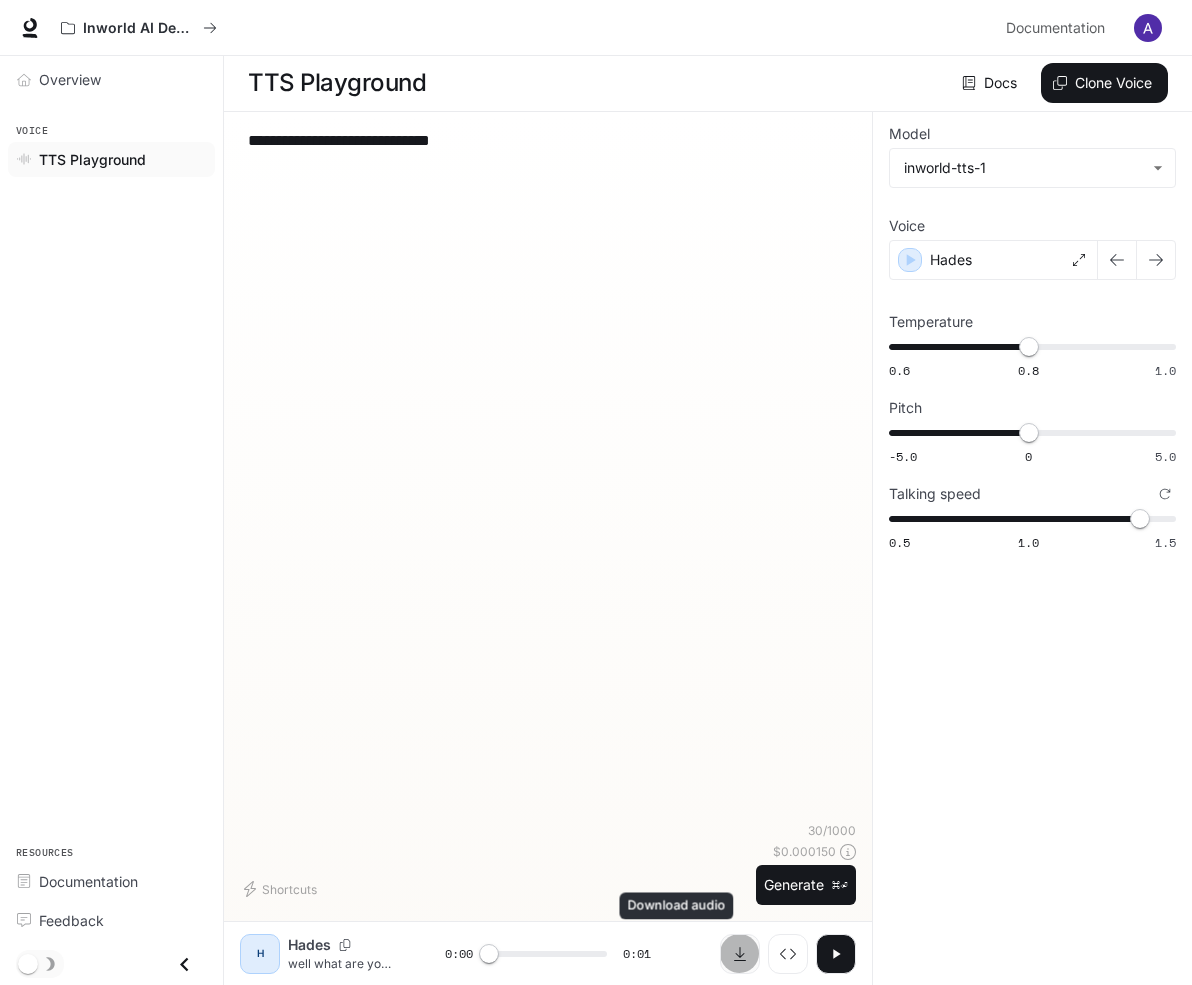 click at bounding box center (740, 954) 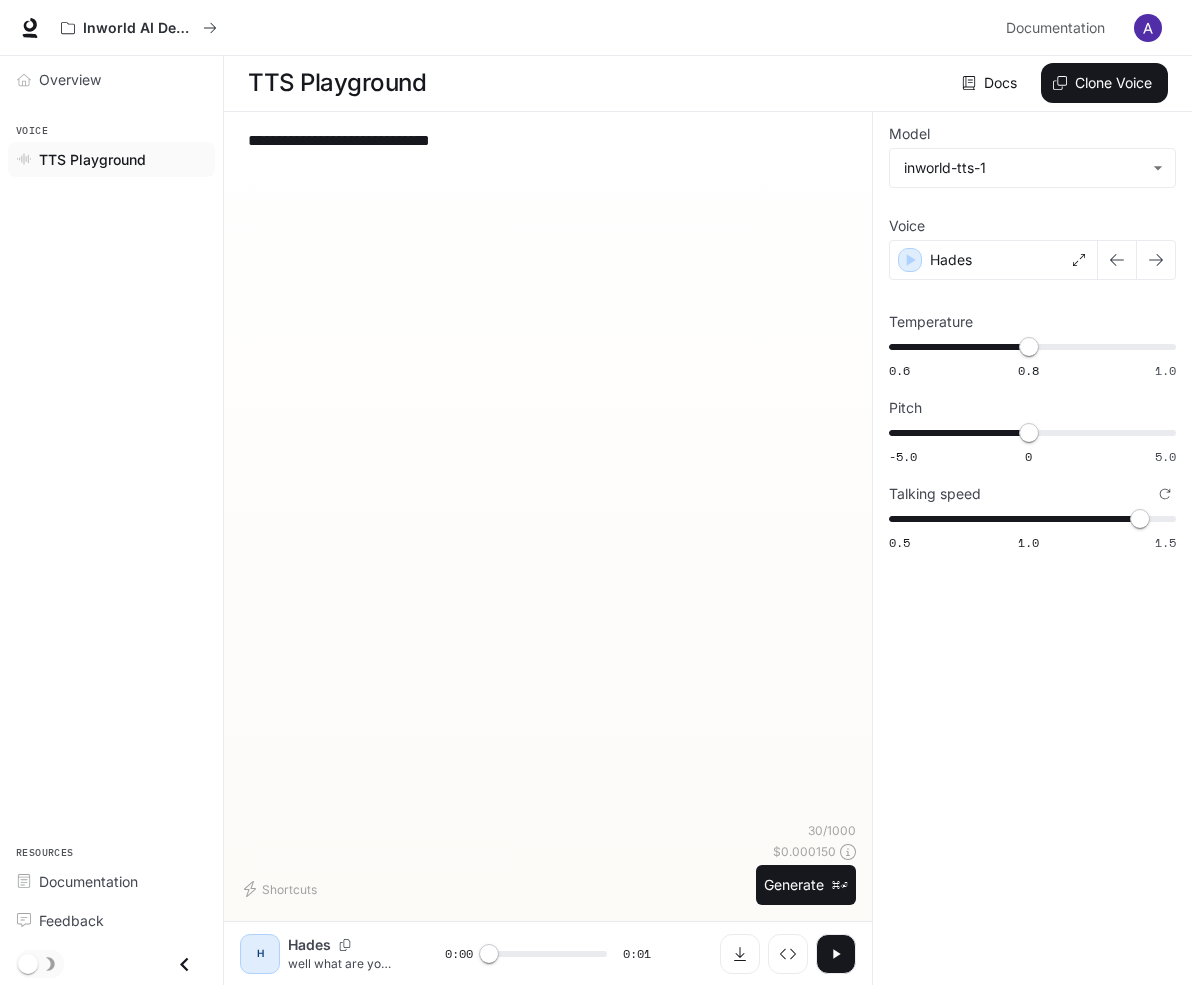 drag, startPoint x: 504, startPoint y: 134, endPoint x: 117, endPoint y: 171, distance: 388.7647 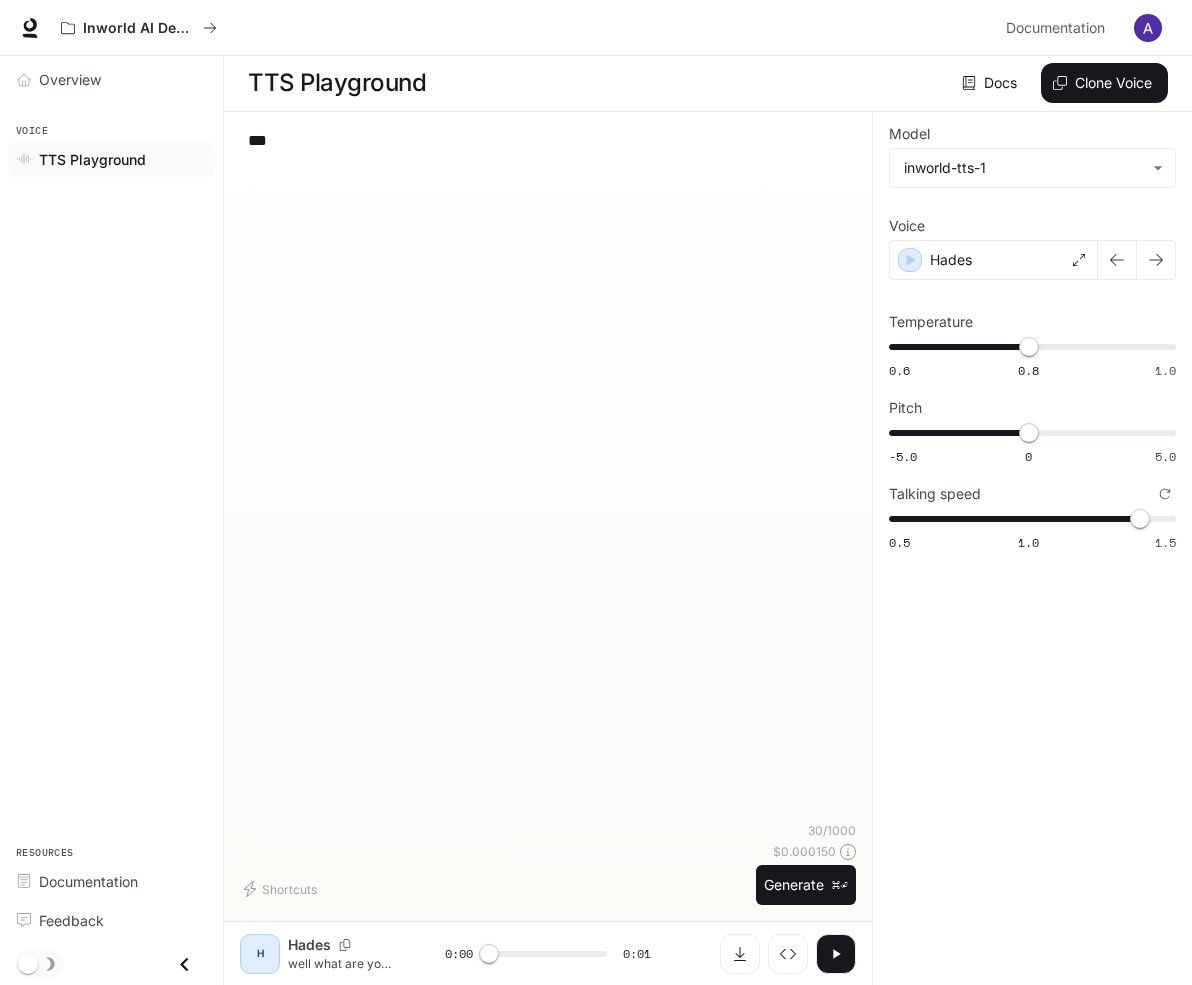 type on "*" 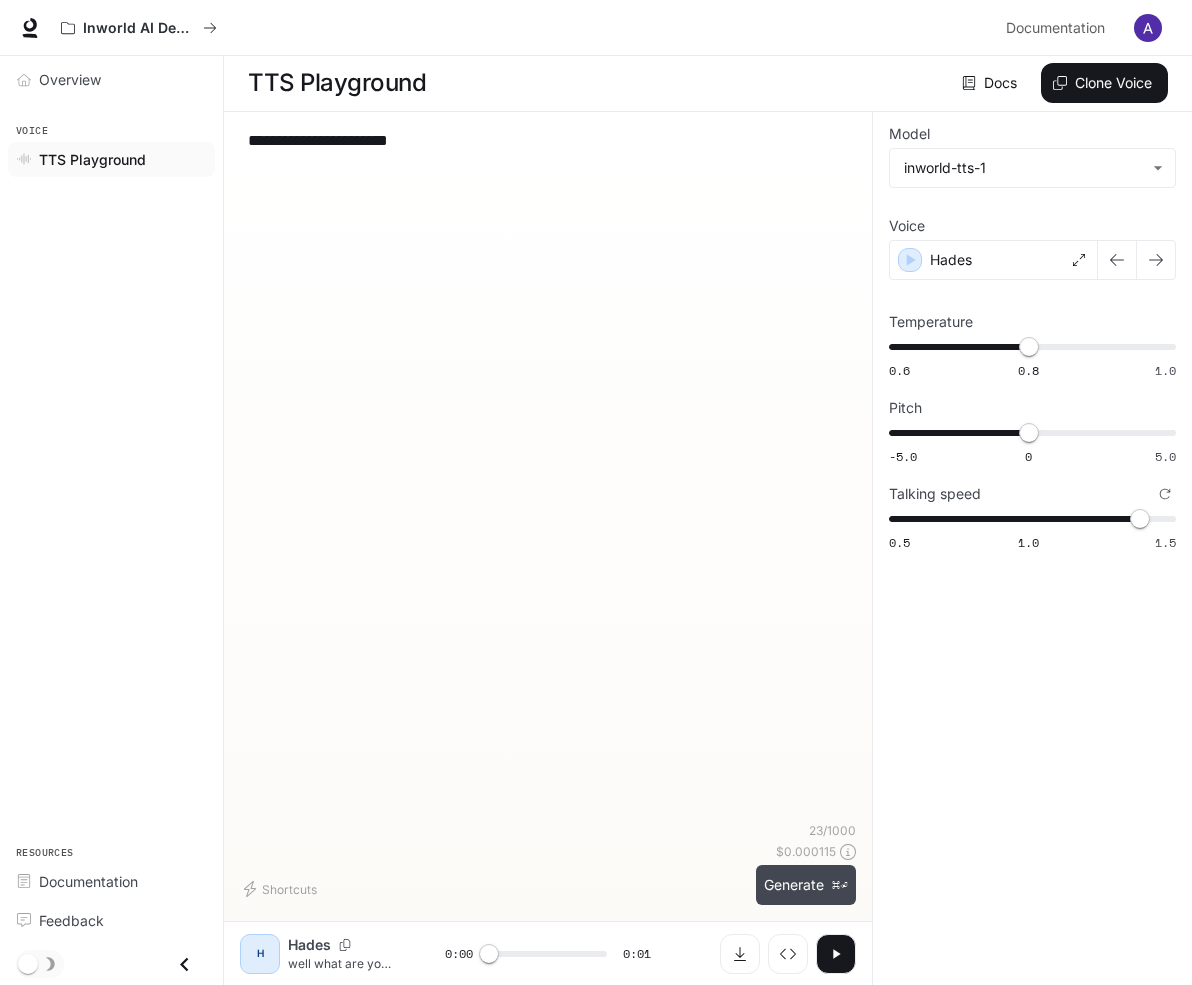 type on "**********" 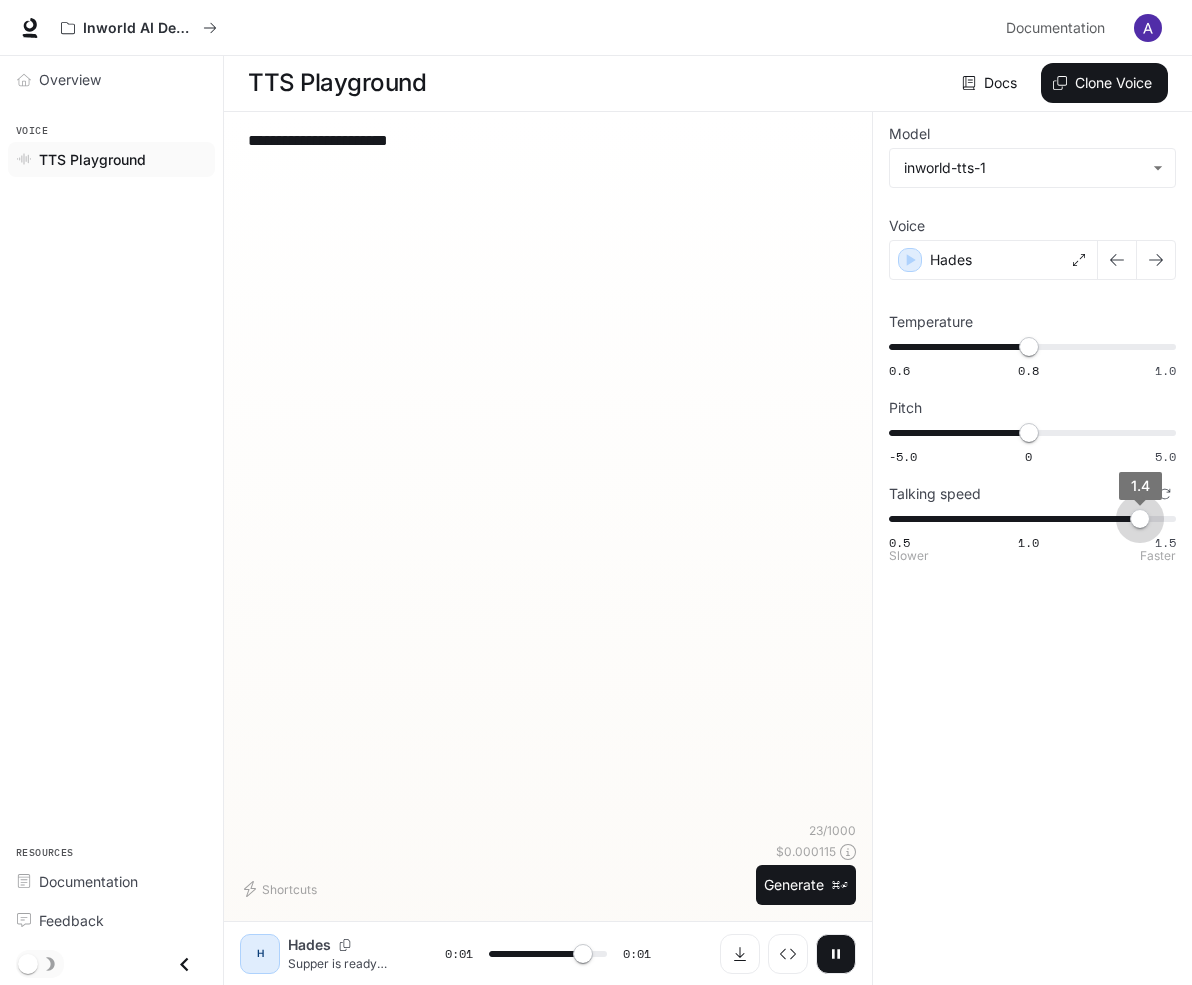 type on "***" 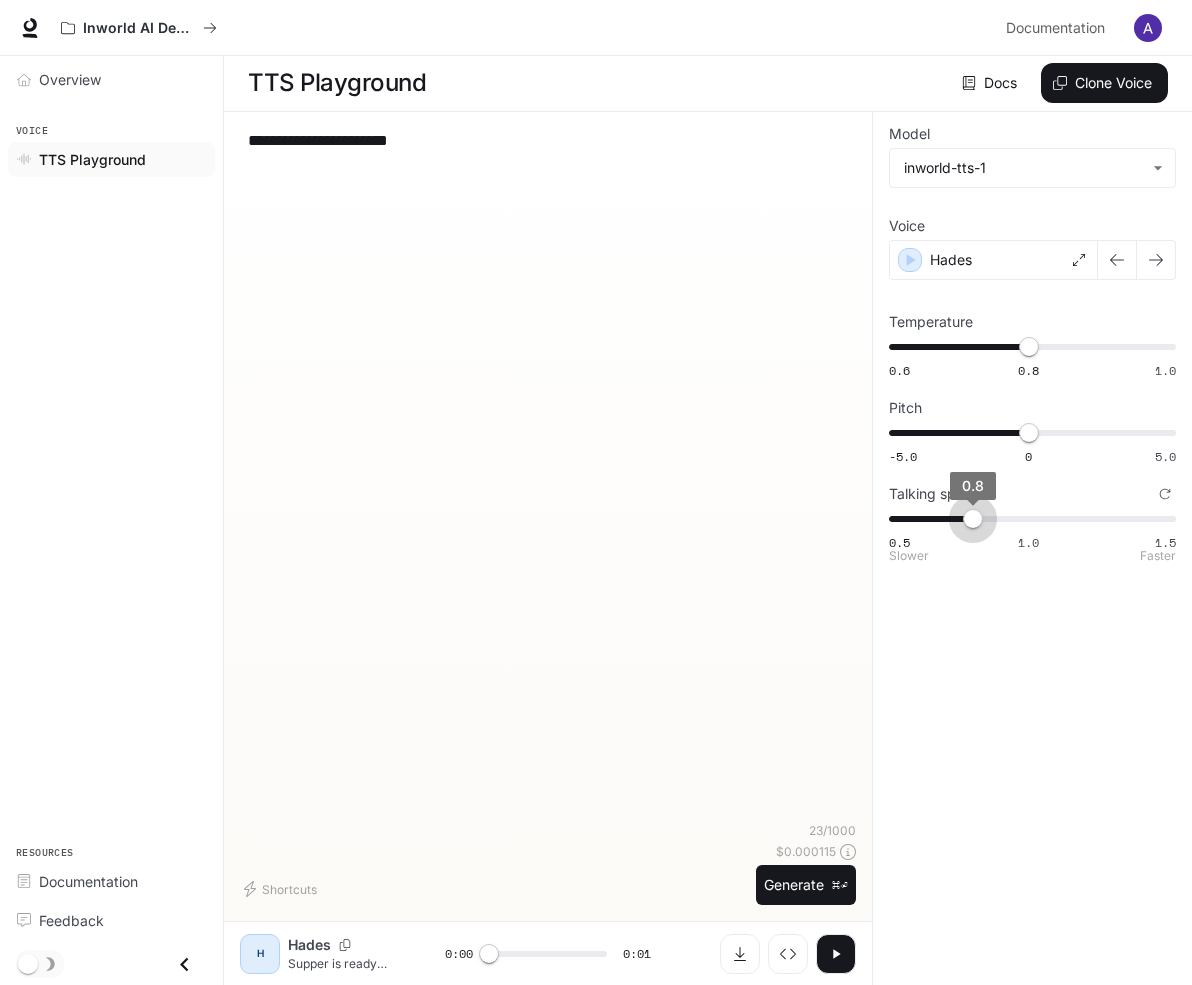 type on "***" 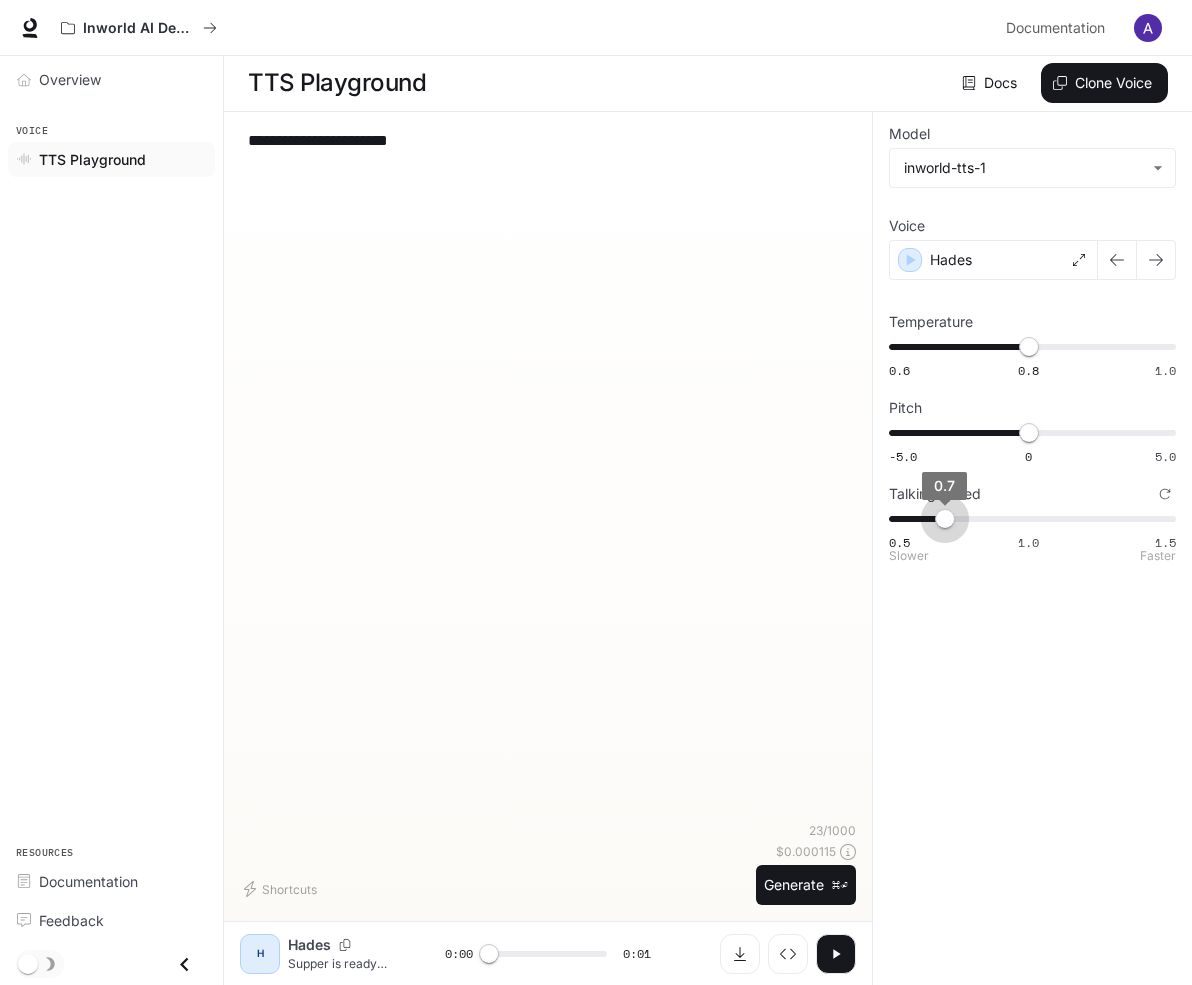 drag, startPoint x: 1125, startPoint y: 513, endPoint x: 893, endPoint y: 534, distance: 232.94849 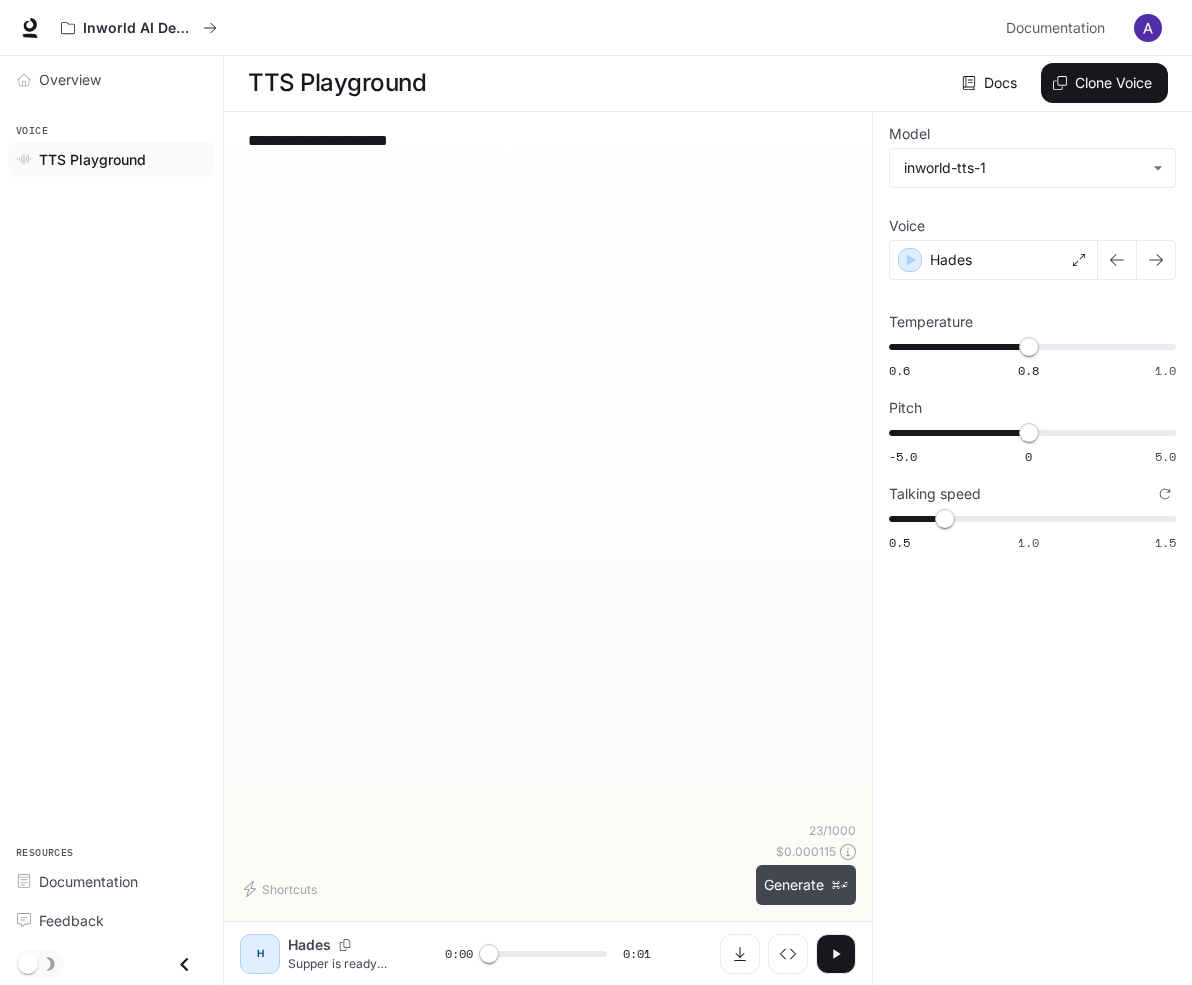 click on "Generate ⌘⏎" at bounding box center [806, 885] 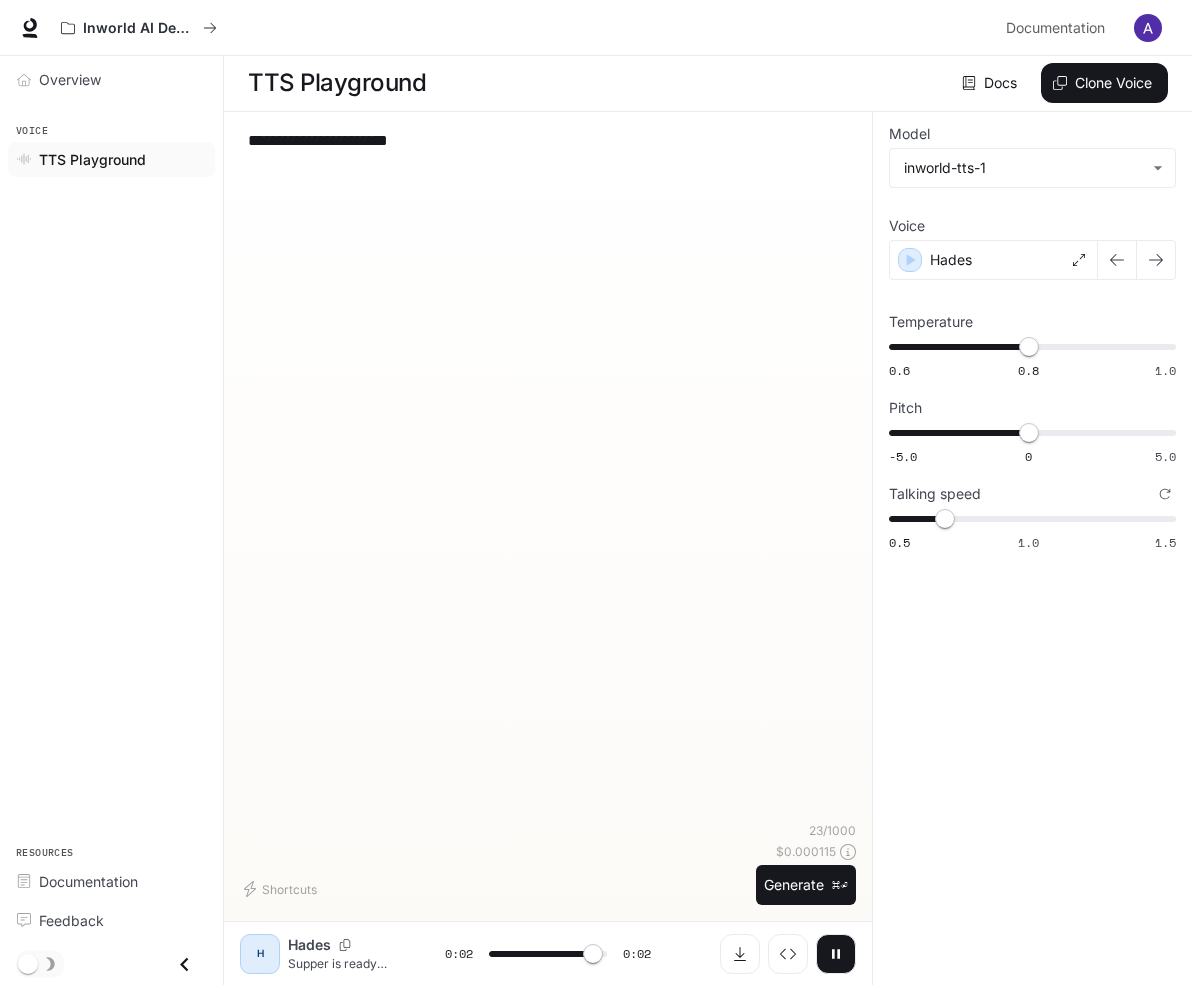 type on "*" 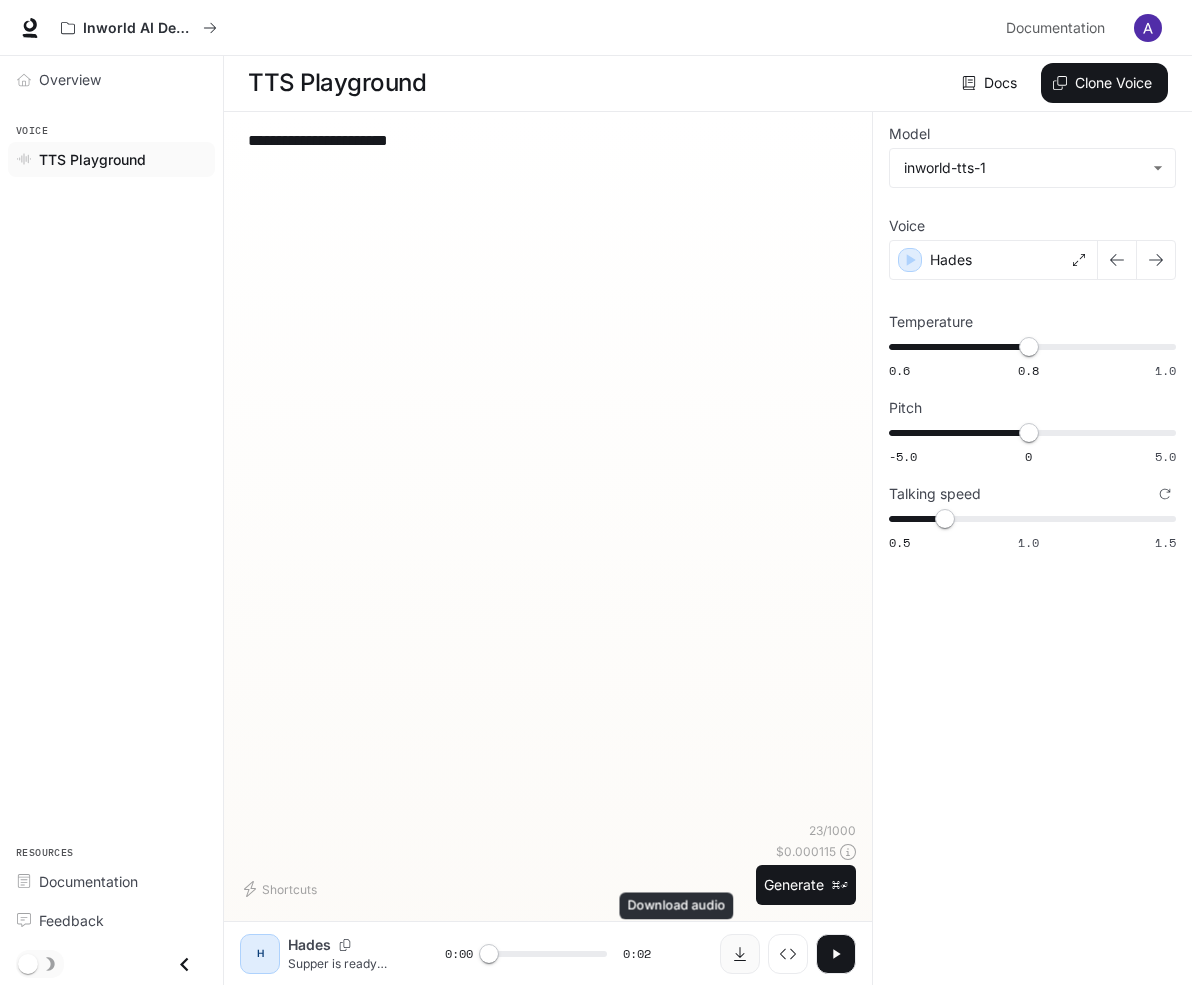 click 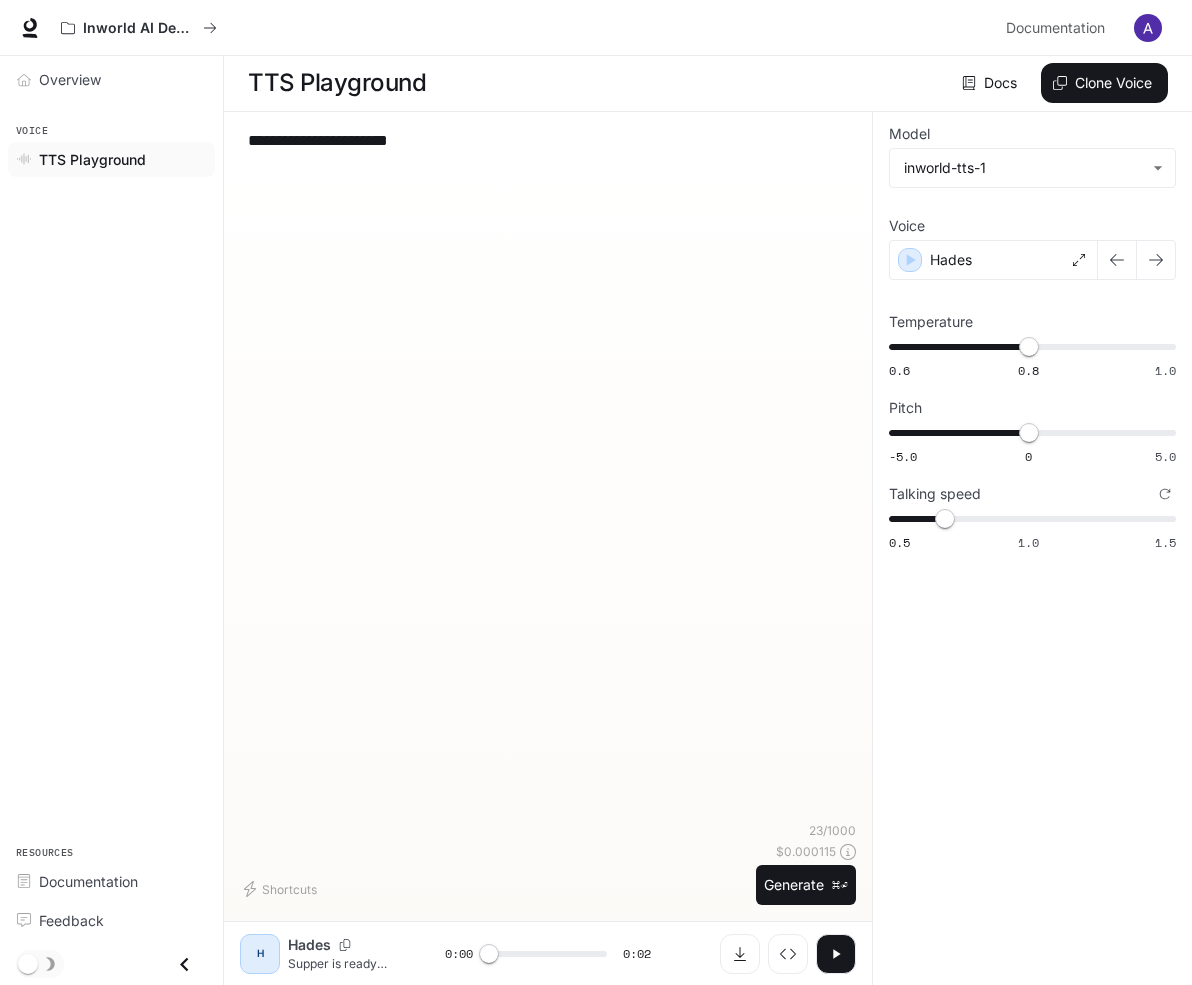 drag, startPoint x: 499, startPoint y: 153, endPoint x: 231, endPoint y: 149, distance: 268.02985 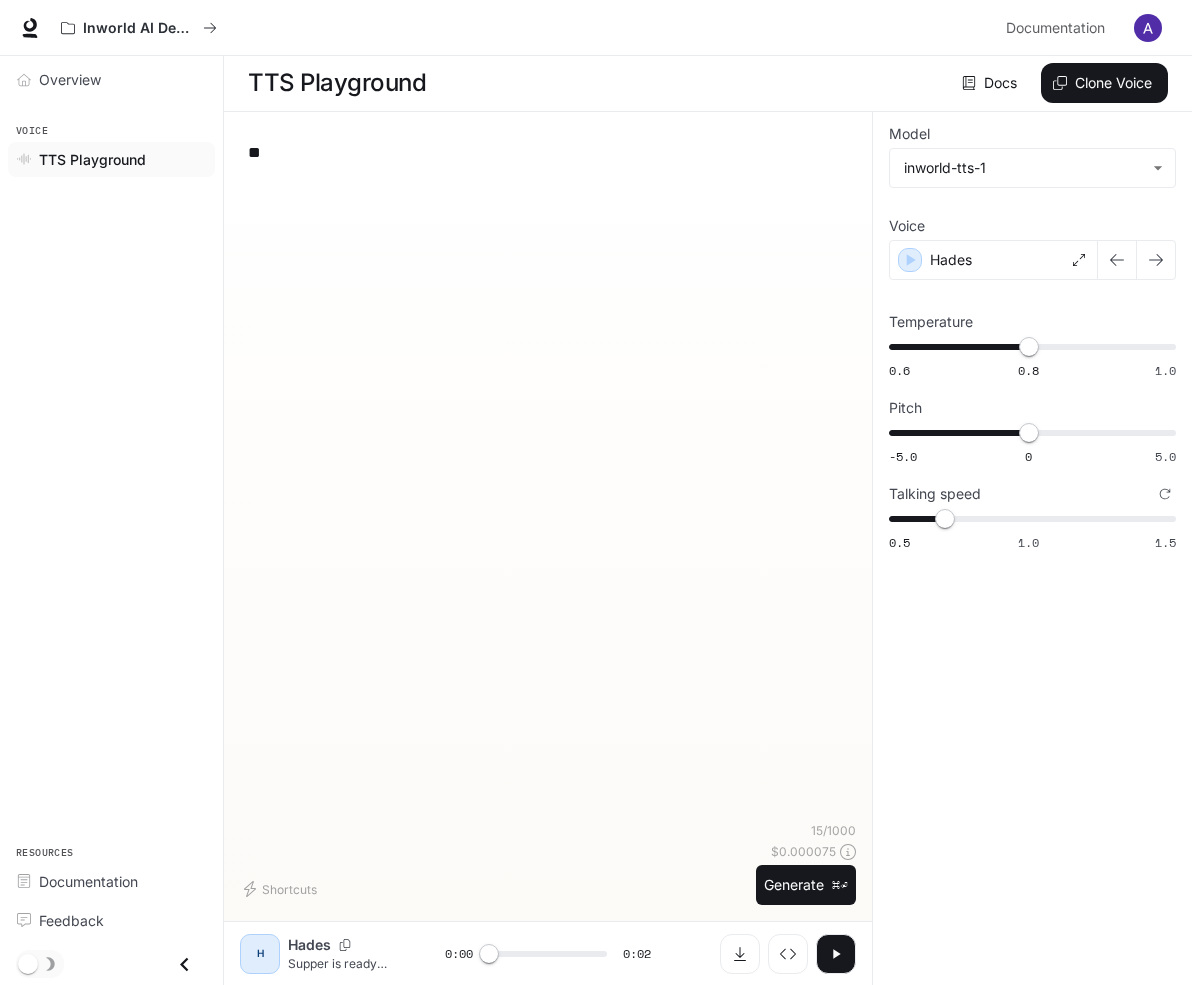 type on "*" 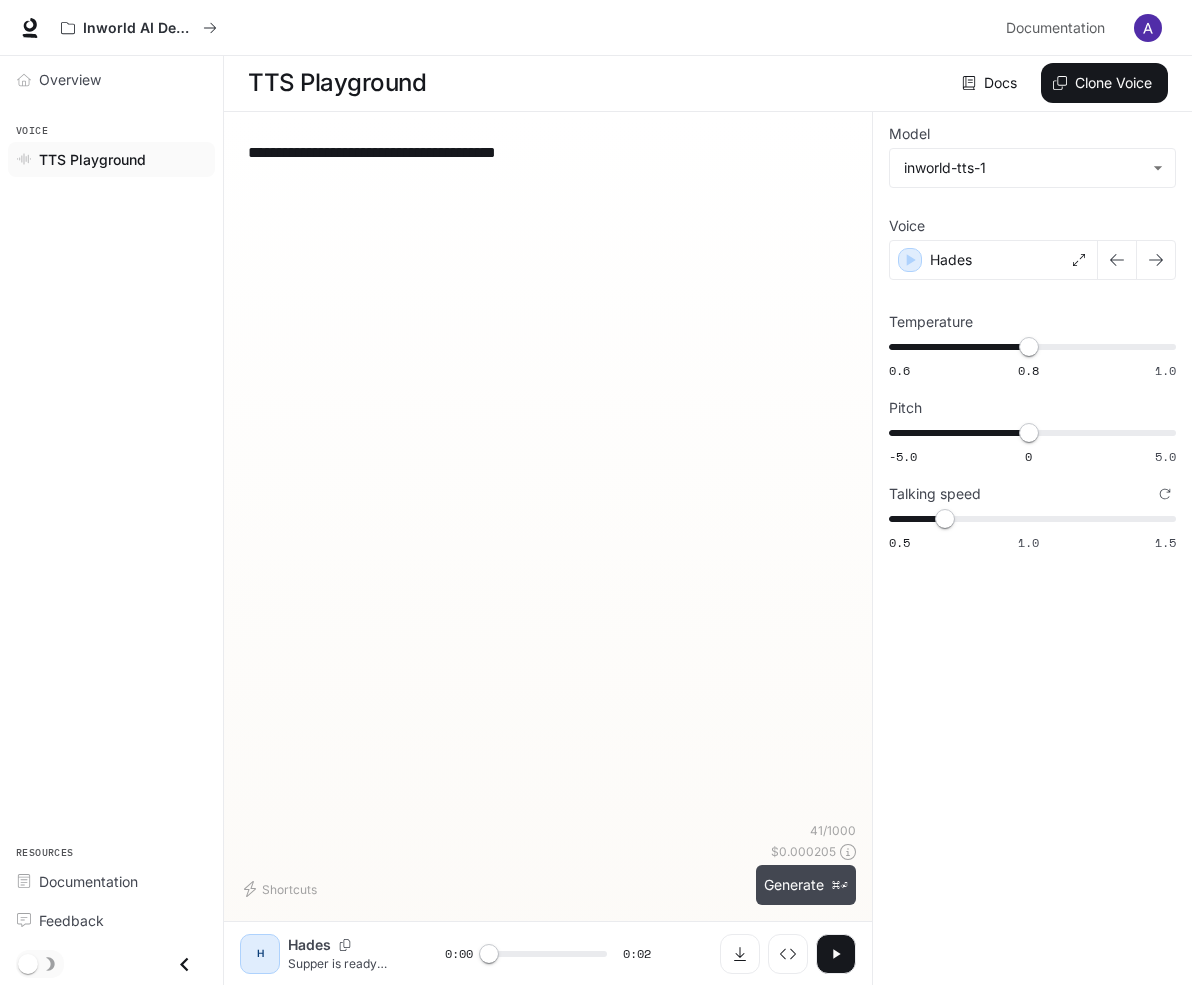 type on "**********" 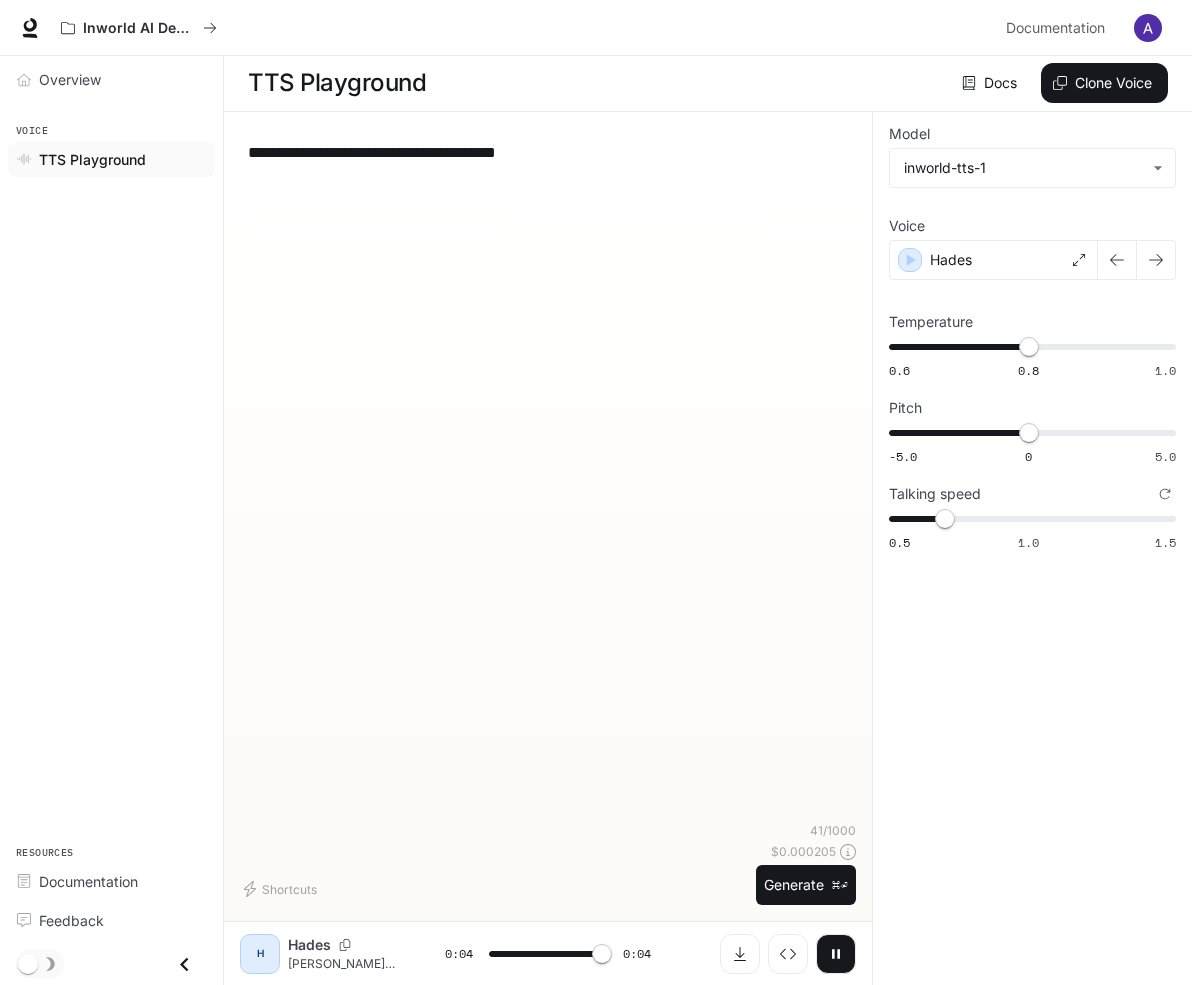 type on "*" 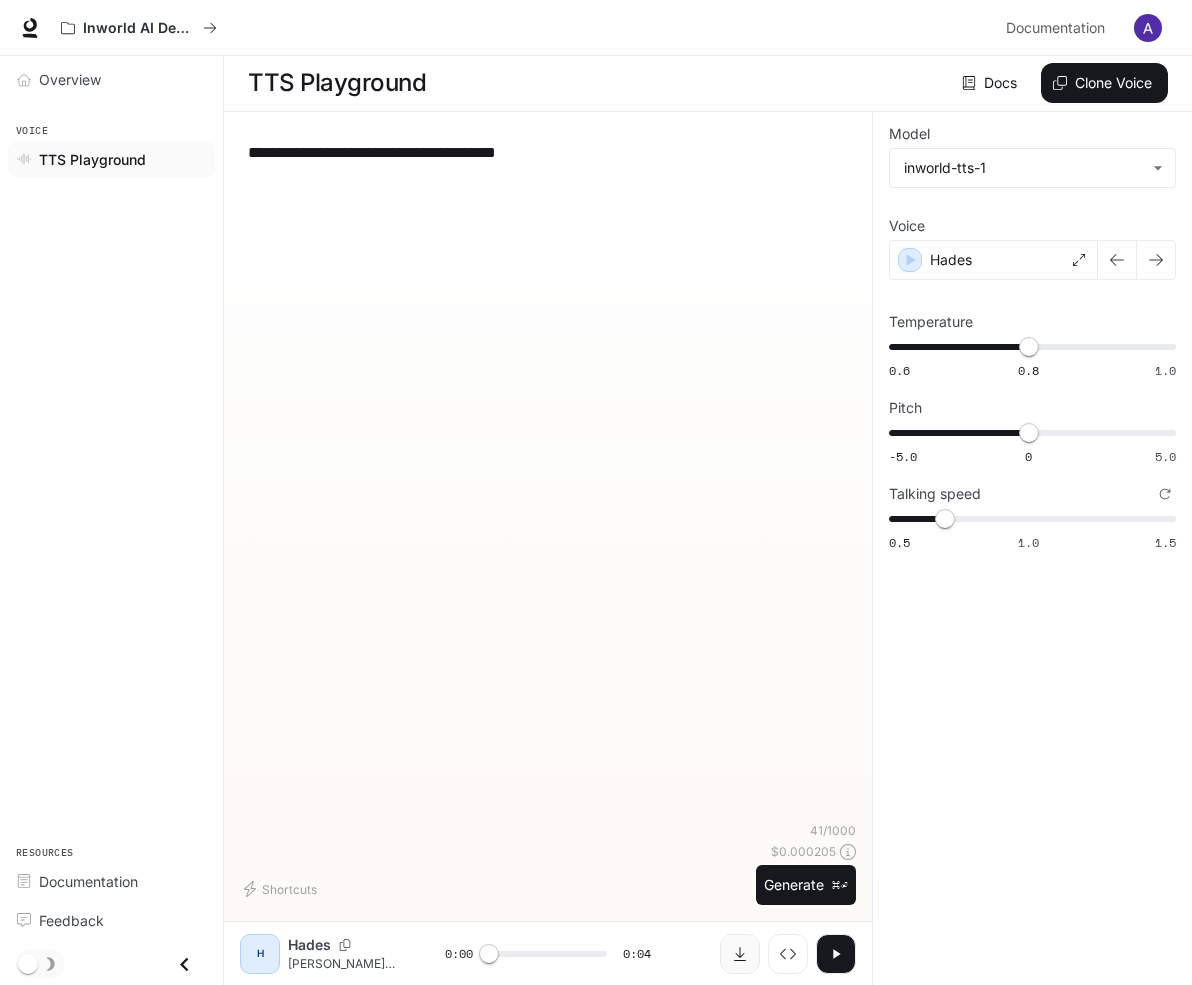 click at bounding box center (740, 954) 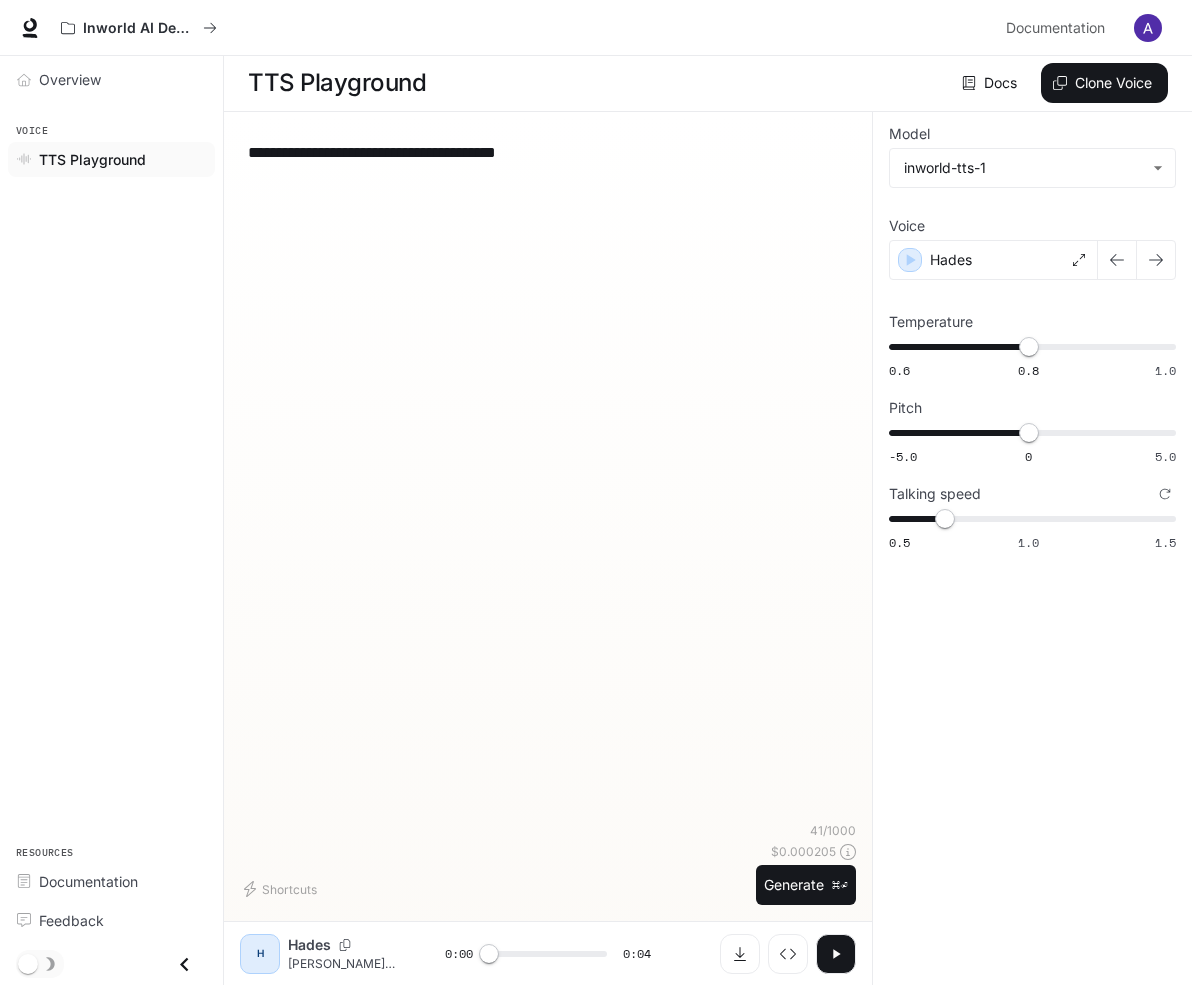 drag, startPoint x: 616, startPoint y: 155, endPoint x: -5, endPoint y: 165, distance: 621.0805 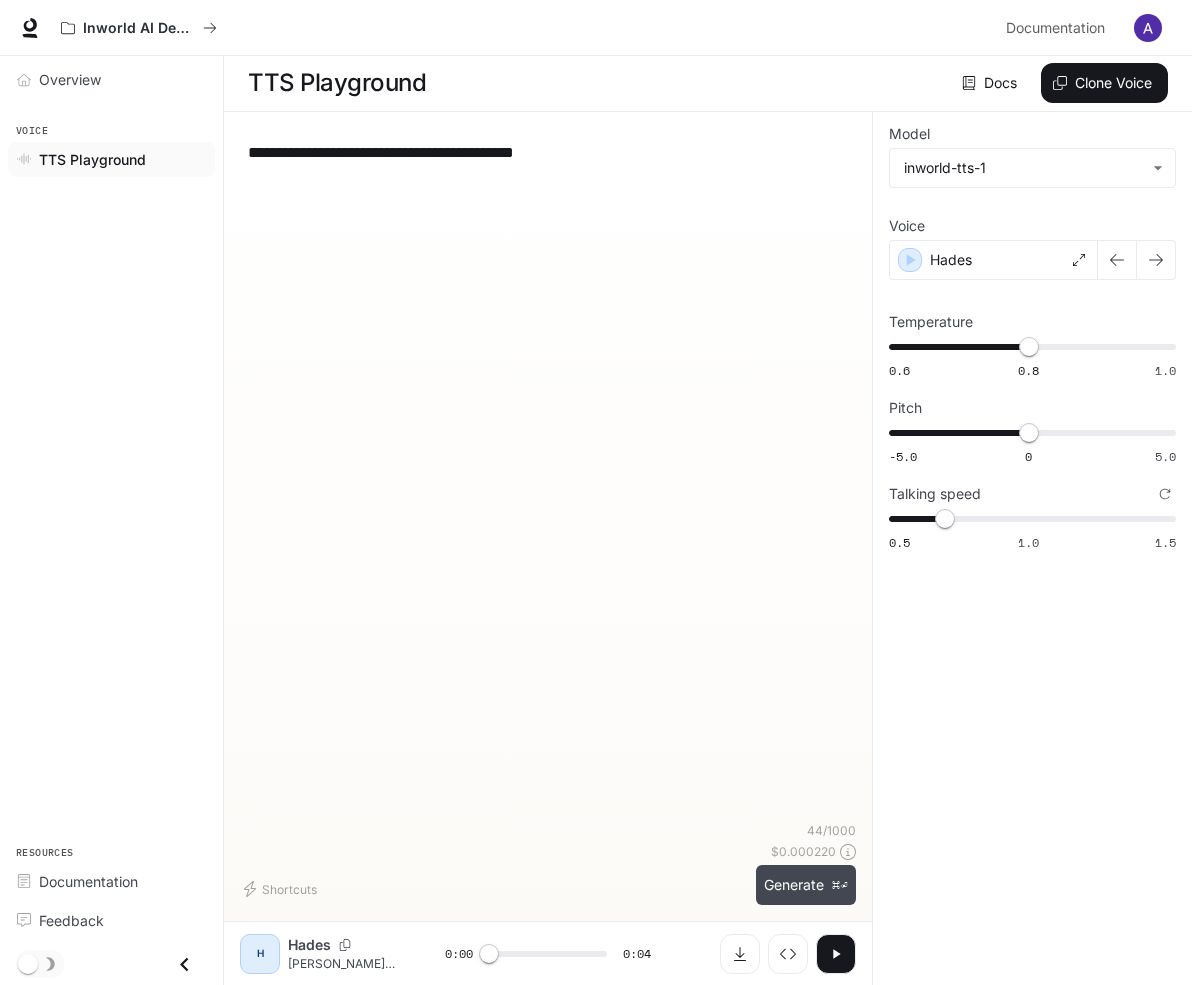 type on "**********" 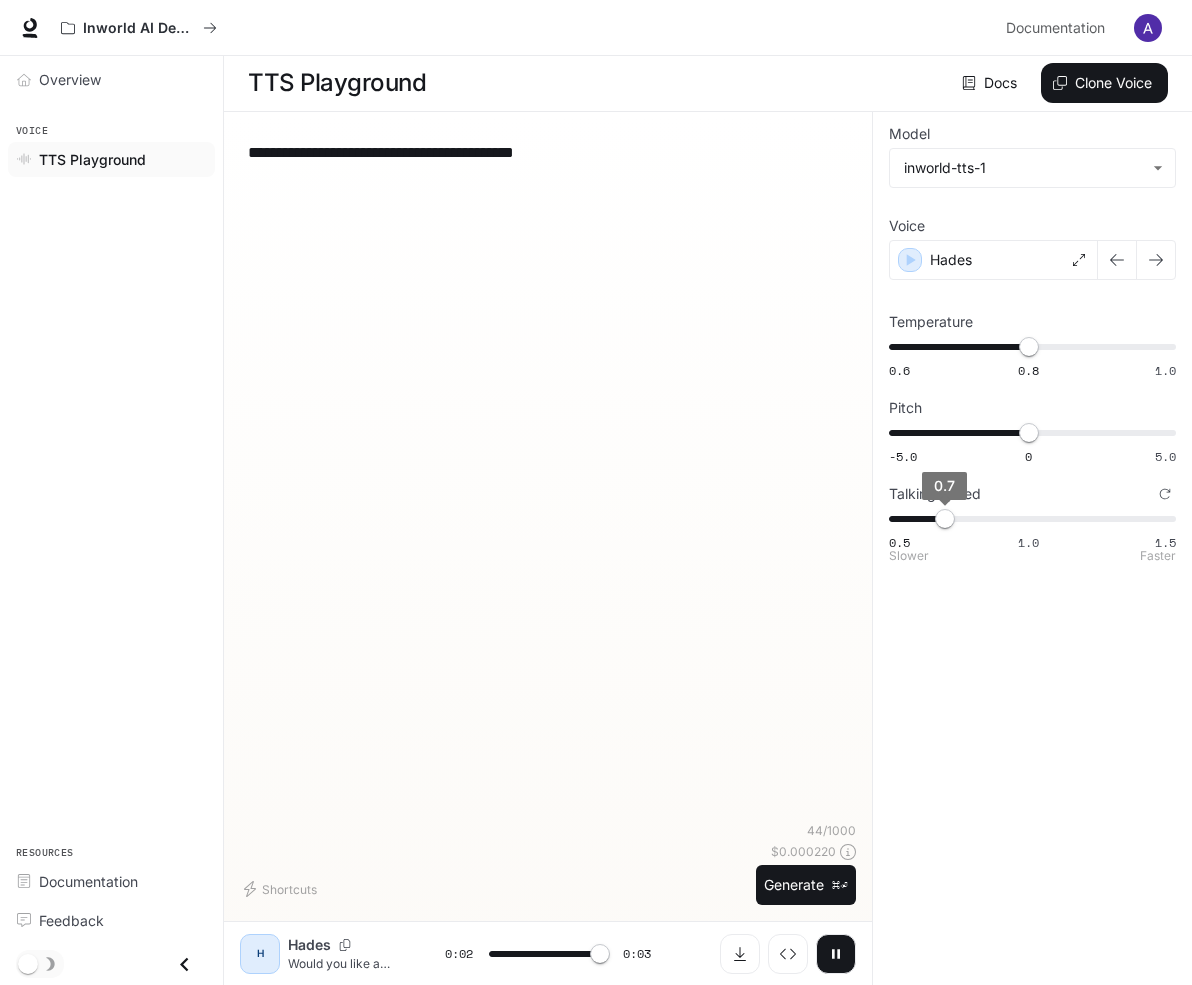 type on "*" 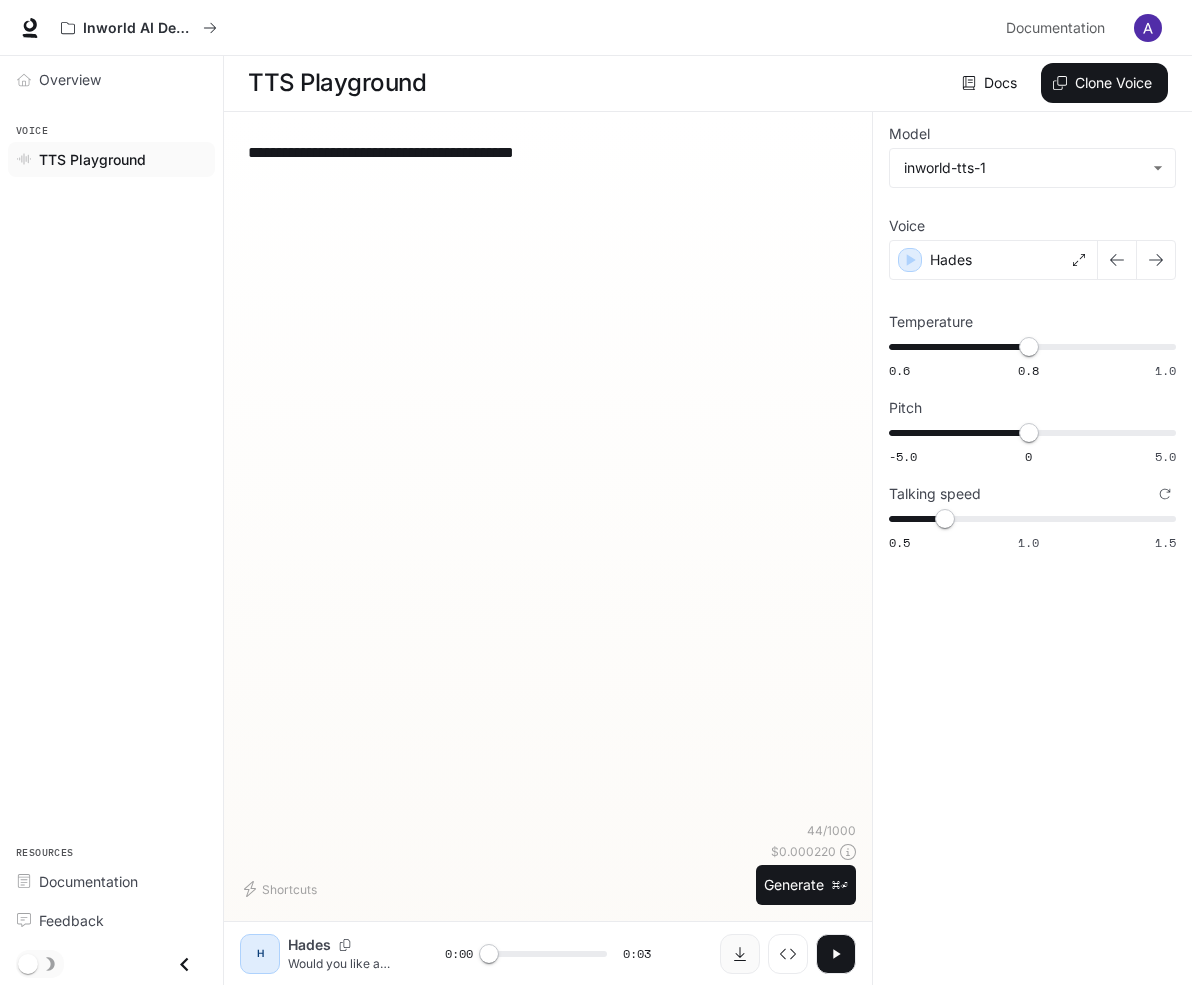 click at bounding box center [740, 954] 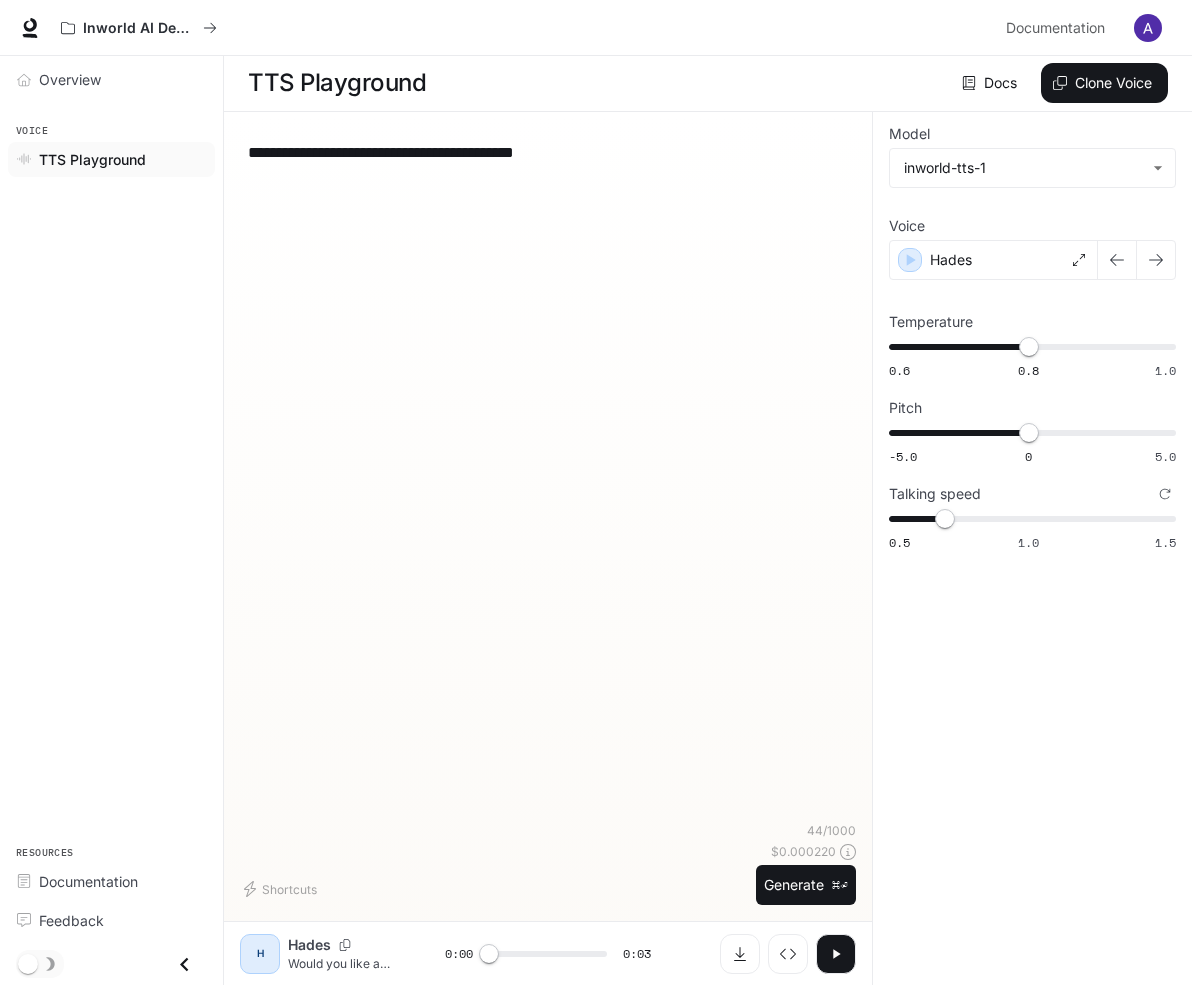drag, startPoint x: 527, startPoint y: 152, endPoint x: 233, endPoint y: 151, distance: 294.0017 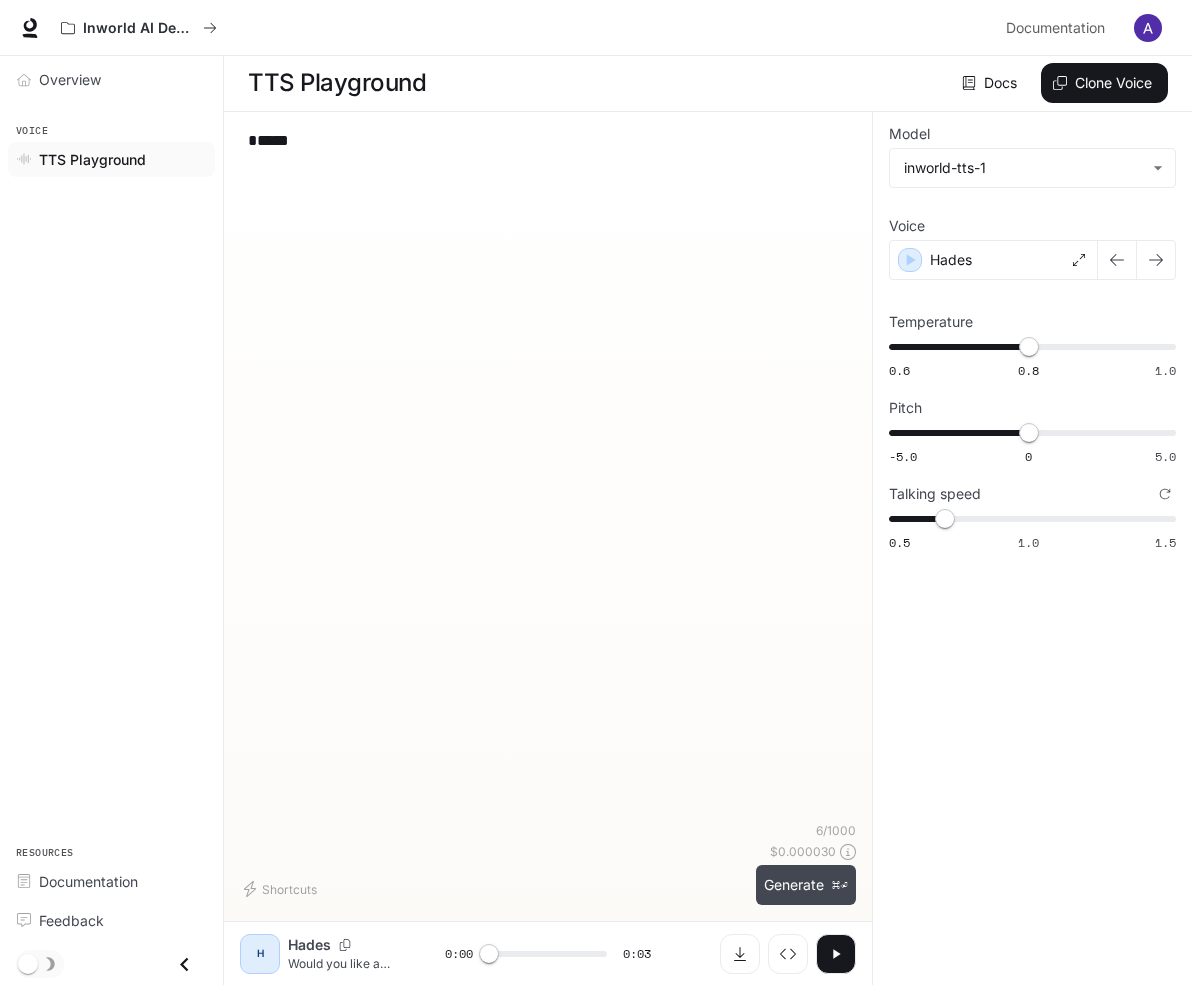 type on "*****" 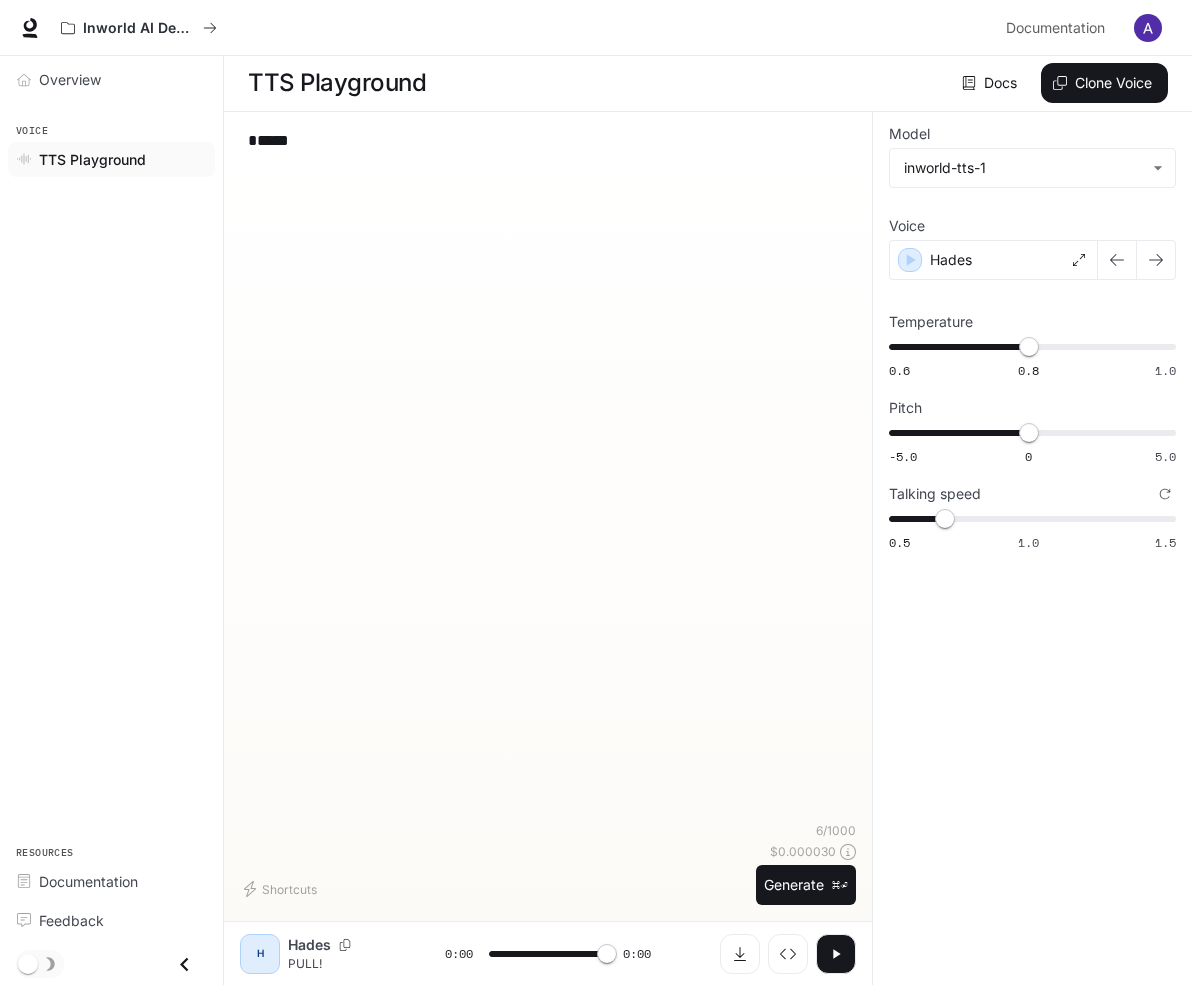 type on "*" 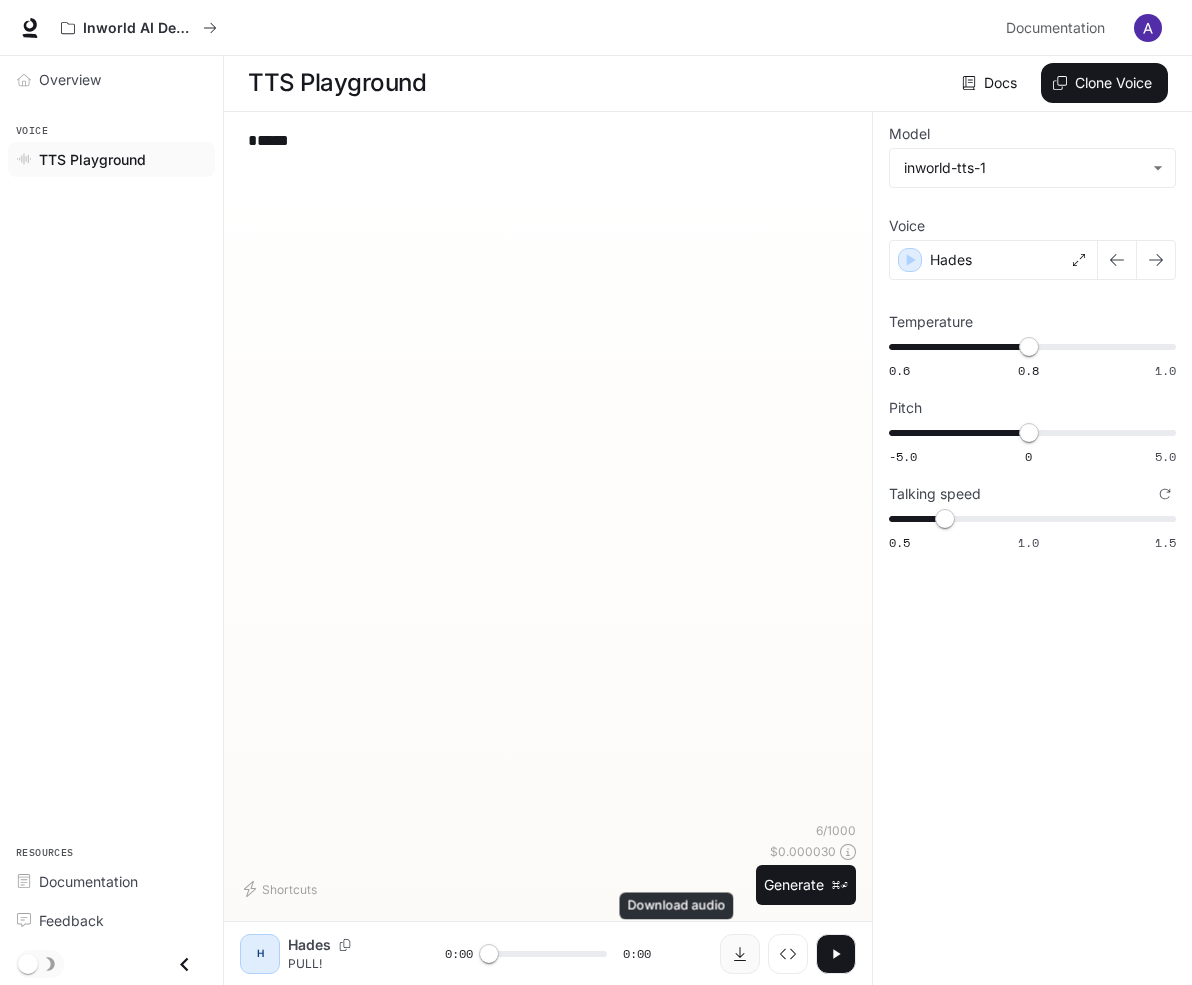 click 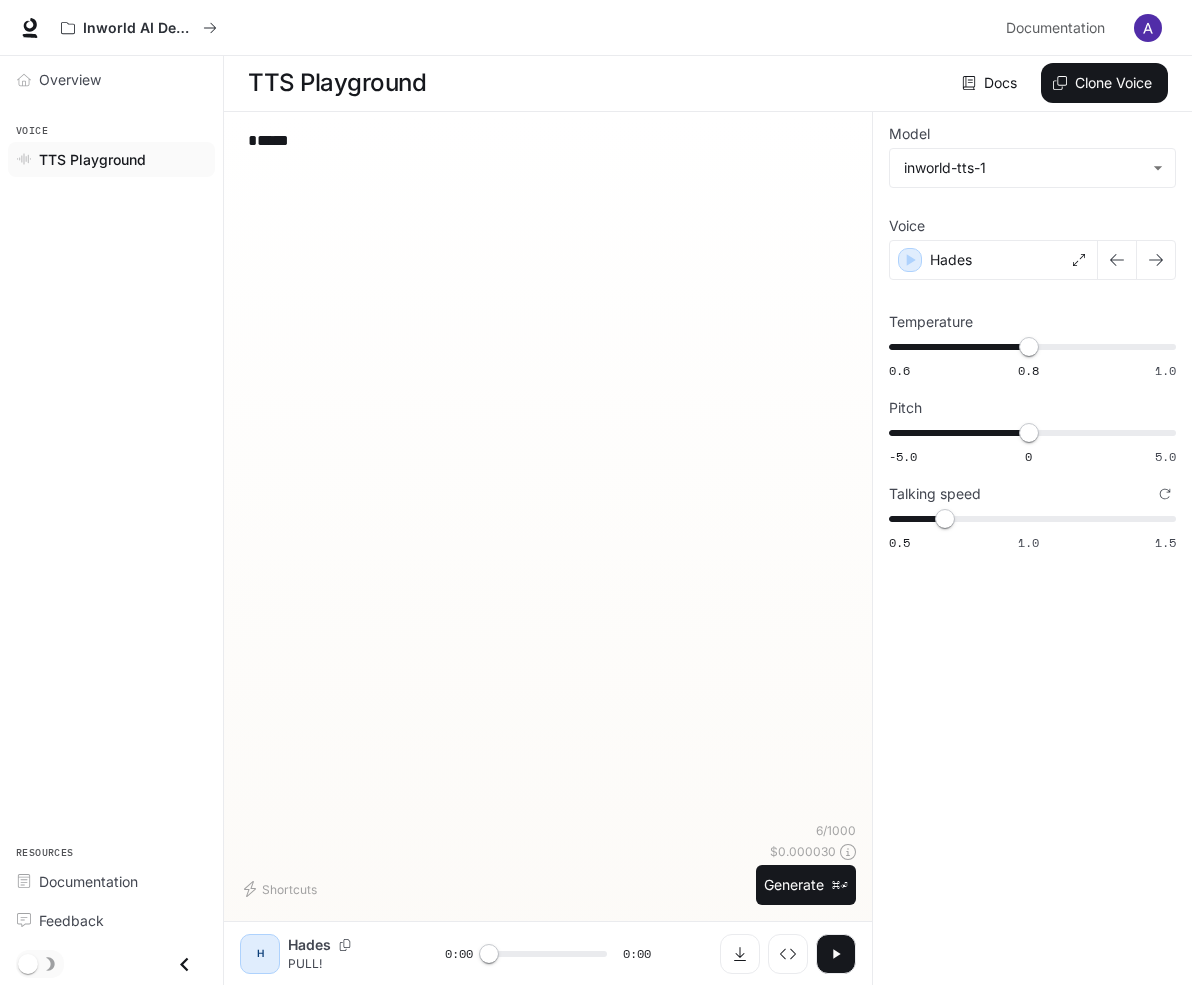 drag, startPoint x: 536, startPoint y: 173, endPoint x: 235, endPoint y: 153, distance: 301.66373 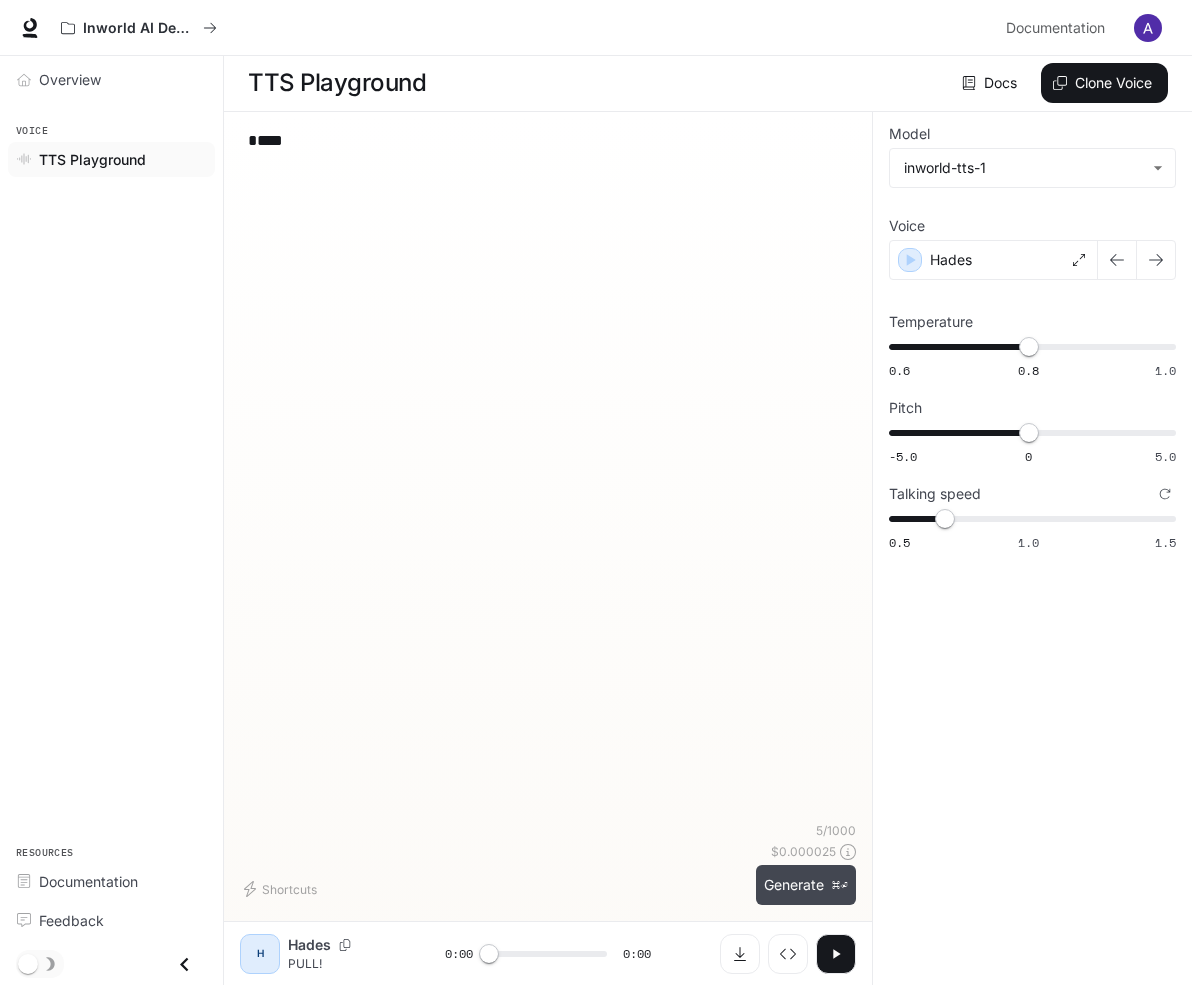 type on "****" 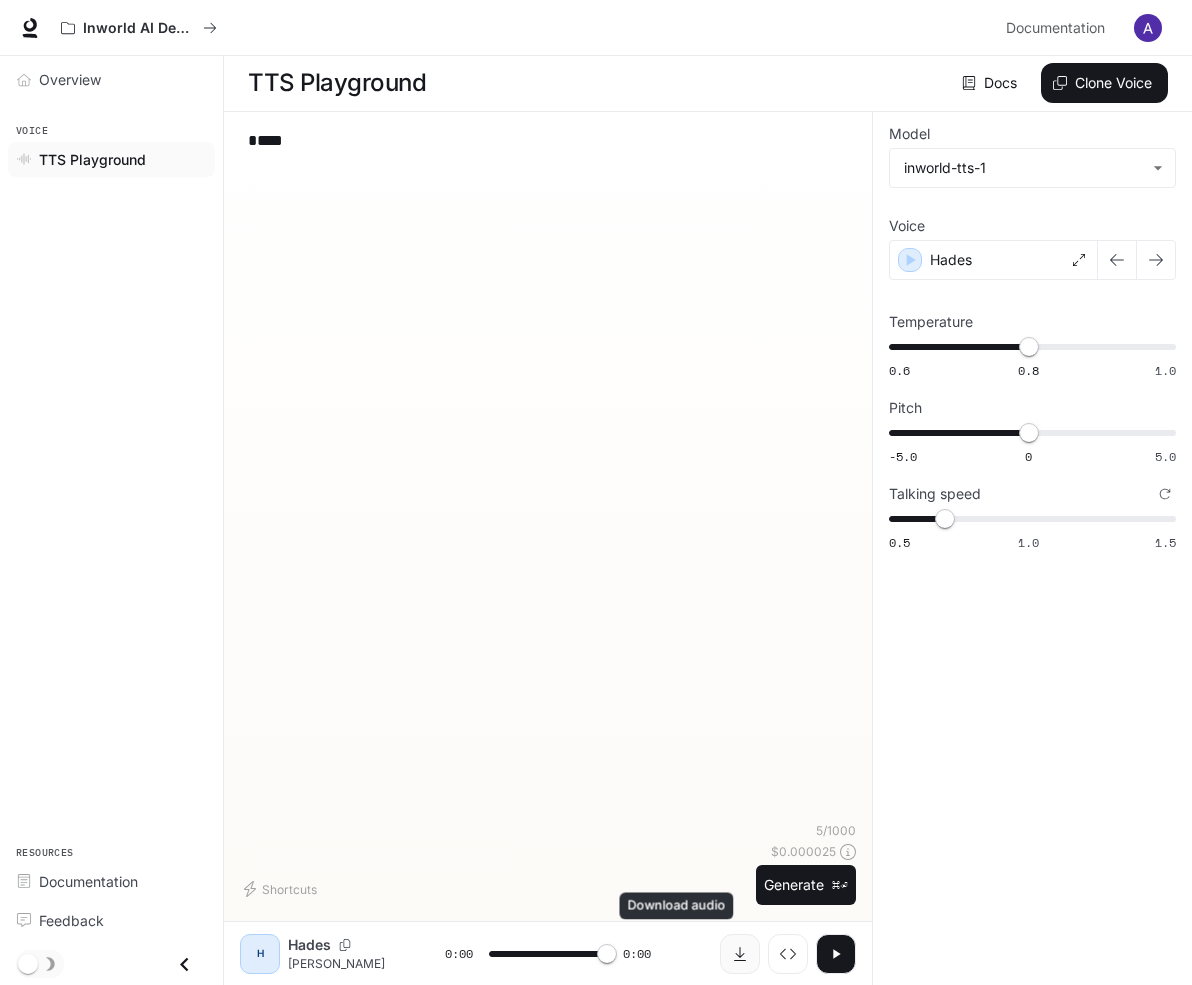 type on "*" 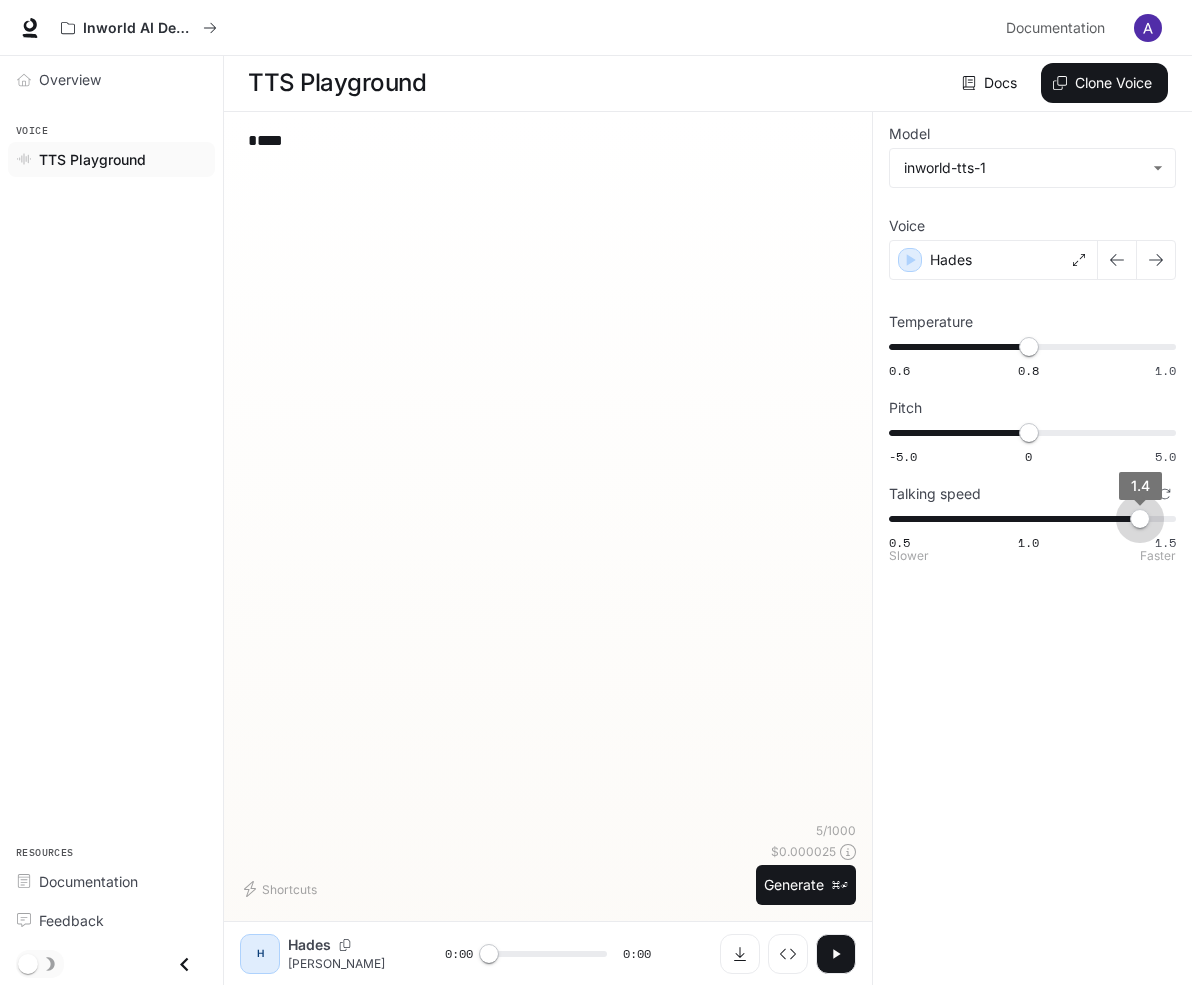 type on "***" 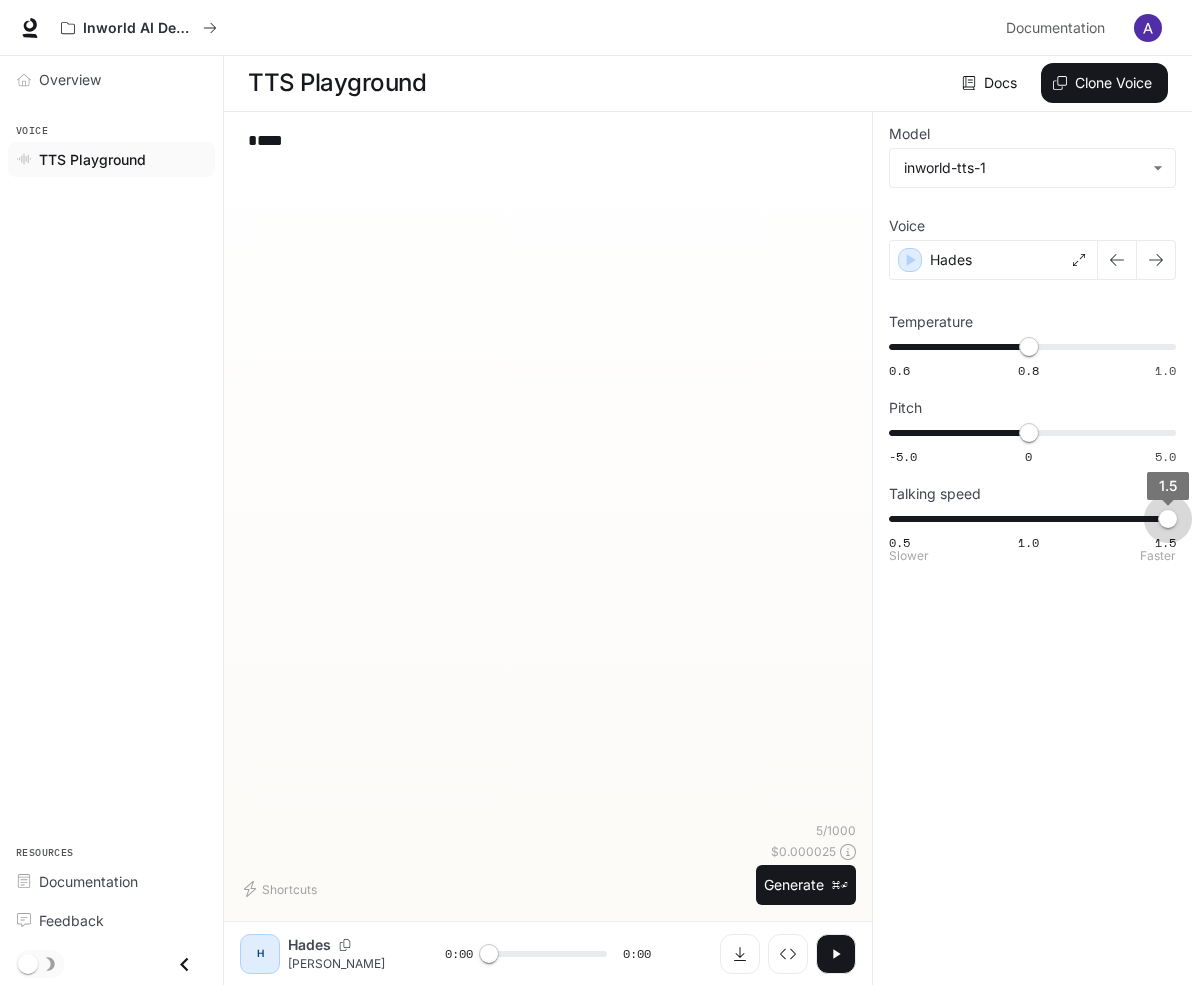 drag, startPoint x: 895, startPoint y: 526, endPoint x: 1172, endPoint y: 546, distance: 277.72107 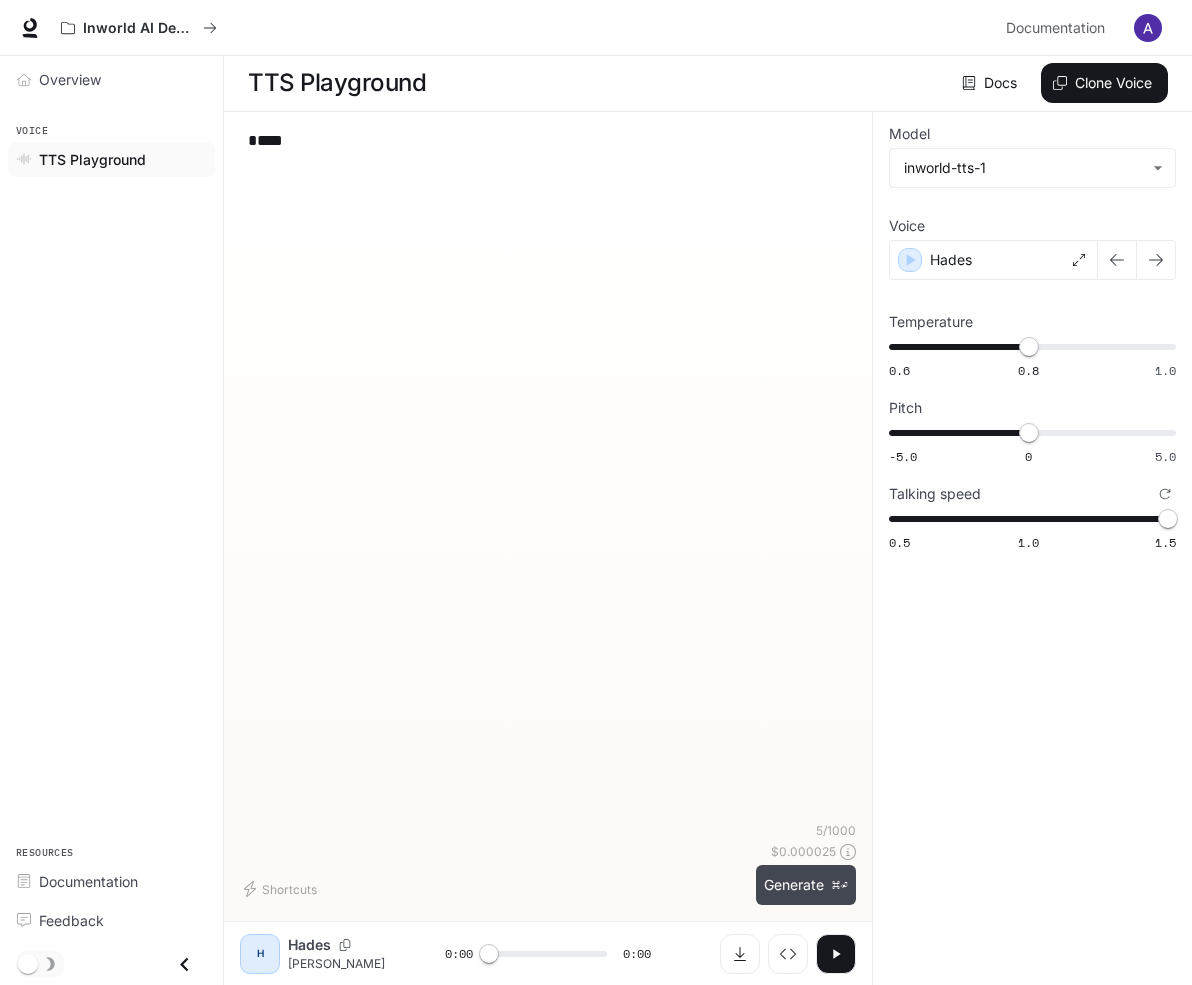 click on "Generate ⌘⏎" at bounding box center (806, 885) 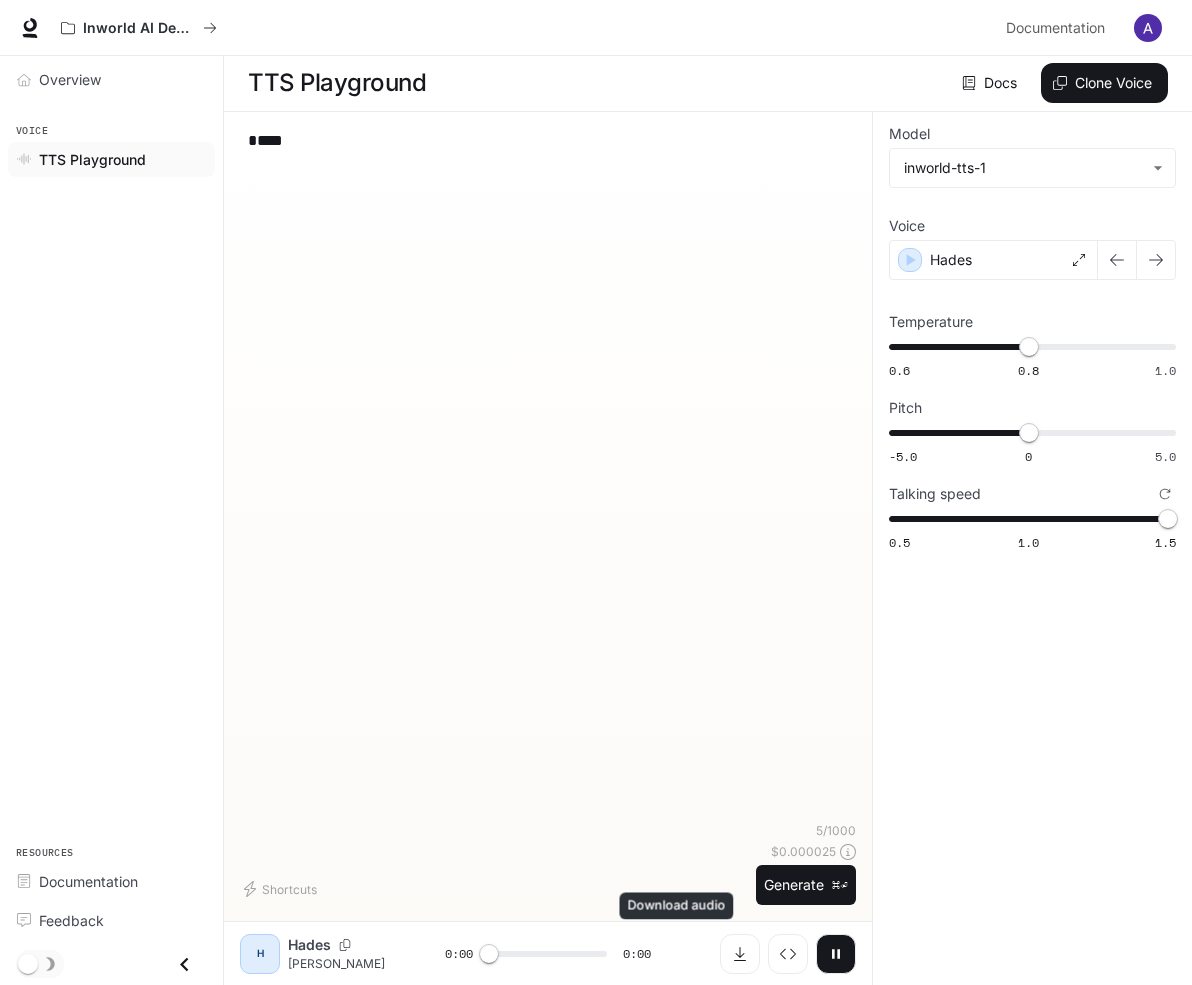 type on "*" 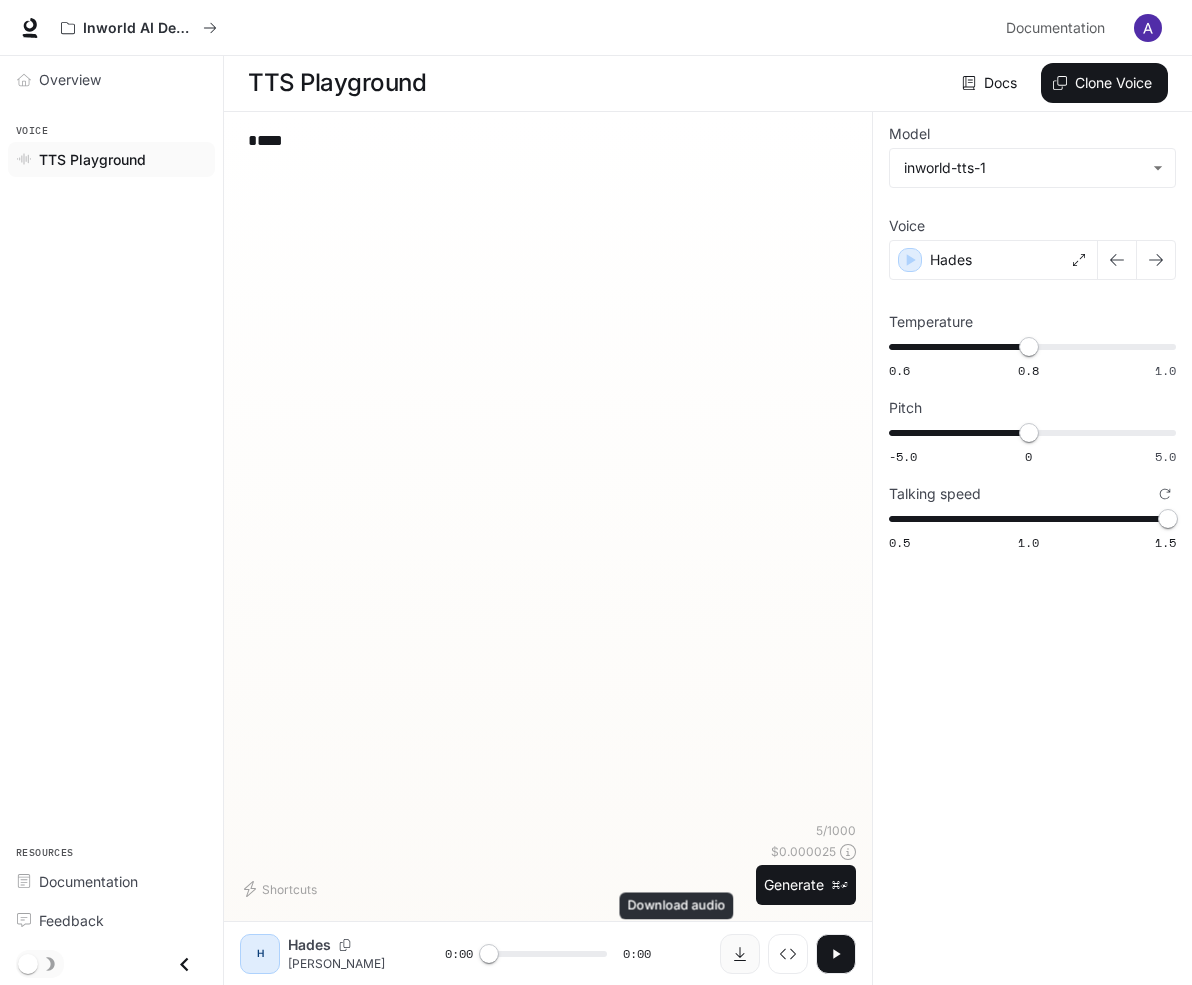 click 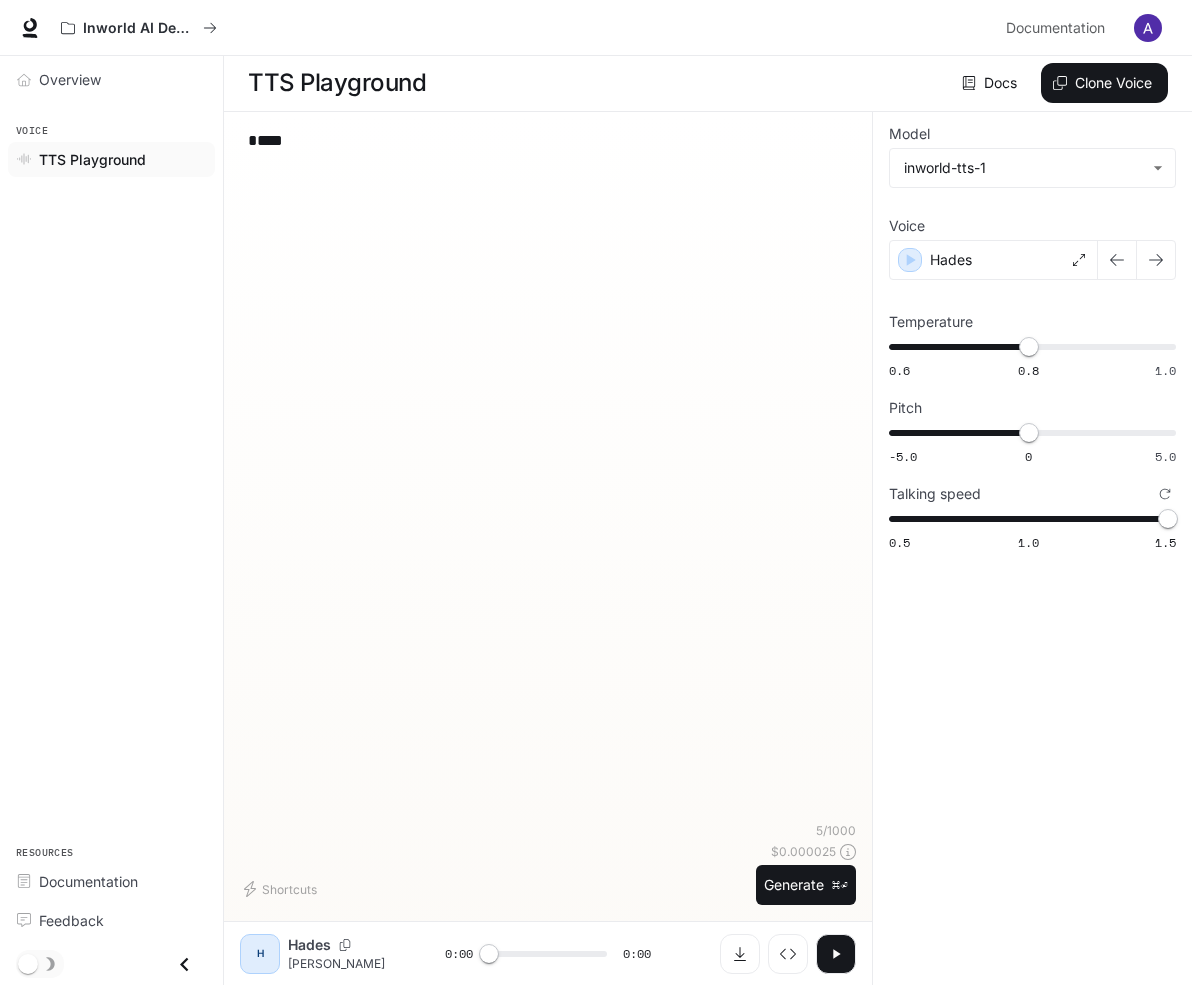 drag, startPoint x: 313, startPoint y: 157, endPoint x: 146, endPoint y: 119, distance: 171.2688 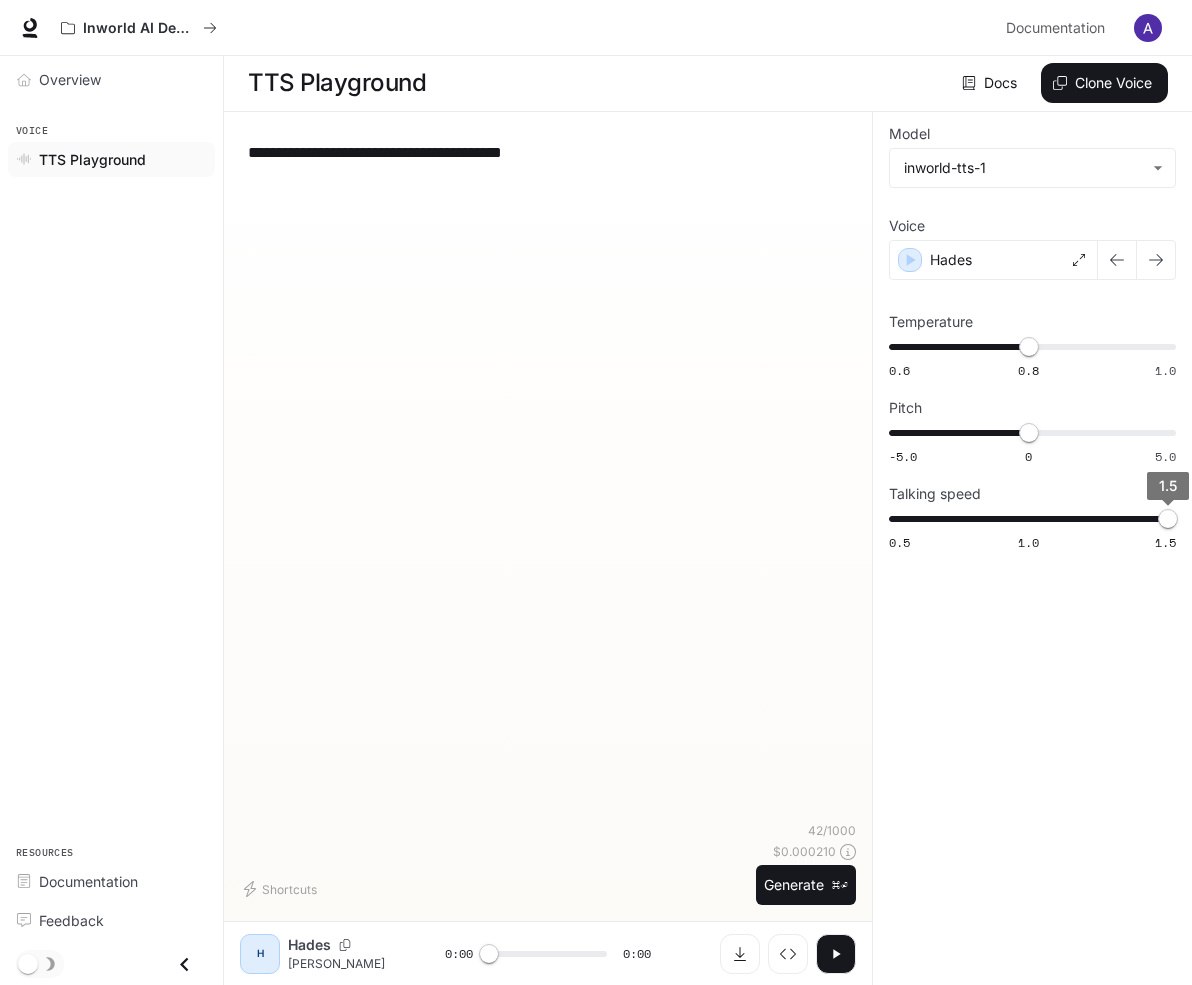 type on "**********" 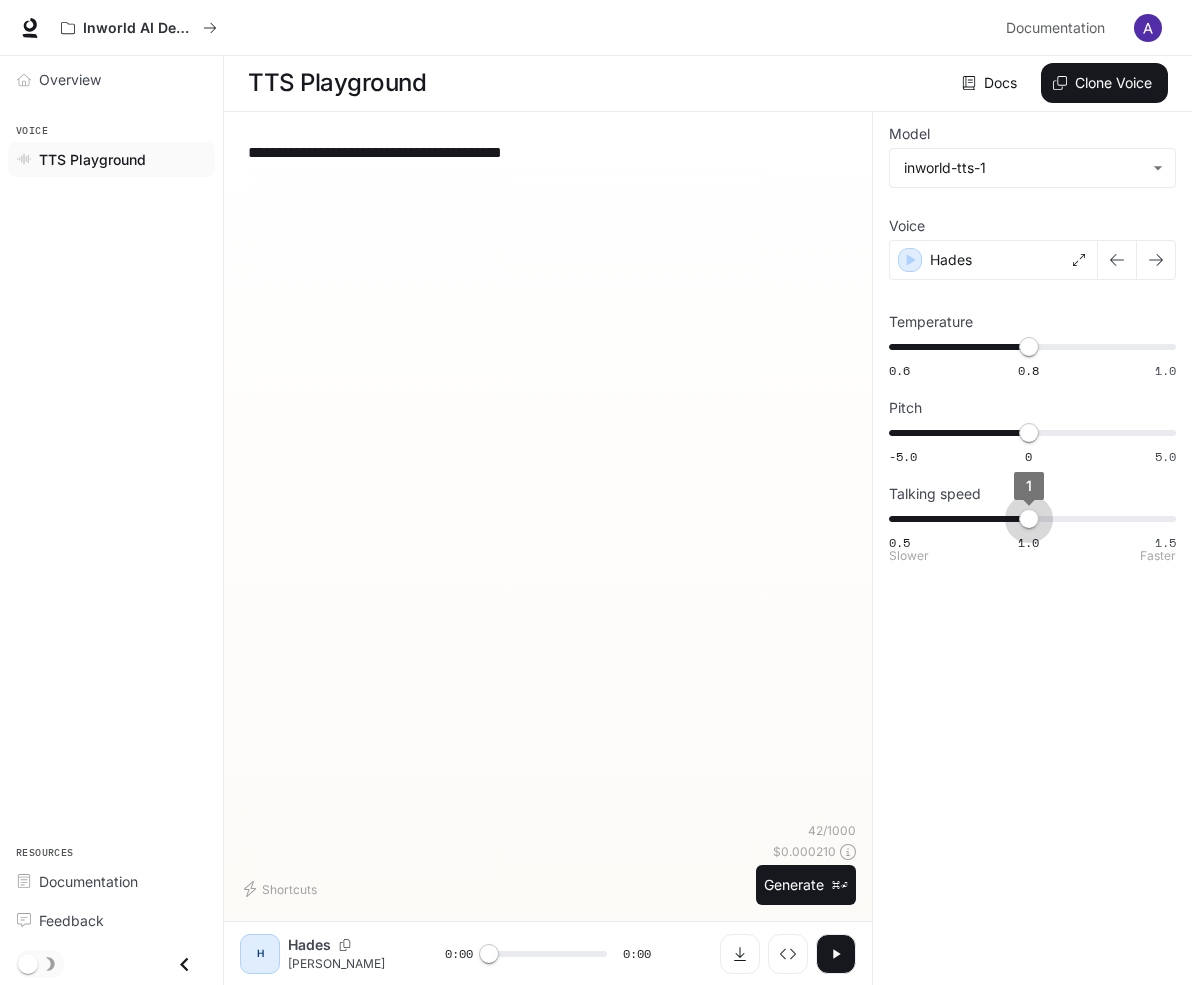type on "***" 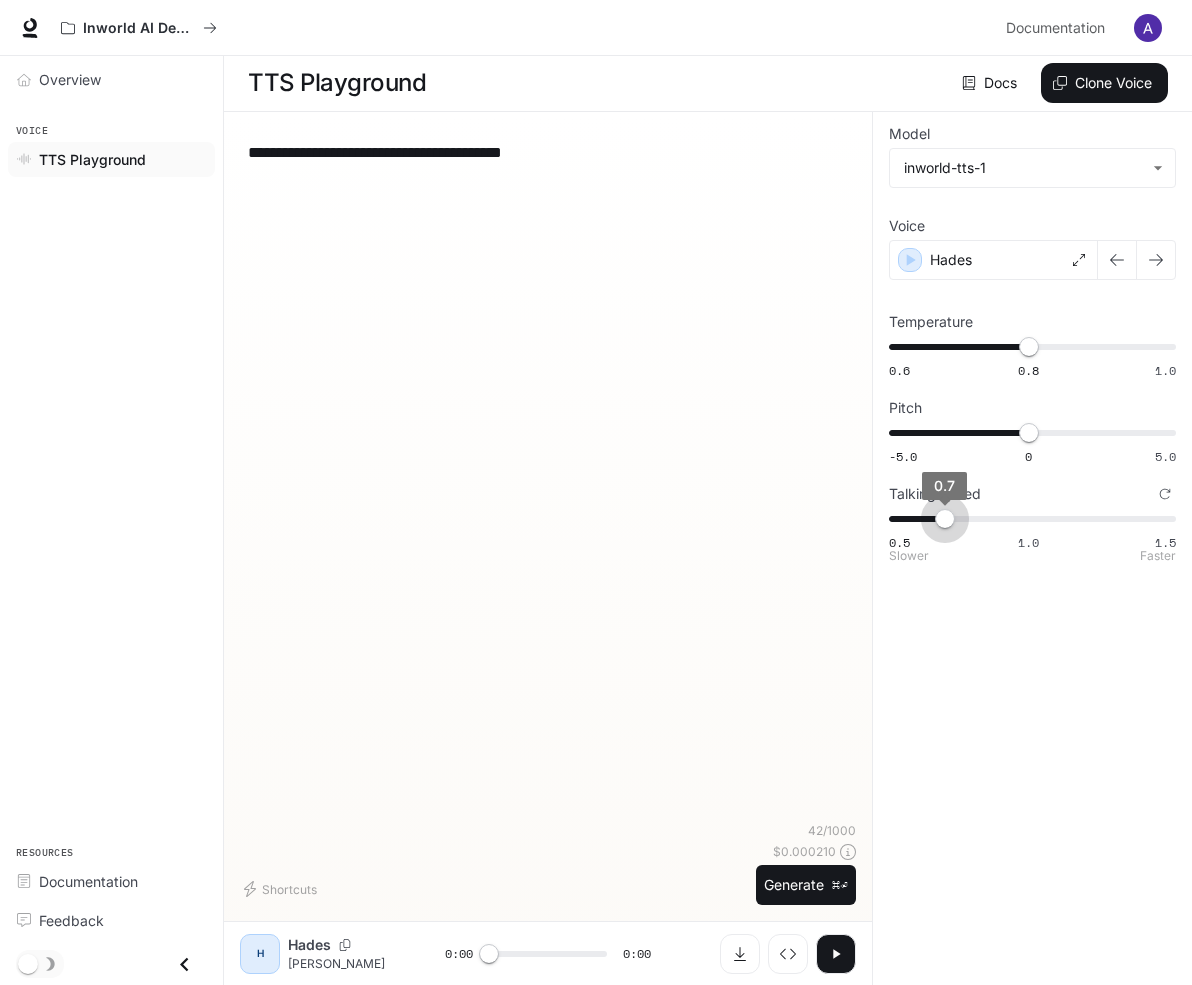drag, startPoint x: 1168, startPoint y: 514, endPoint x: 910, endPoint y: 511, distance: 258.01746 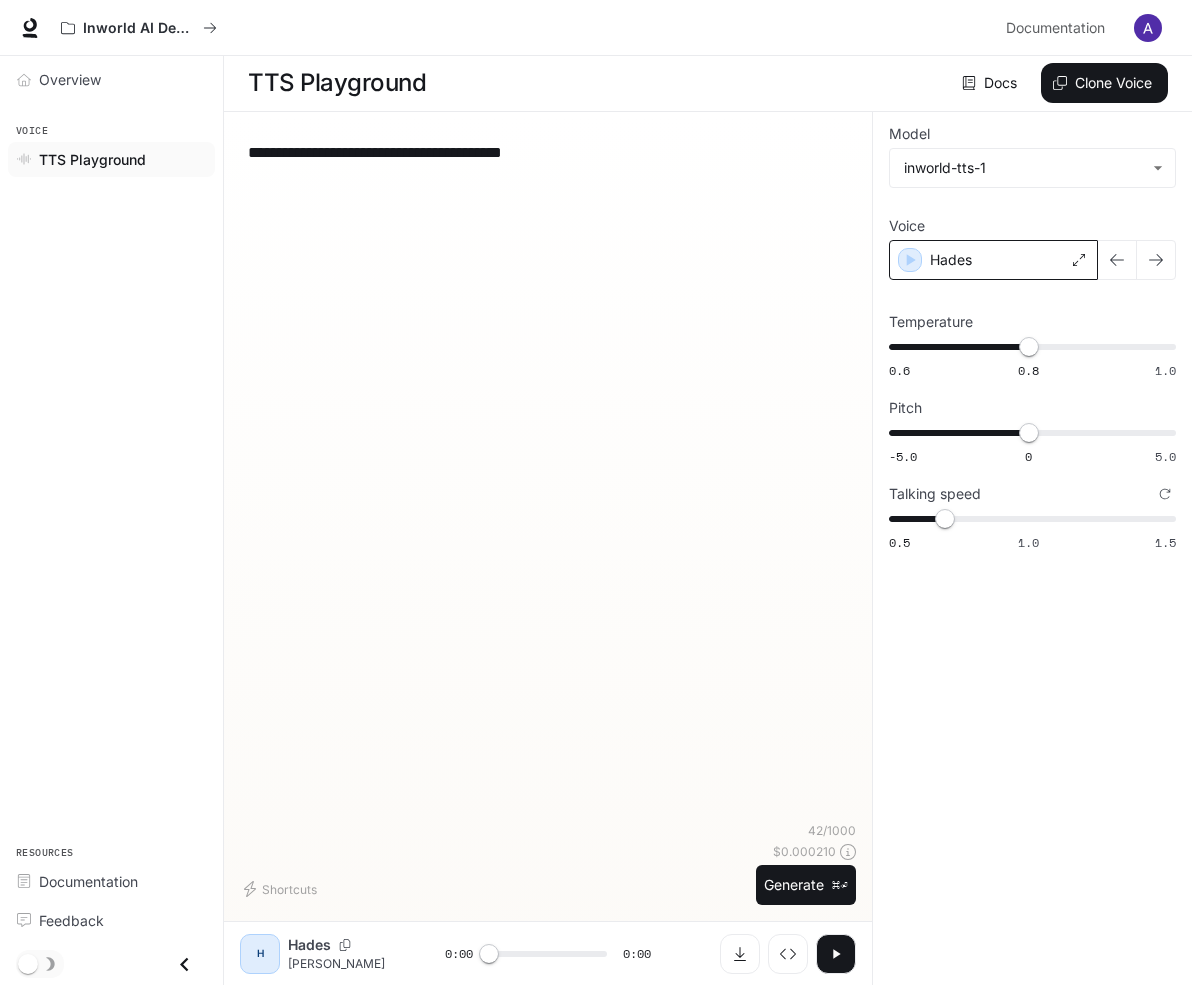 click on "Hades" at bounding box center [993, 260] 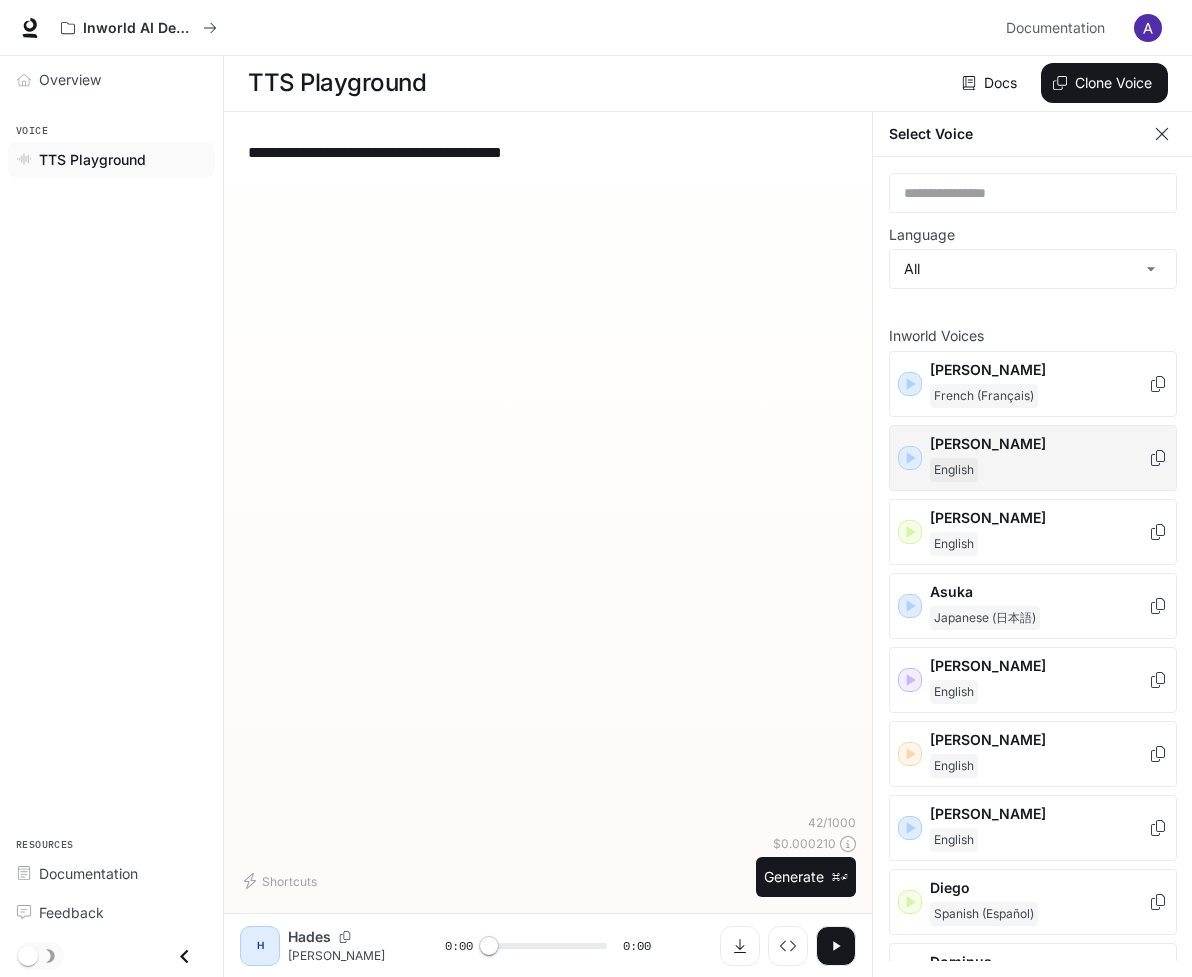 click on "English" at bounding box center [1039, 470] 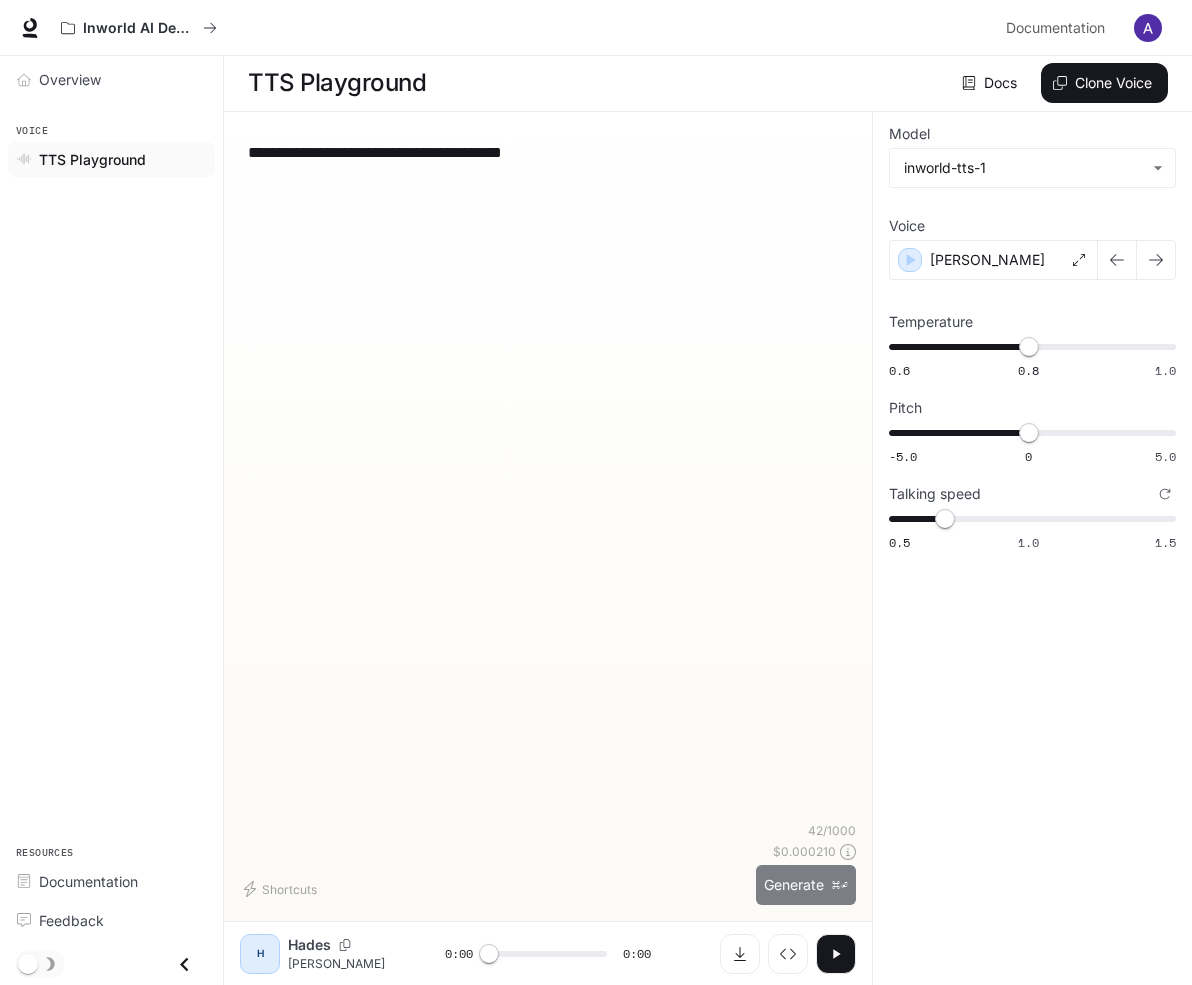 click on "Generate ⌘⏎" at bounding box center [806, 885] 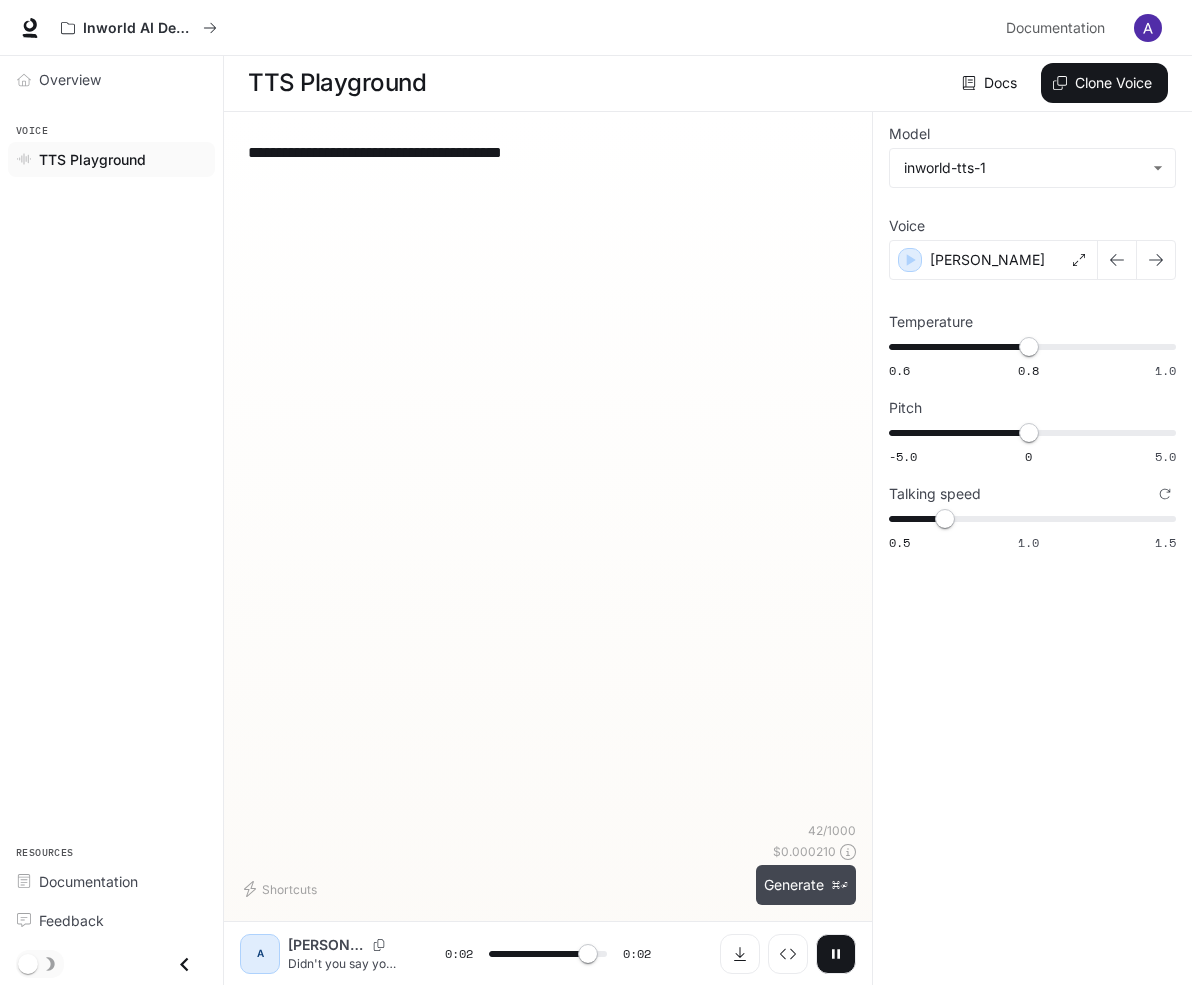 type on "*" 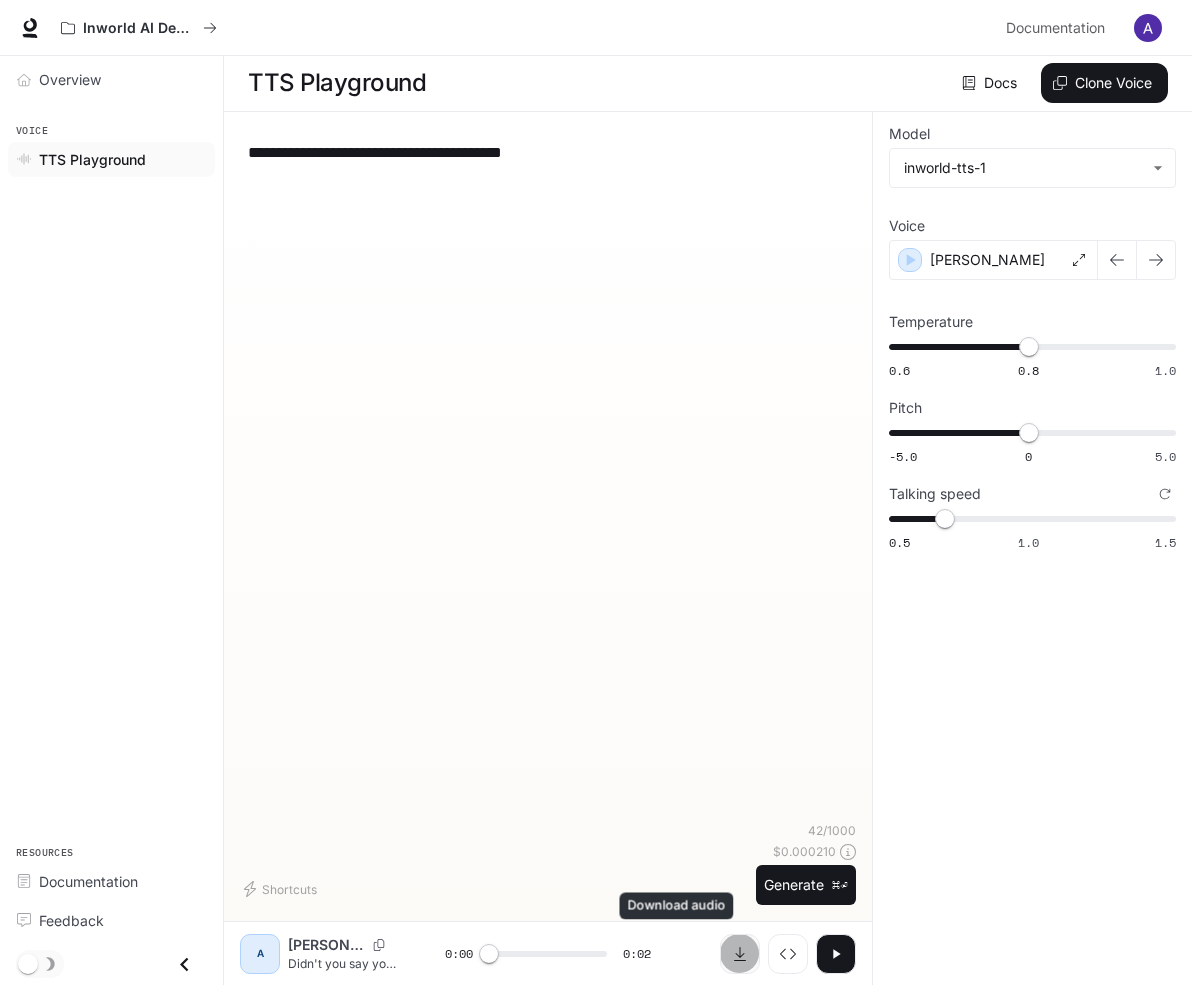 click 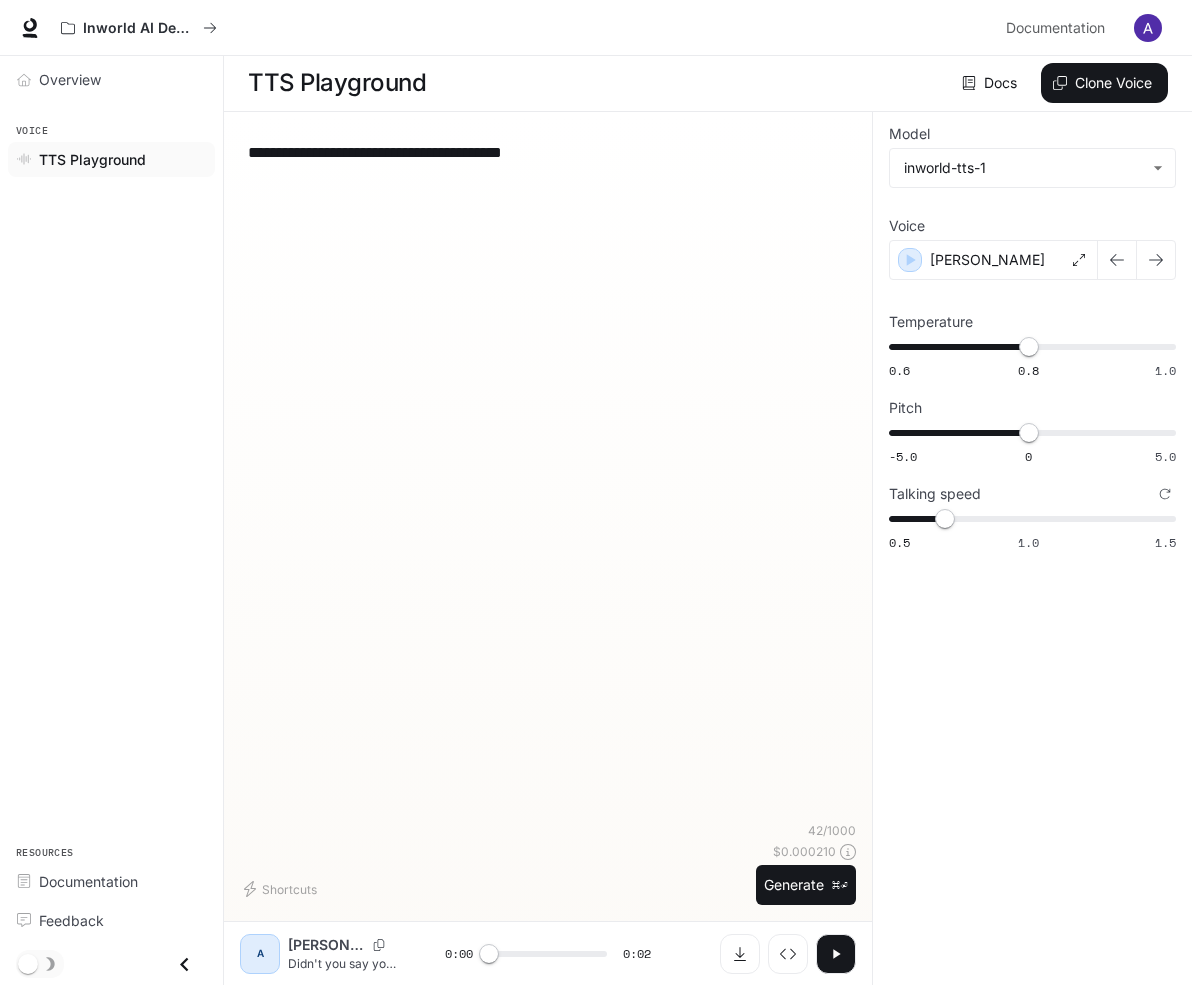 click on "**********" at bounding box center (516, 152) 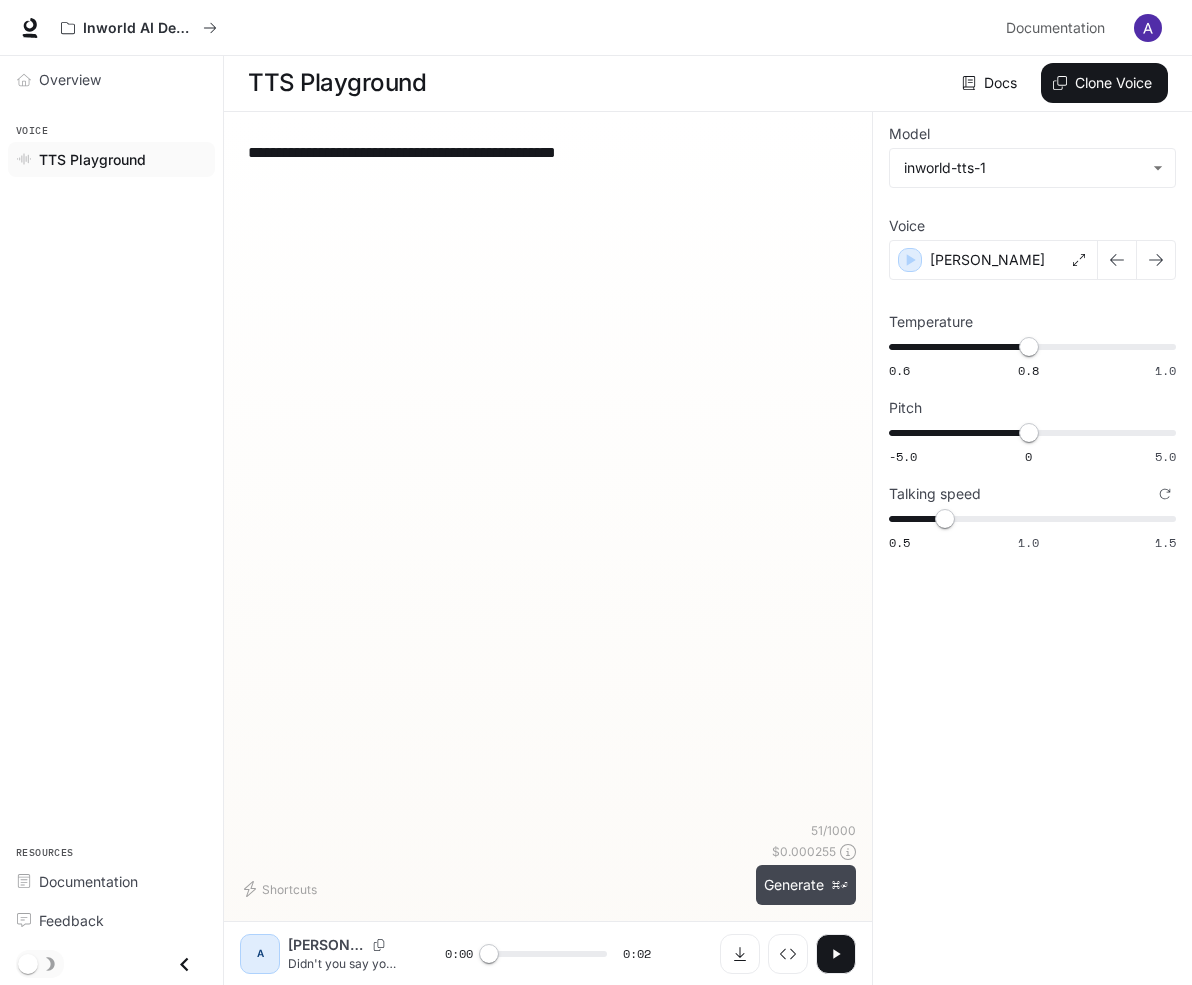 type on "**********" 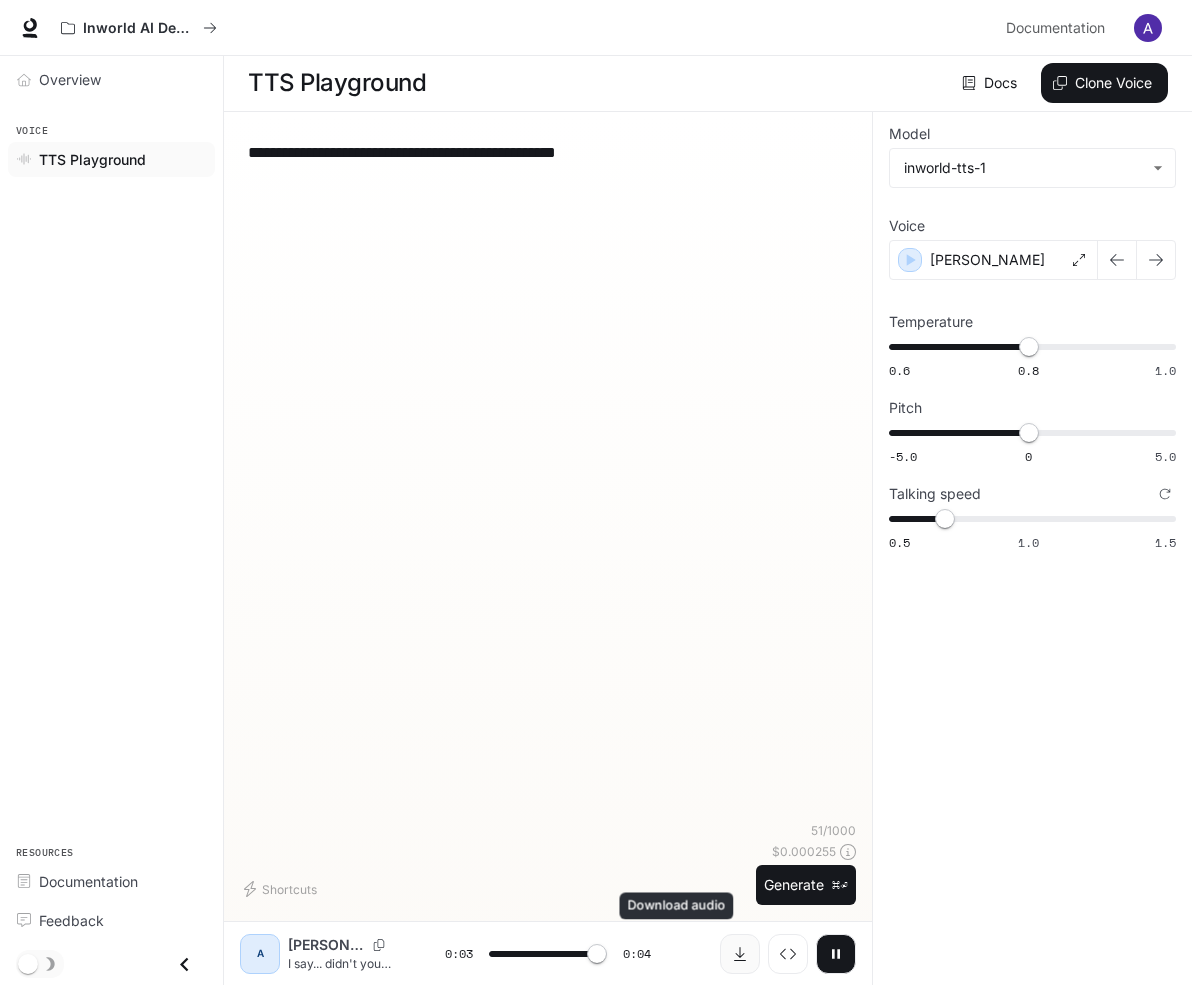 type on "*" 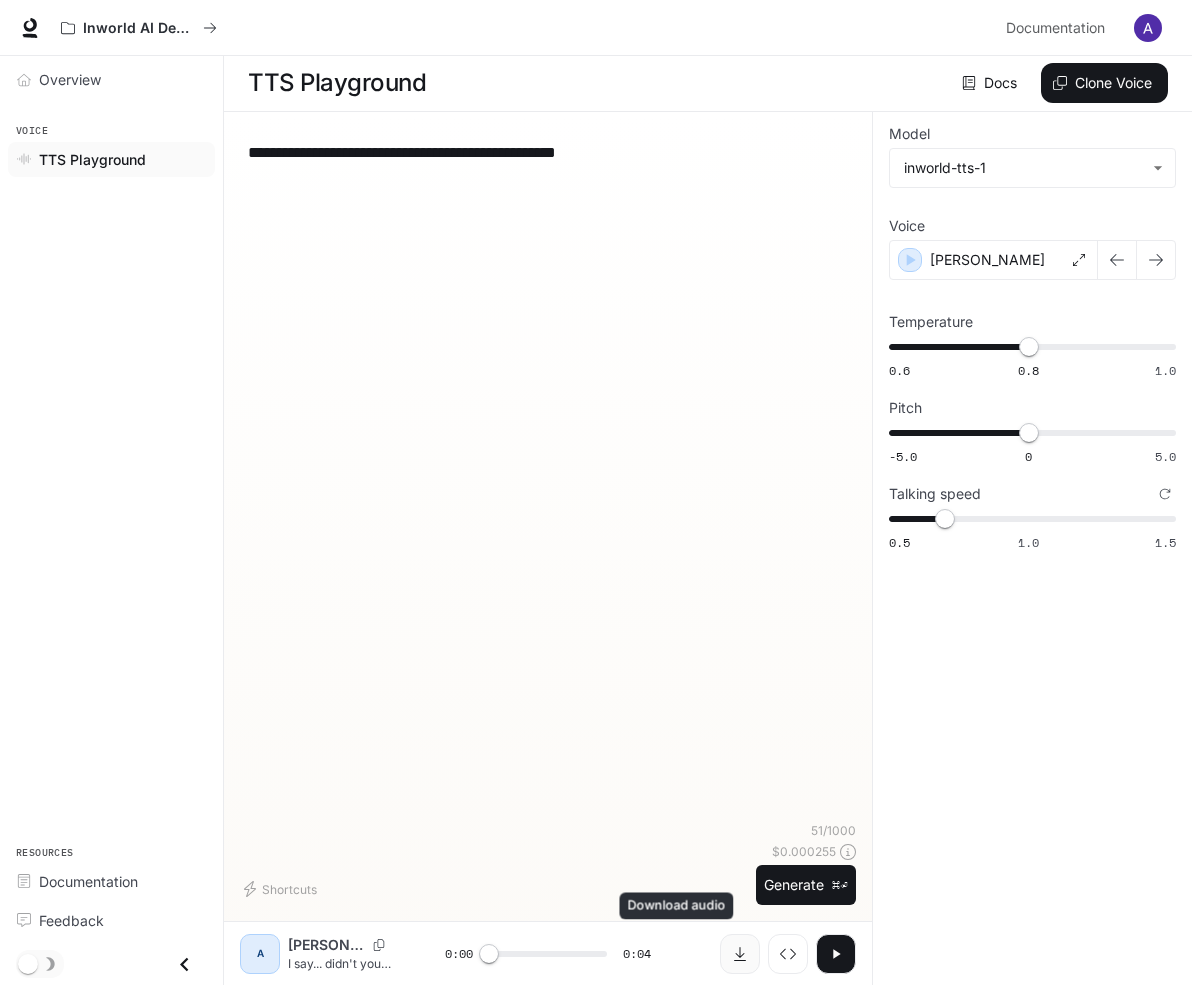 click at bounding box center (740, 954) 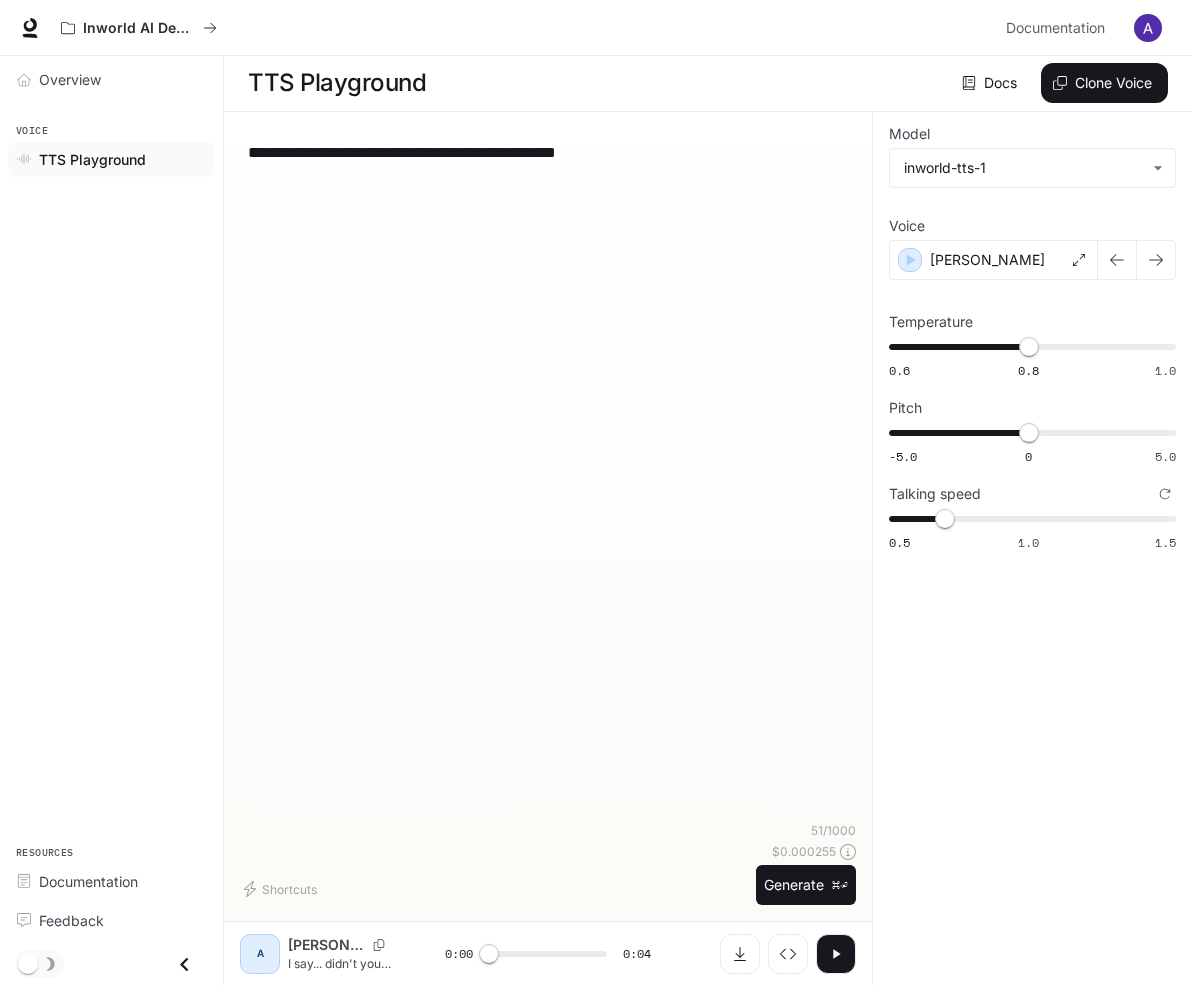 drag, startPoint x: 632, startPoint y: 147, endPoint x: 213, endPoint y: 147, distance: 419 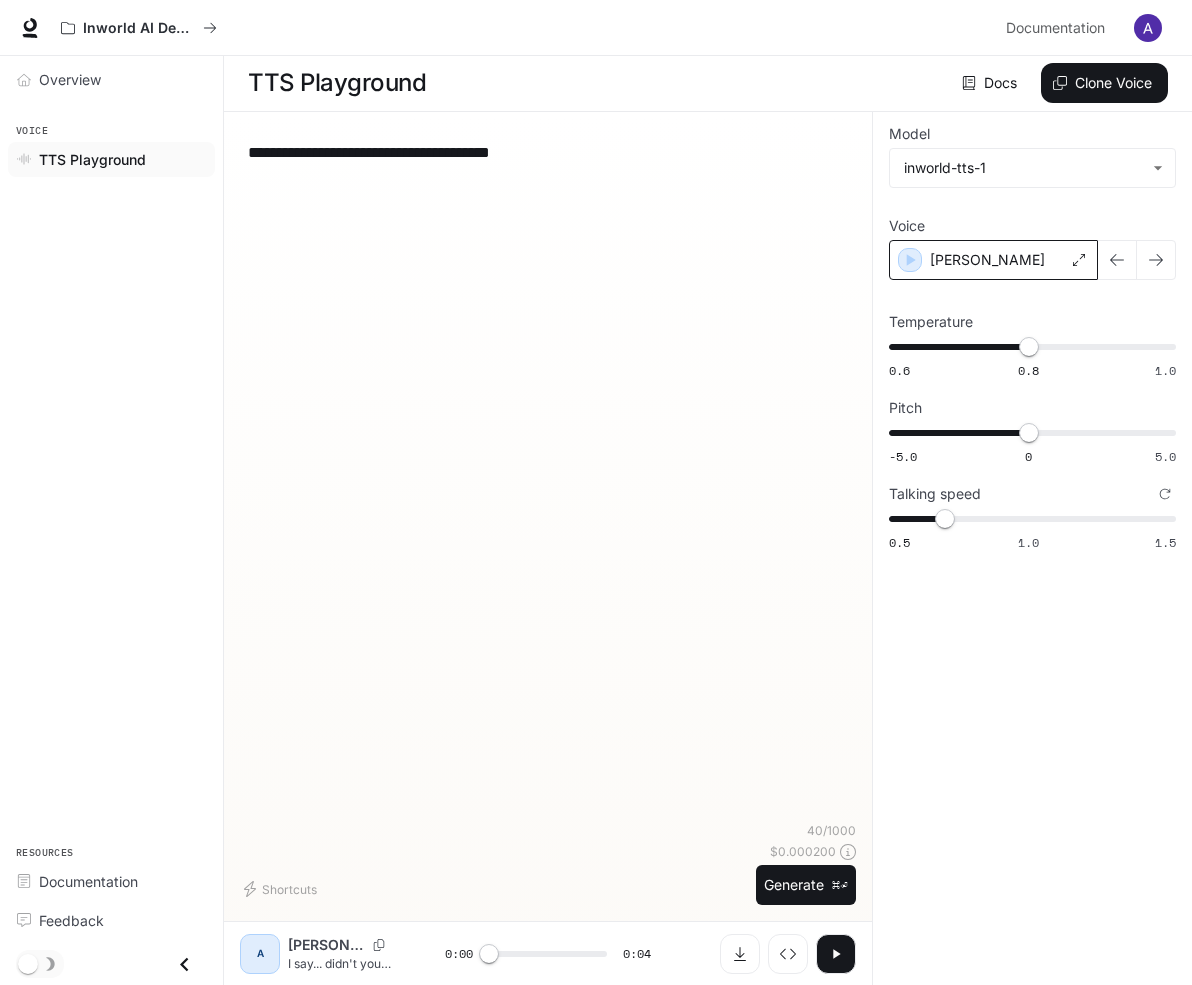 type on "**********" 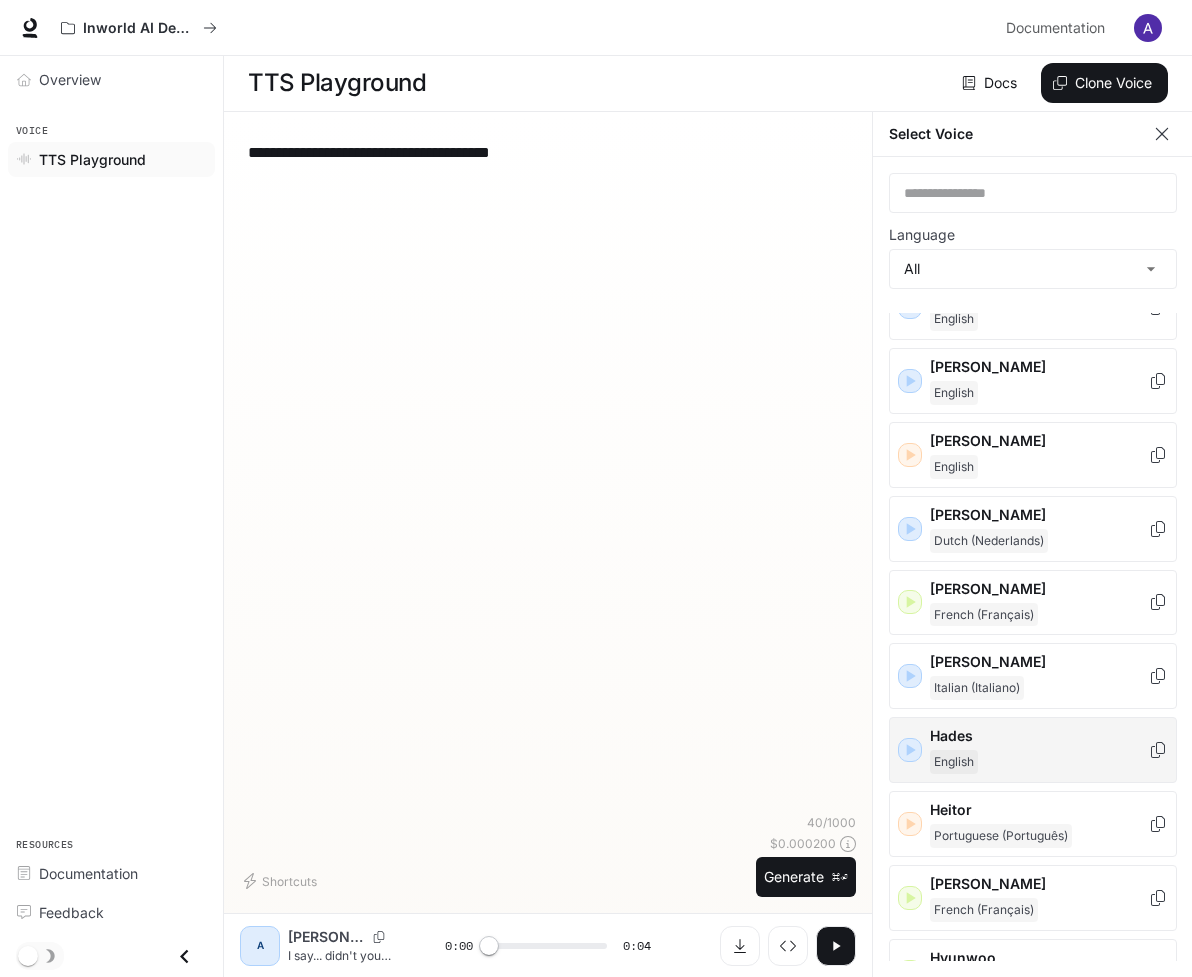 scroll, scrollTop: 670, scrollLeft: 0, axis: vertical 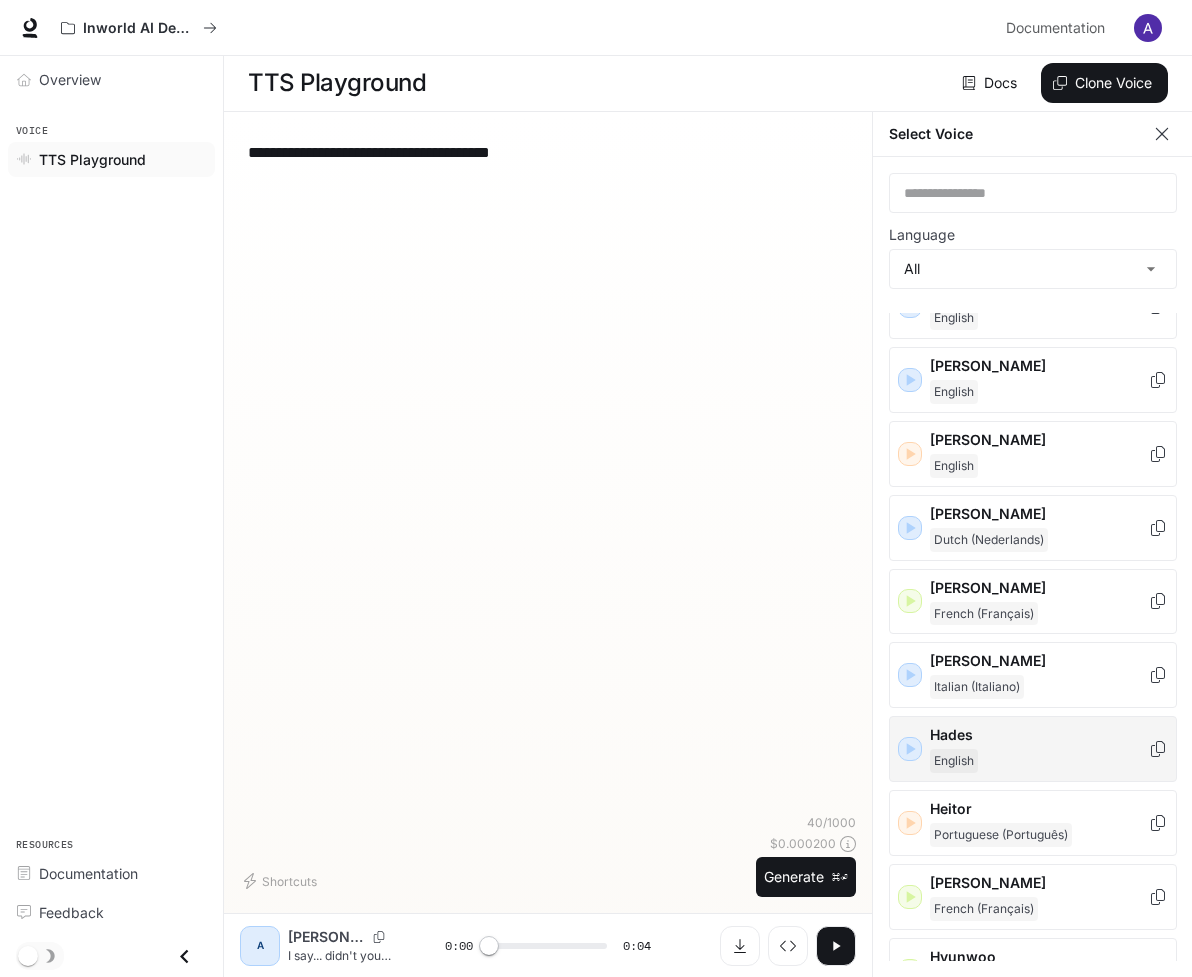 click on "English" at bounding box center [1039, 761] 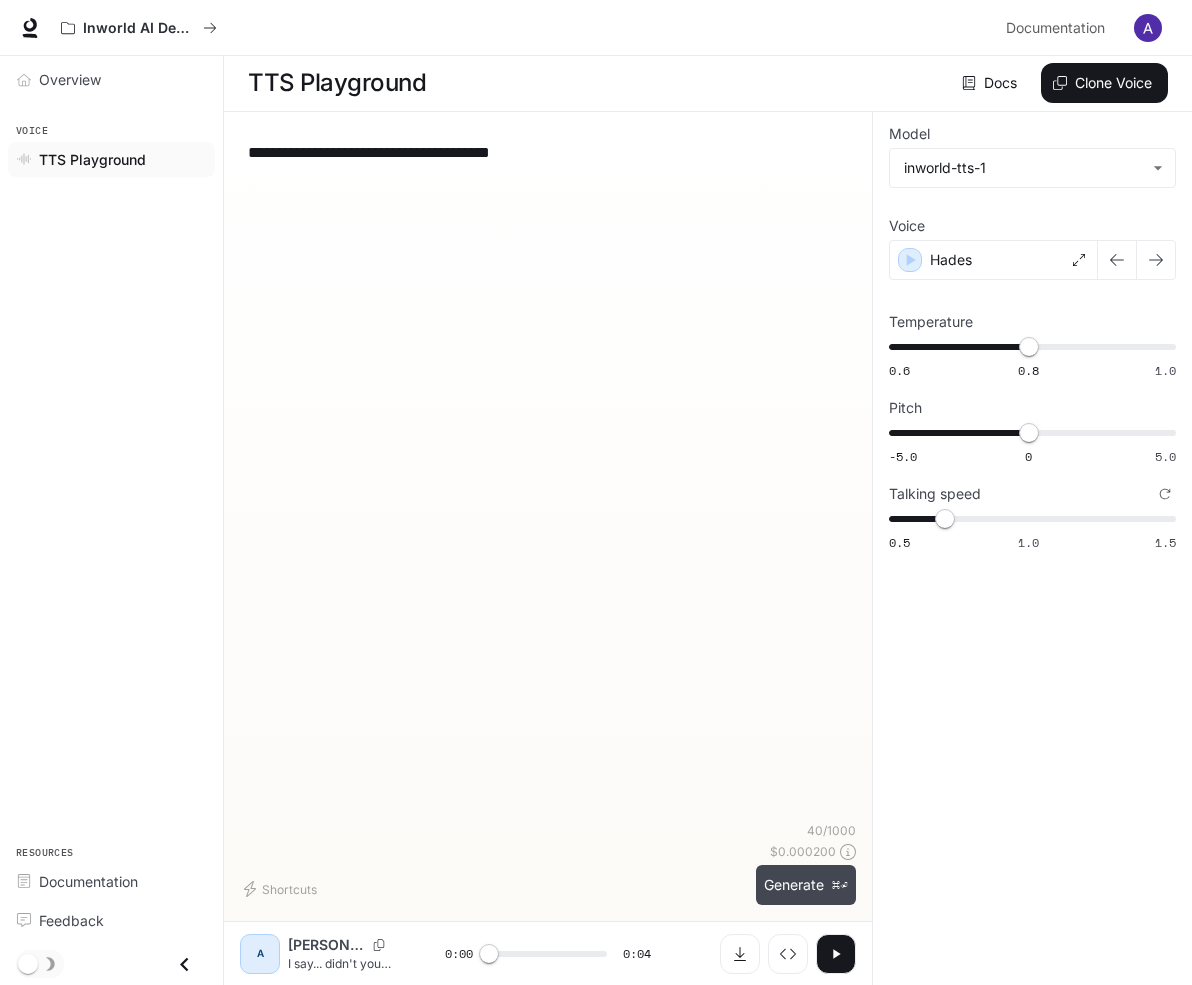 click on "Generate ⌘⏎" at bounding box center (806, 885) 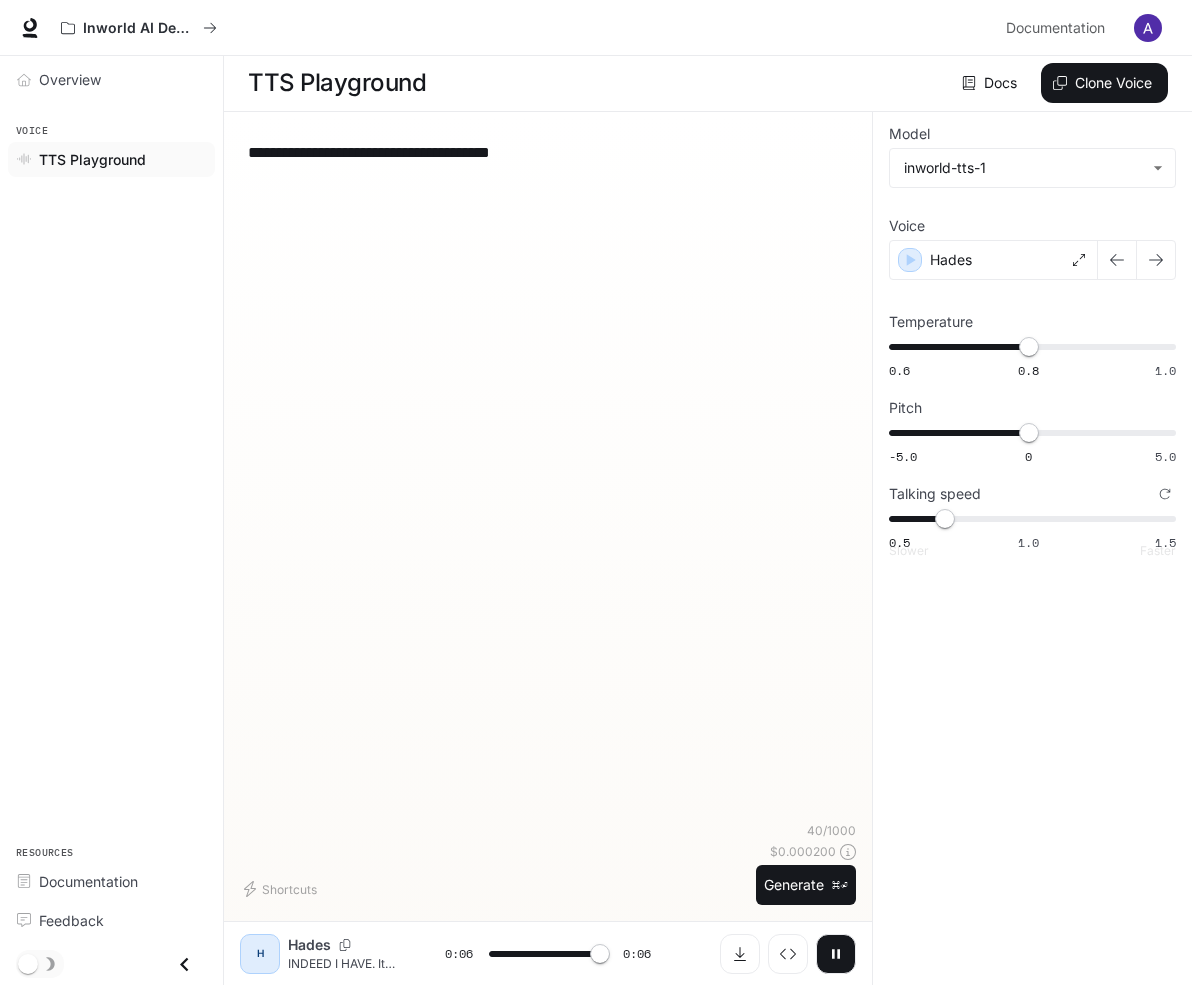 type on "*" 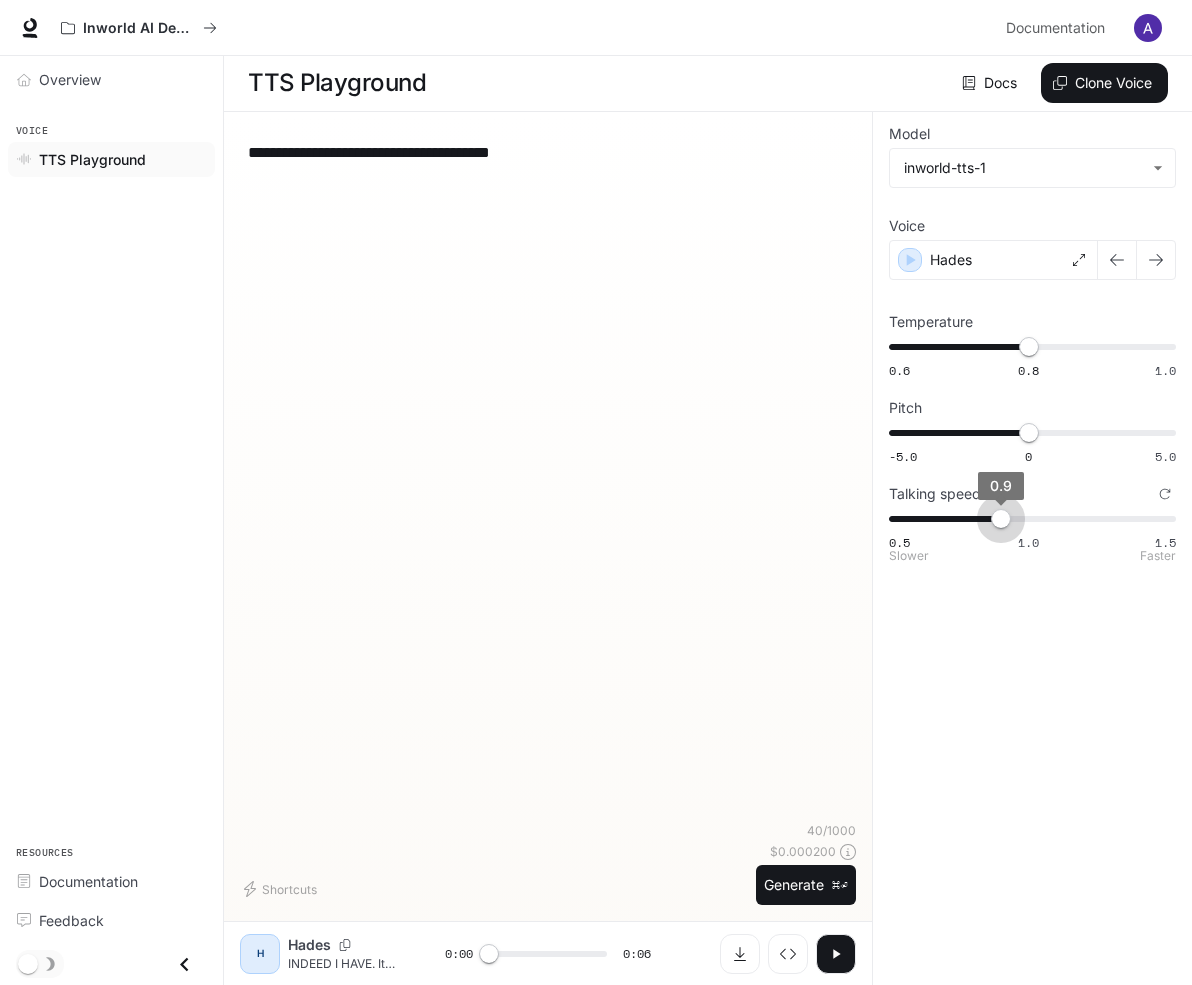 type on "***" 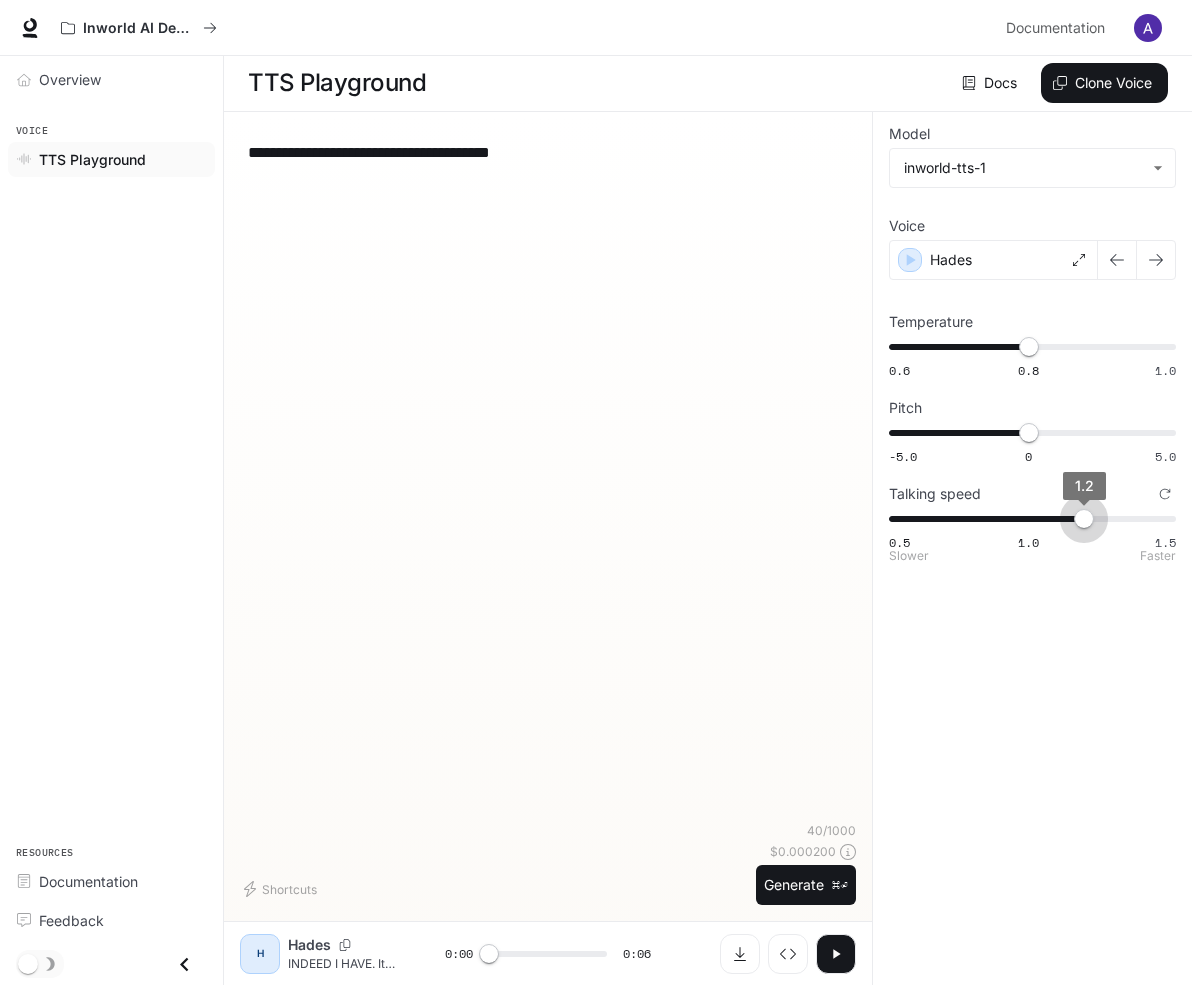 drag, startPoint x: 901, startPoint y: 518, endPoint x: 1069, endPoint y: 531, distance: 168.50223 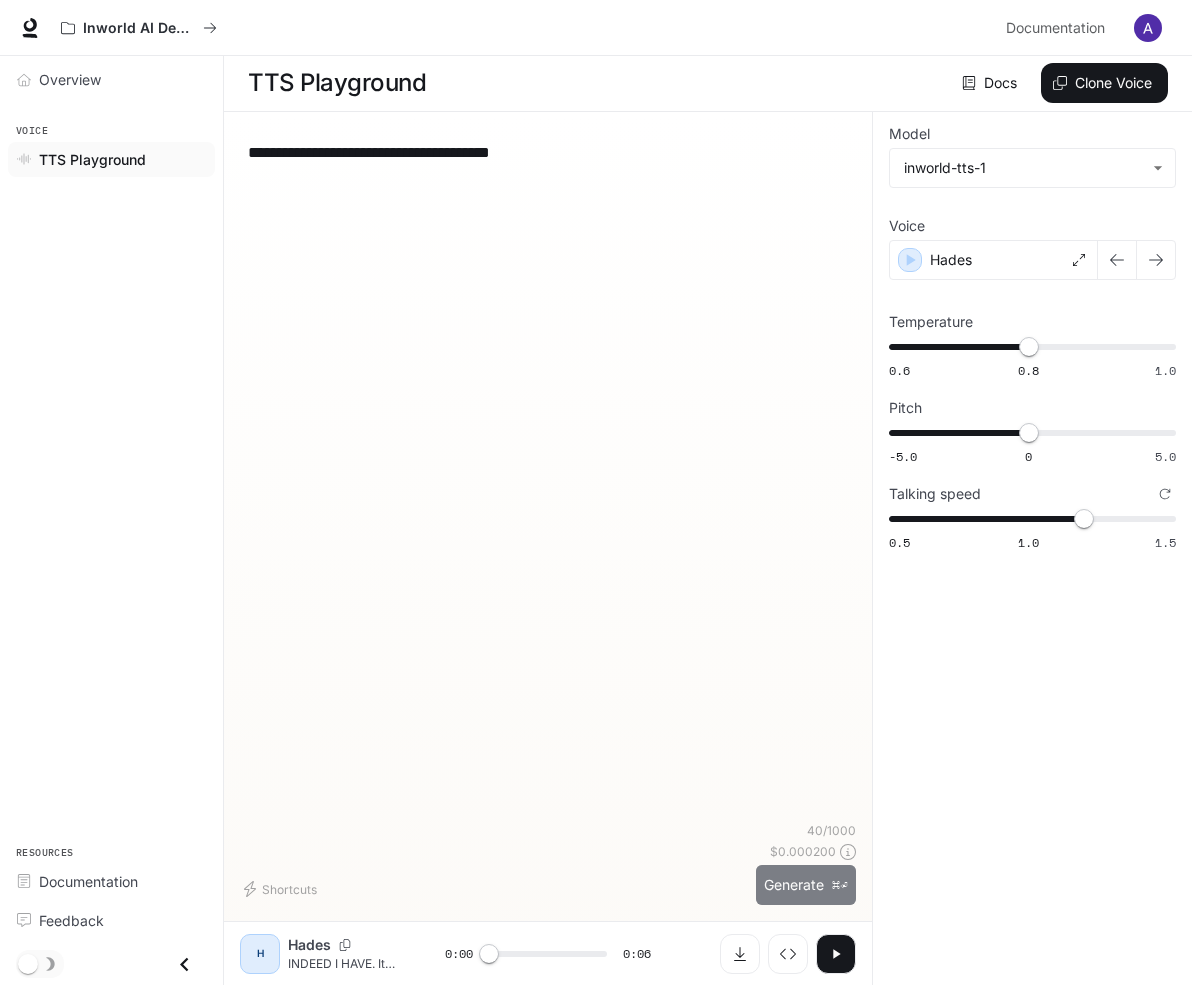 click on "Generate ⌘⏎" at bounding box center (806, 885) 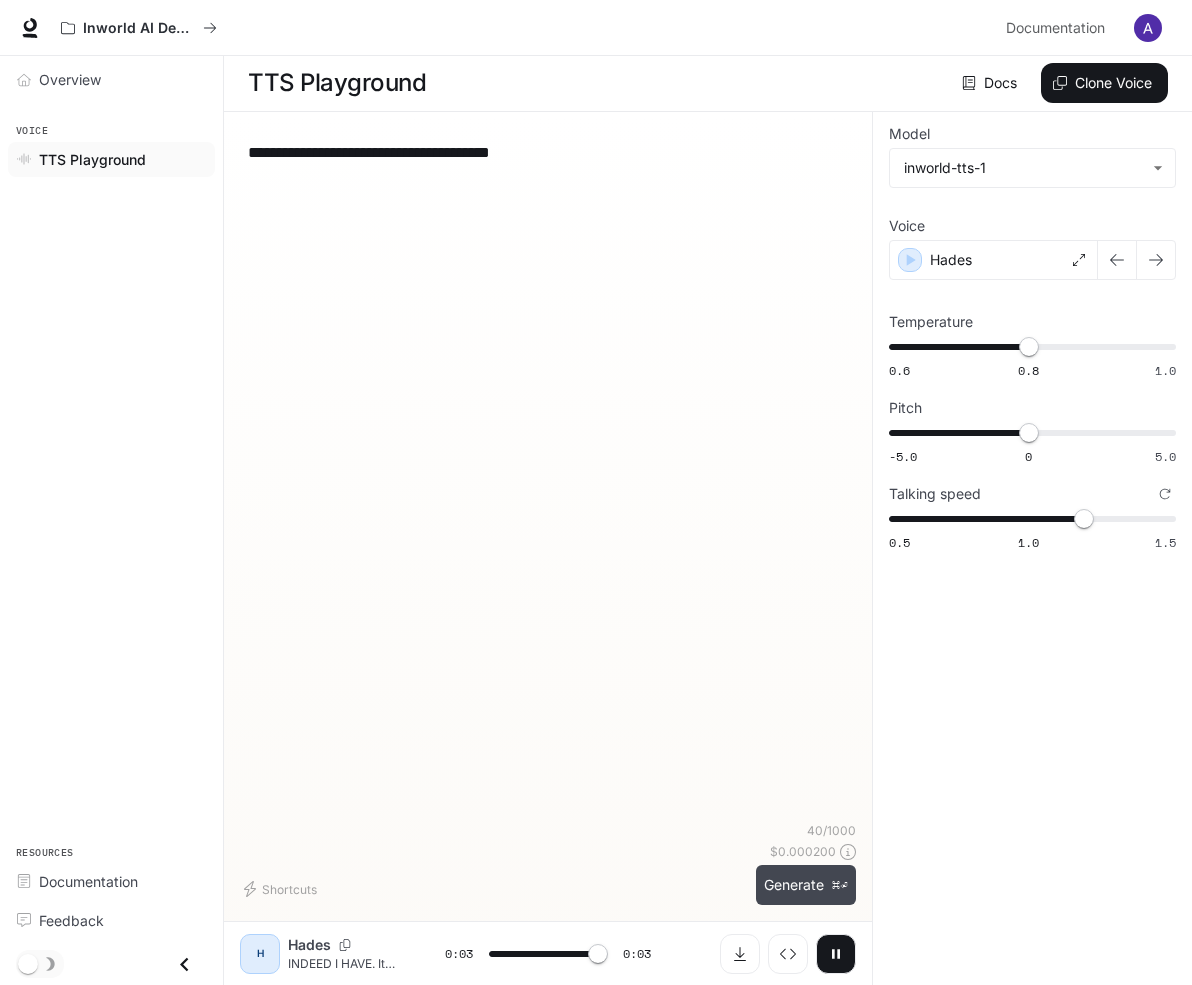 click on "Generate ⌘⏎" at bounding box center (806, 885) 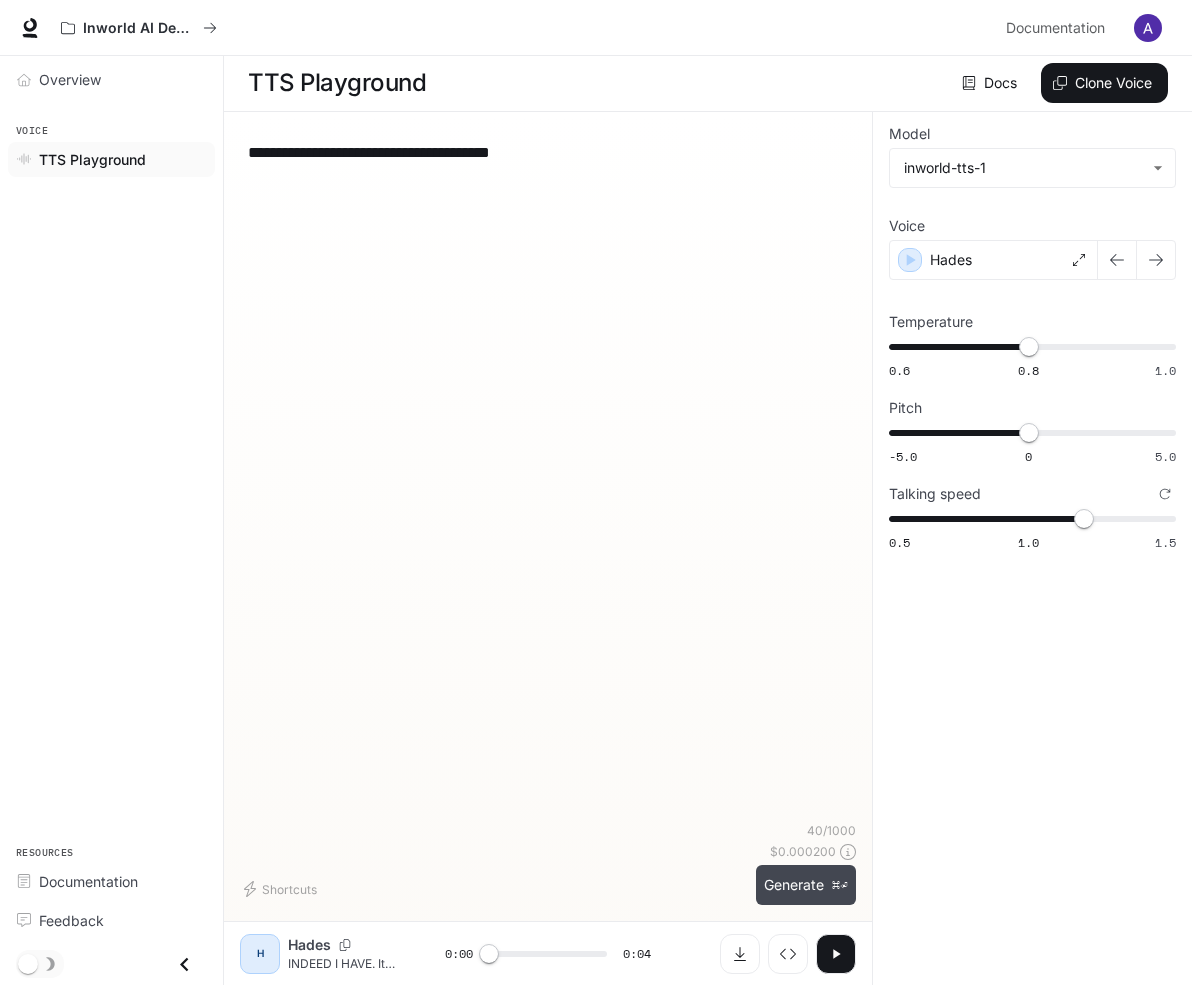 click on "Generate ⌘⏎" at bounding box center (806, 885) 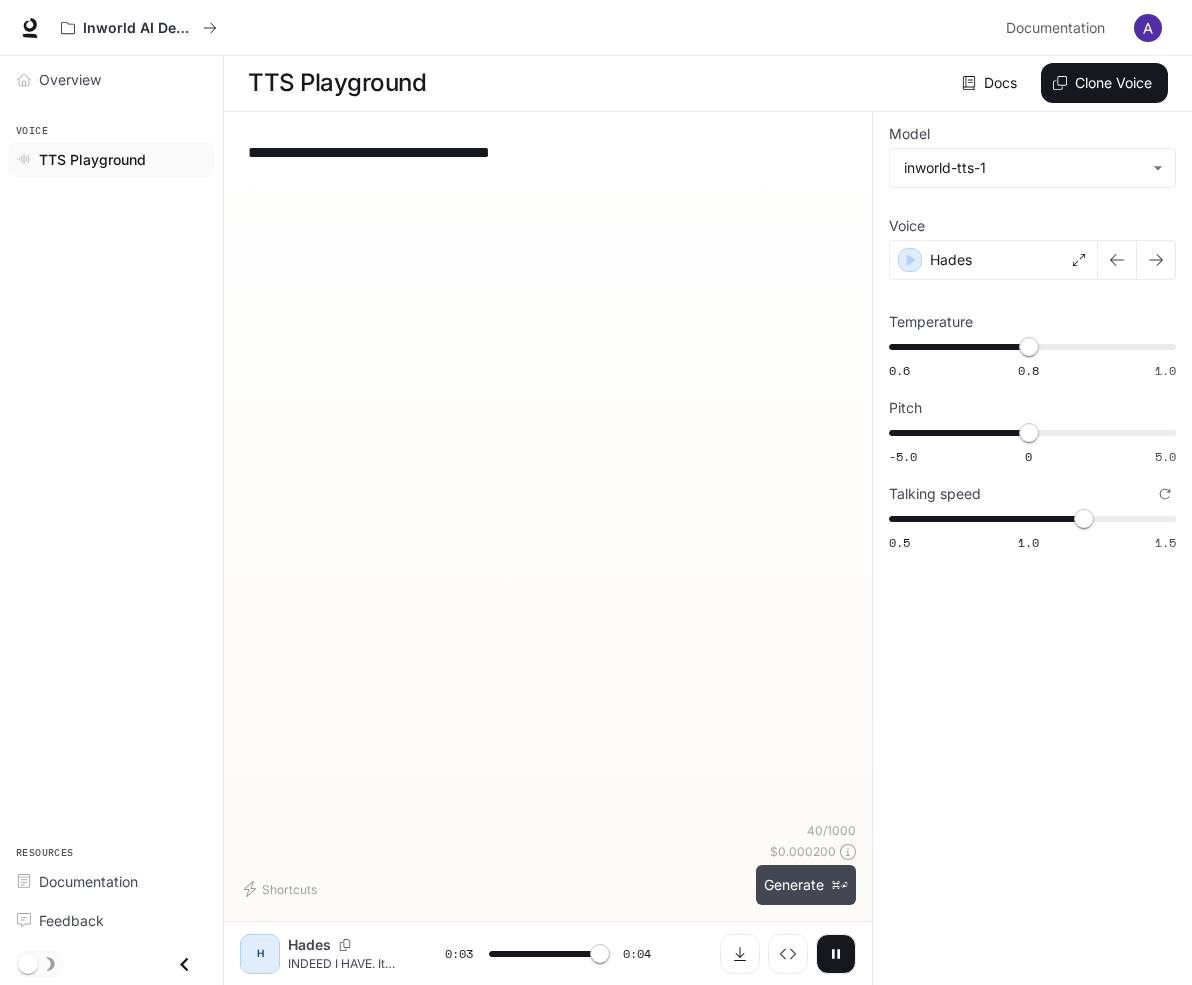 click on "Generate ⌘⏎" at bounding box center (806, 885) 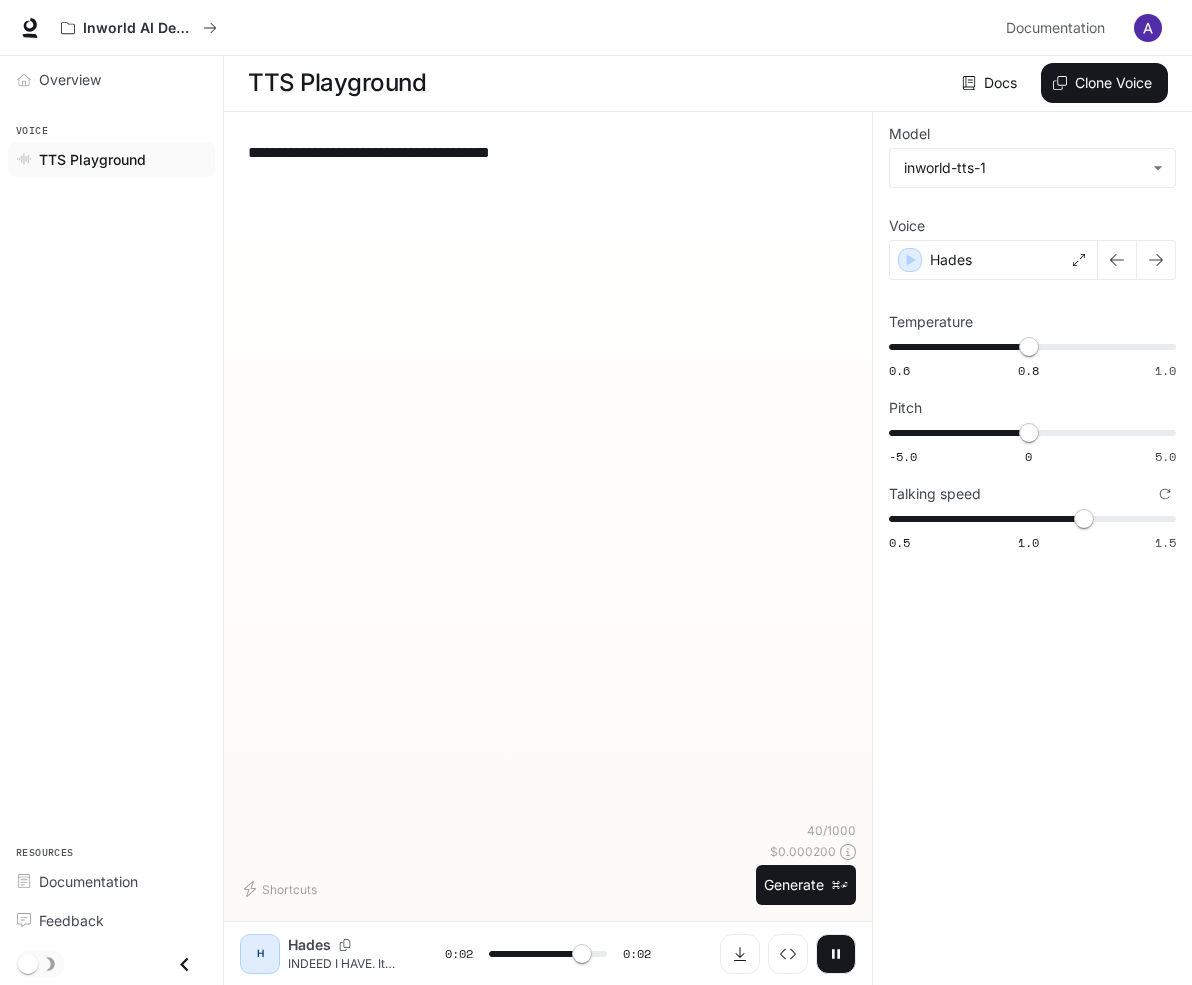 click on "Generate ⌘⏎" at bounding box center [806, 885] 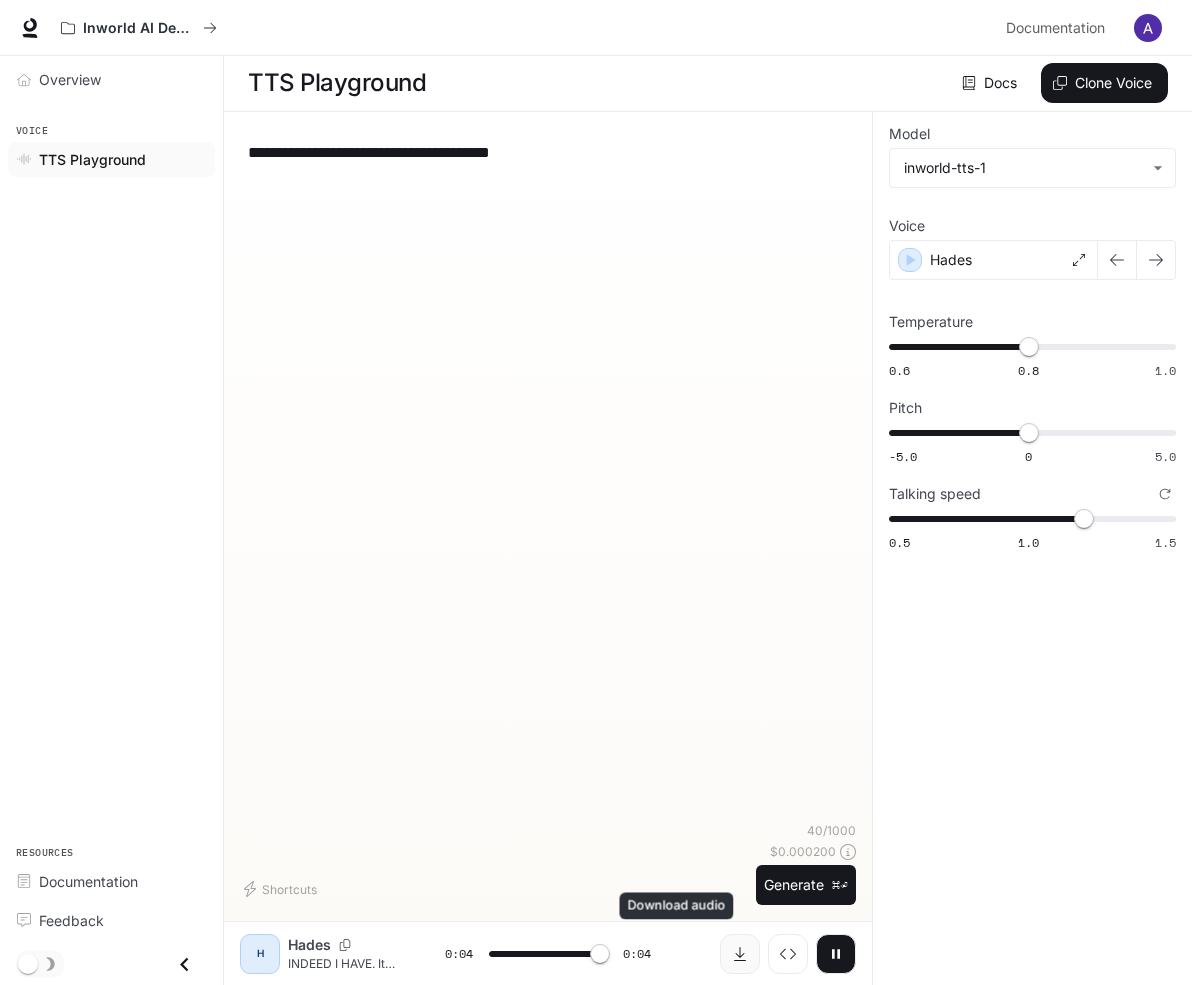 type on "*" 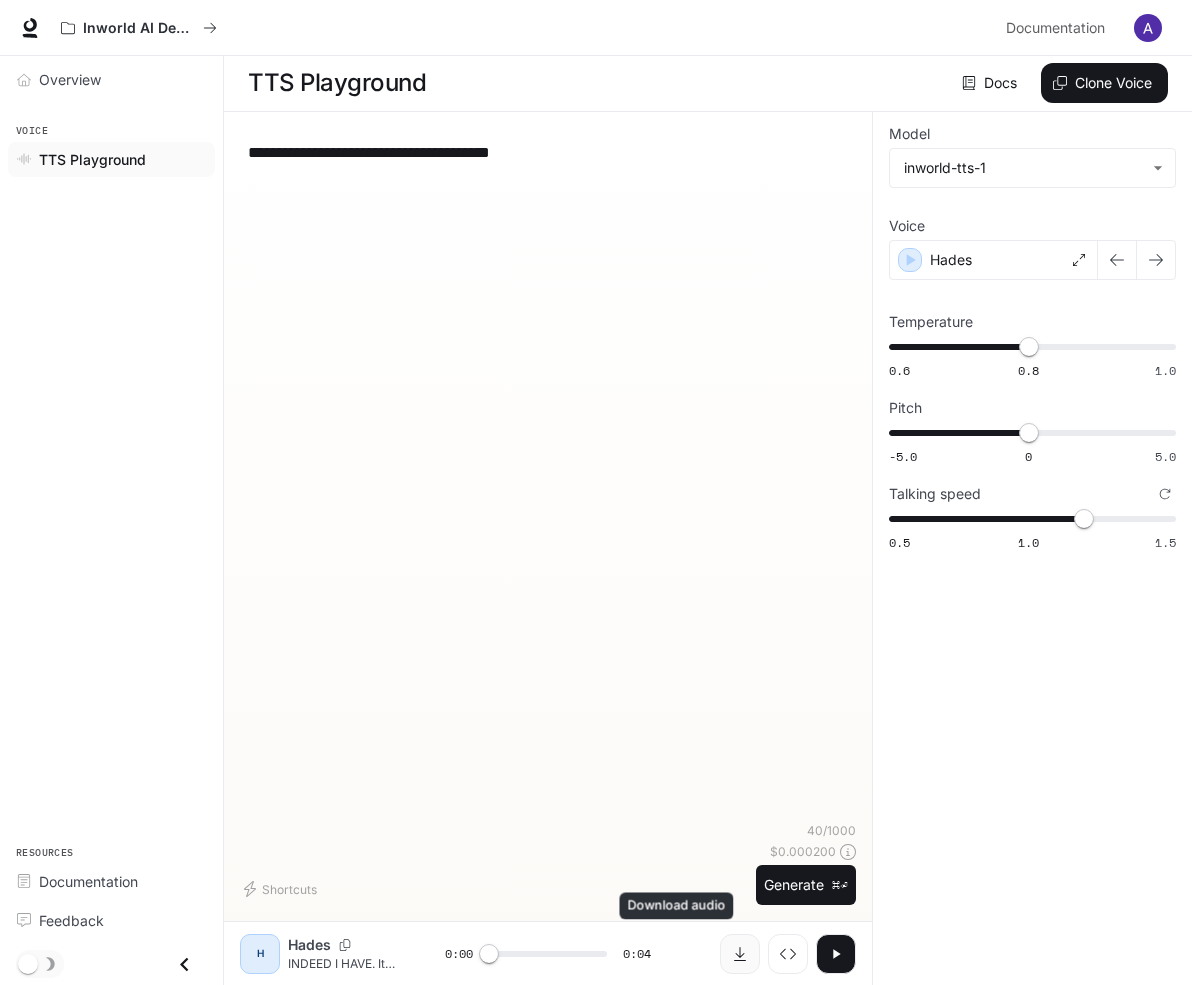click at bounding box center [740, 954] 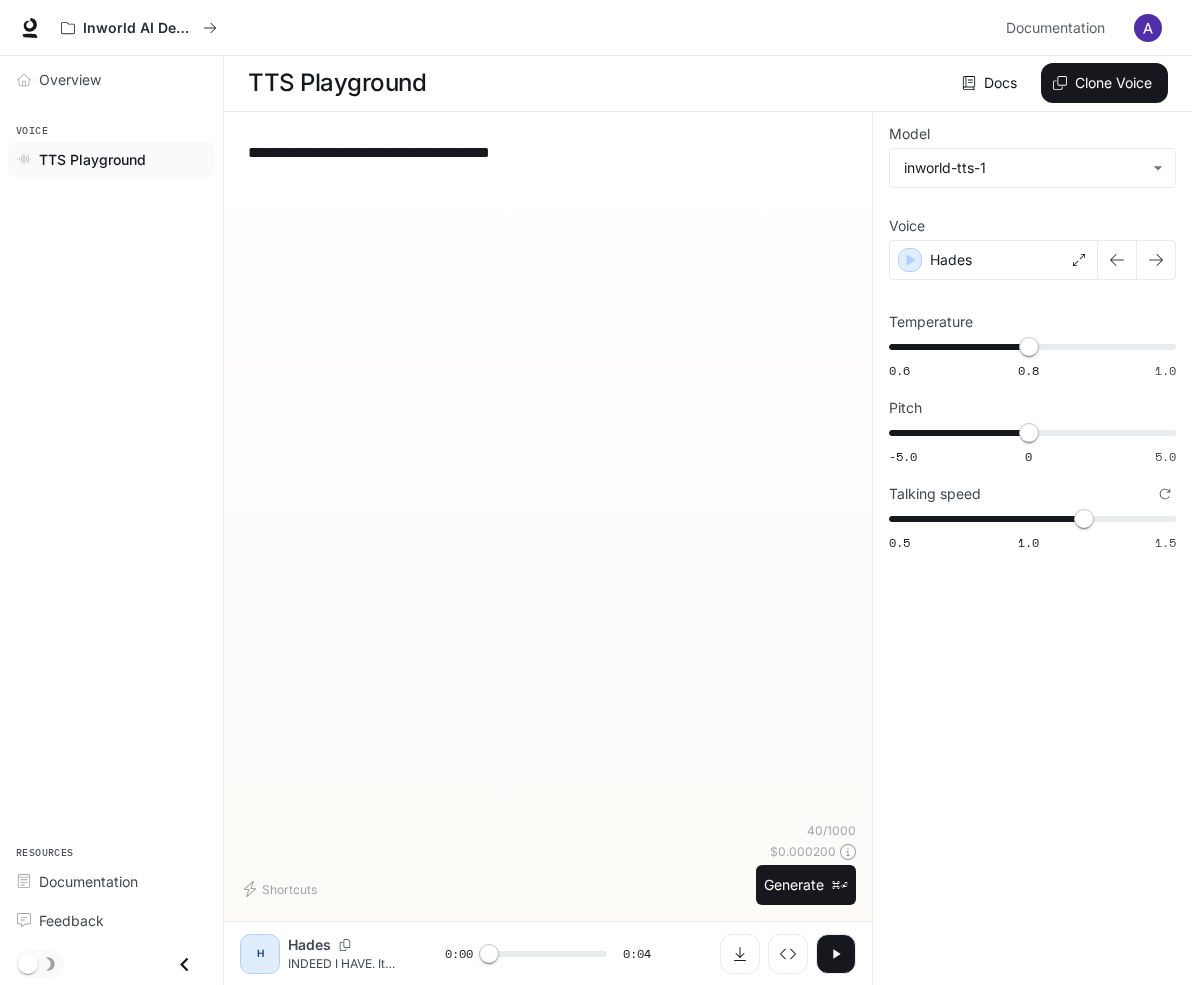 drag, startPoint x: 595, startPoint y: 155, endPoint x: 222, endPoint y: 158, distance: 373.01205 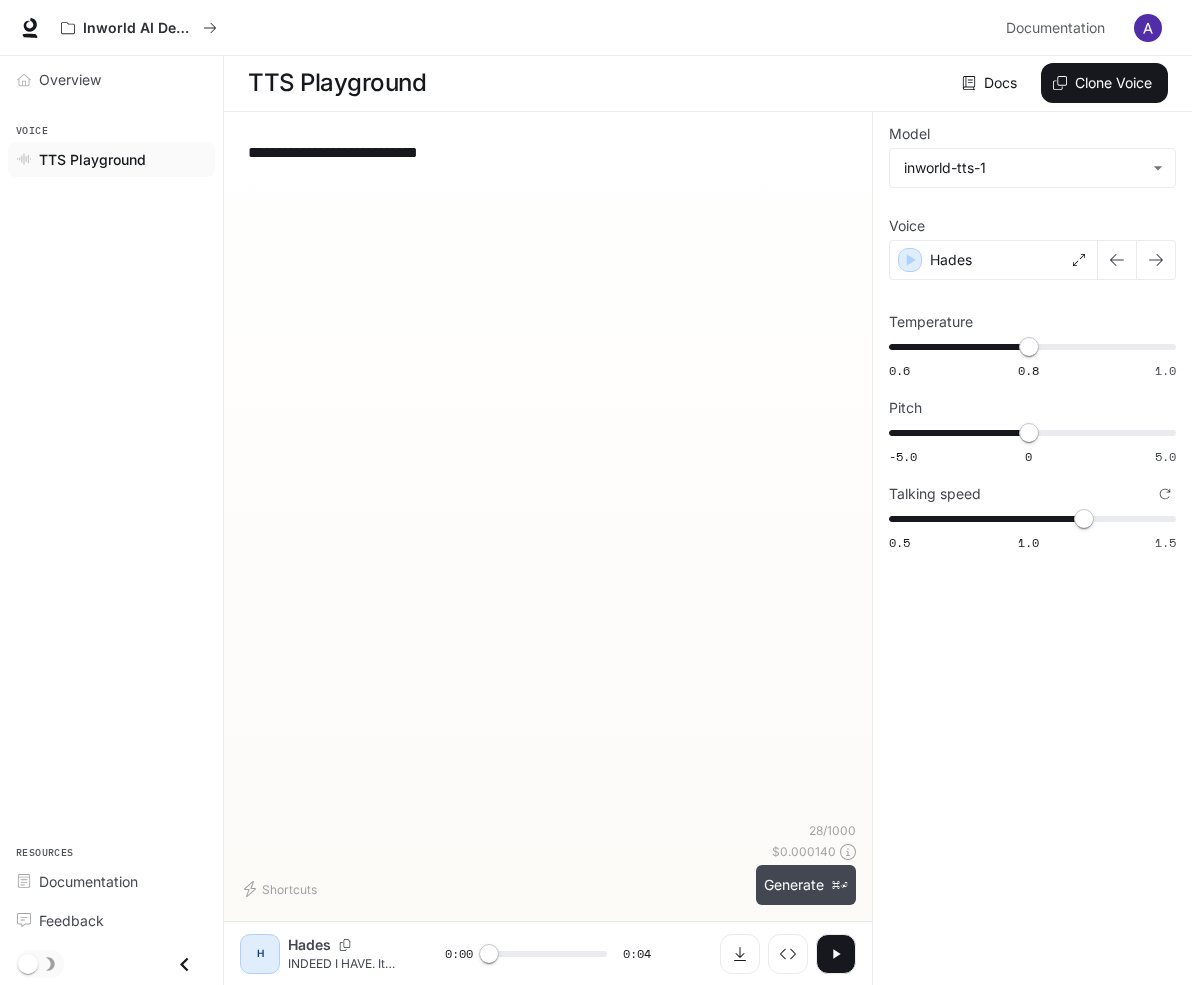 type on "**********" 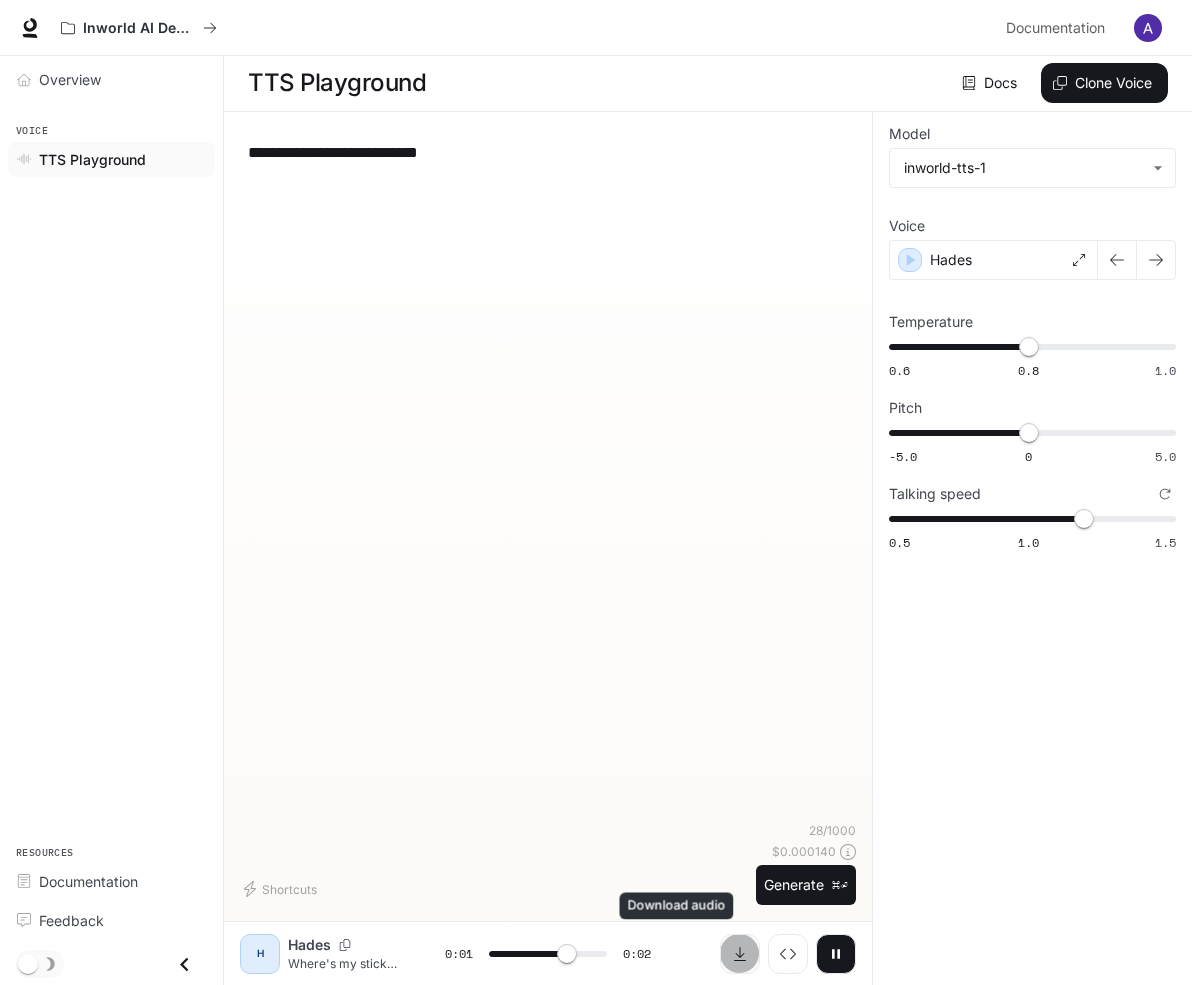 click 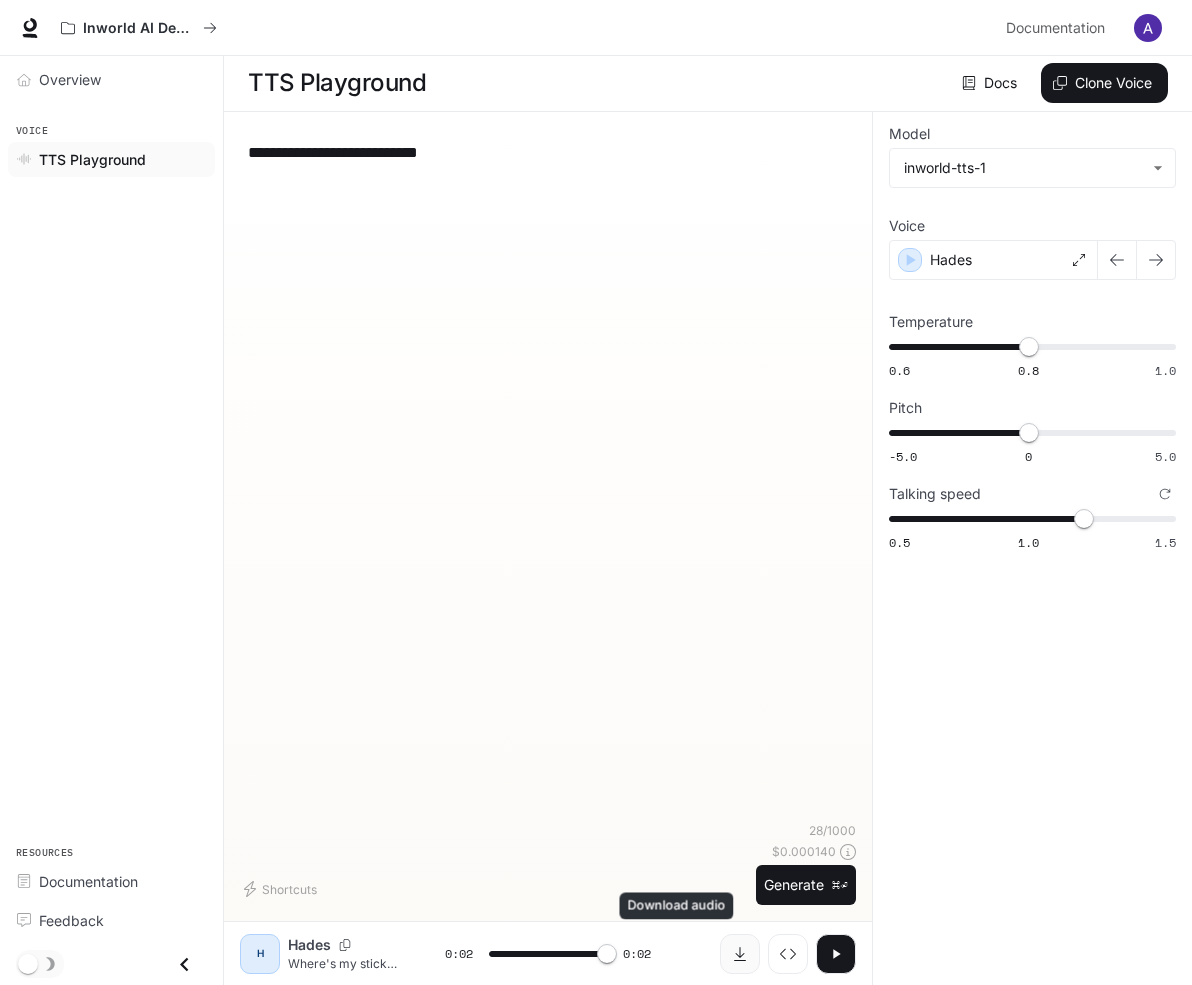 type on "*" 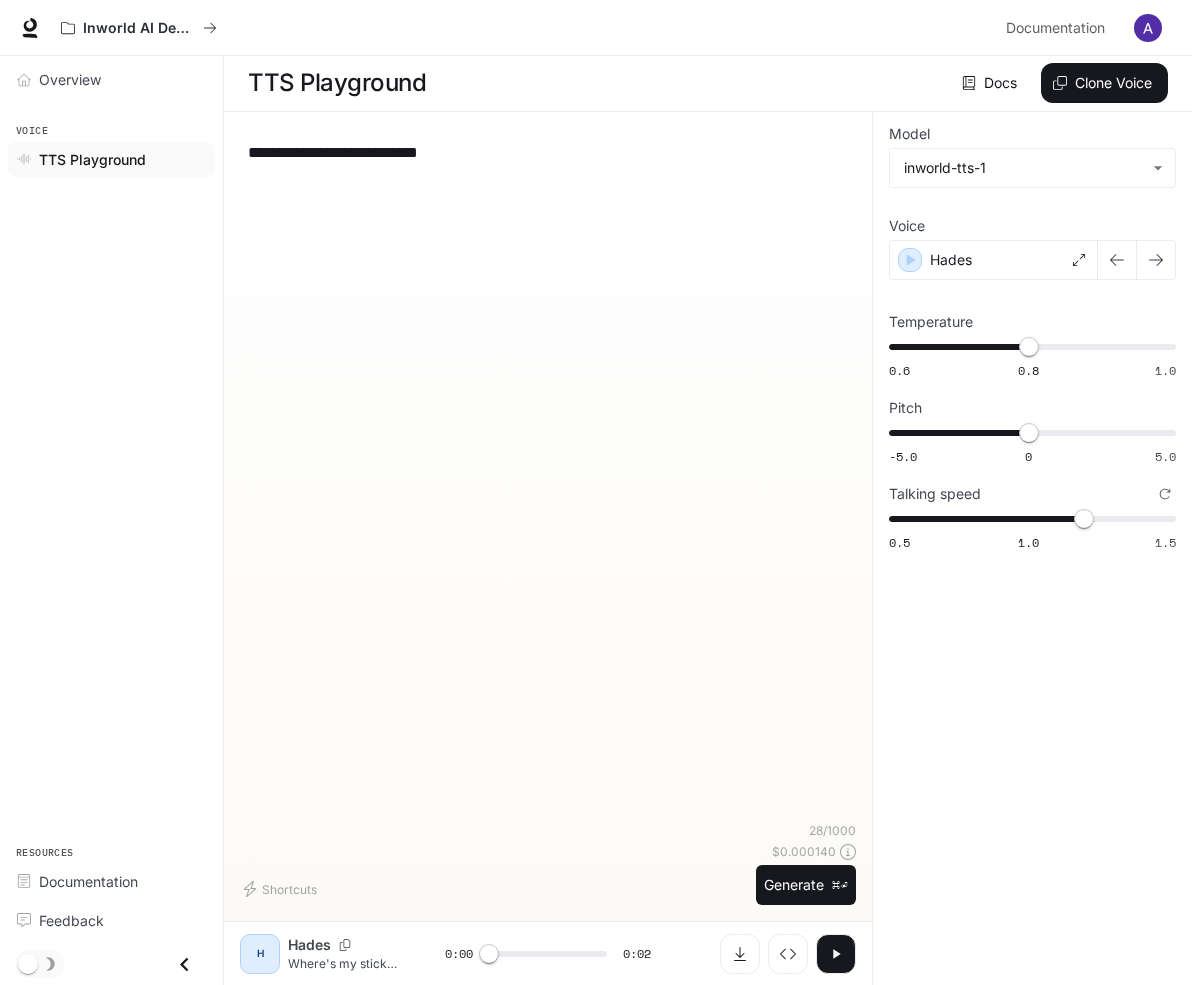 drag, startPoint x: 488, startPoint y: 150, endPoint x: 146, endPoint y: 146, distance: 342.02338 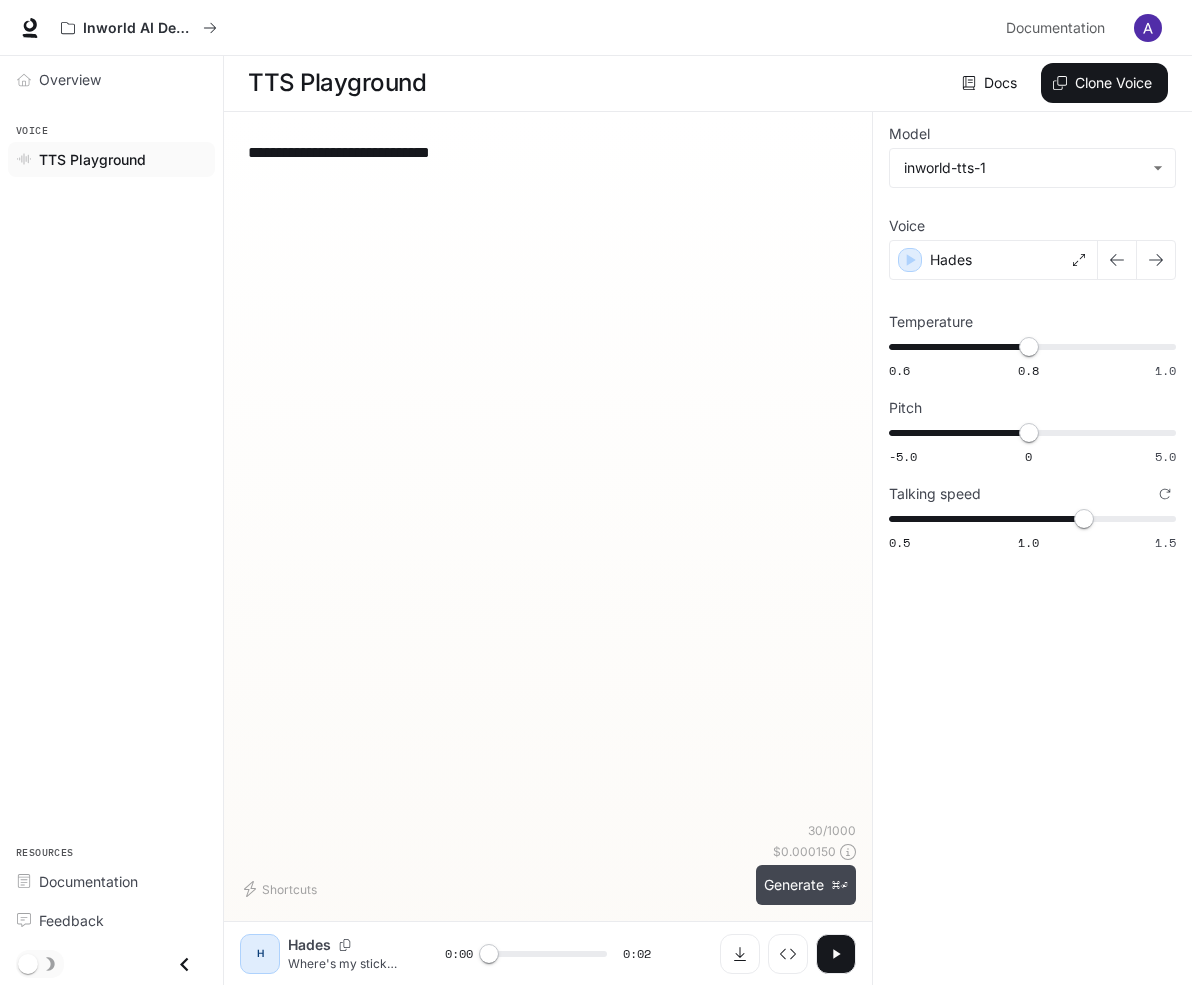 type on "**********" 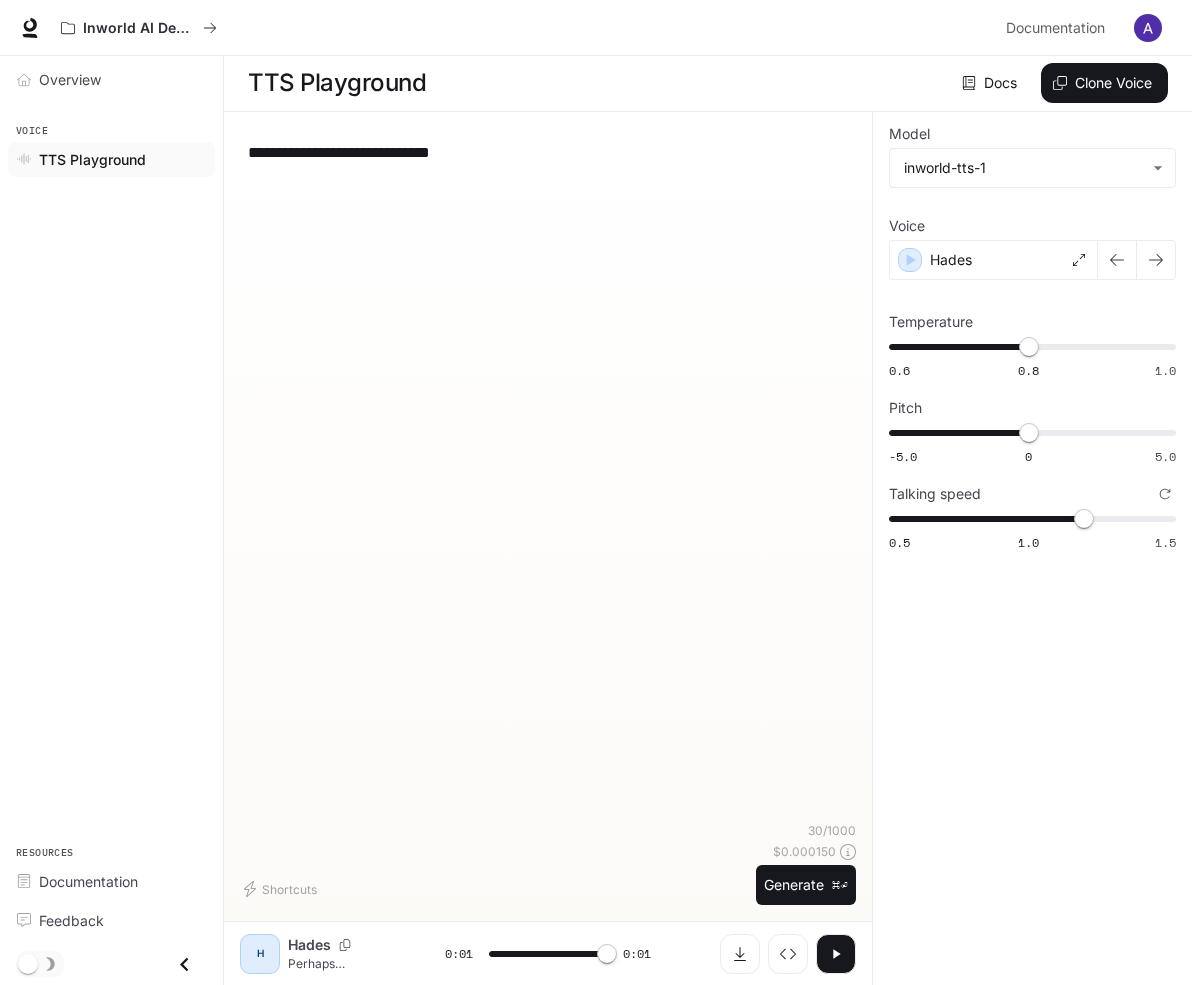 type on "*" 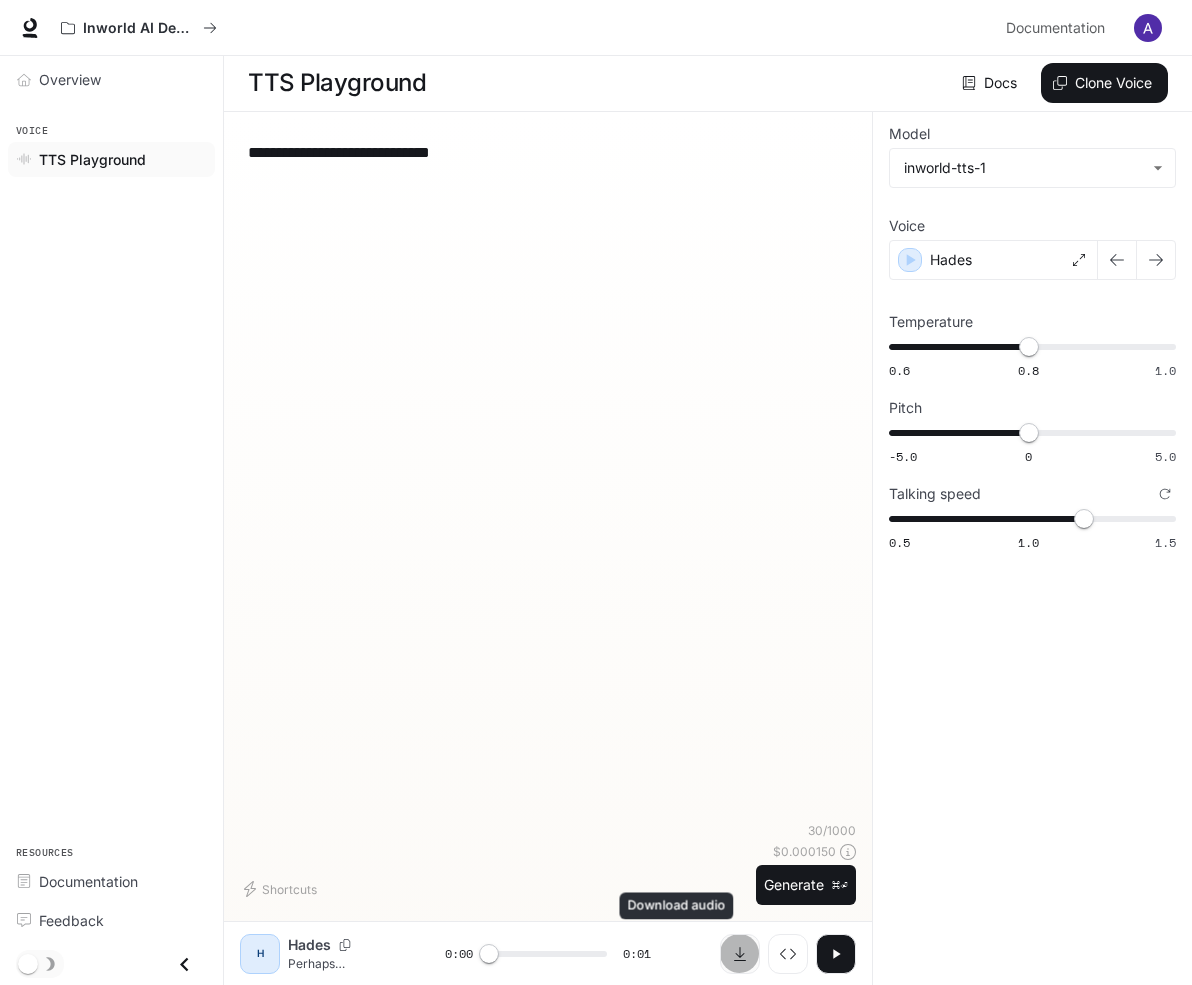 click 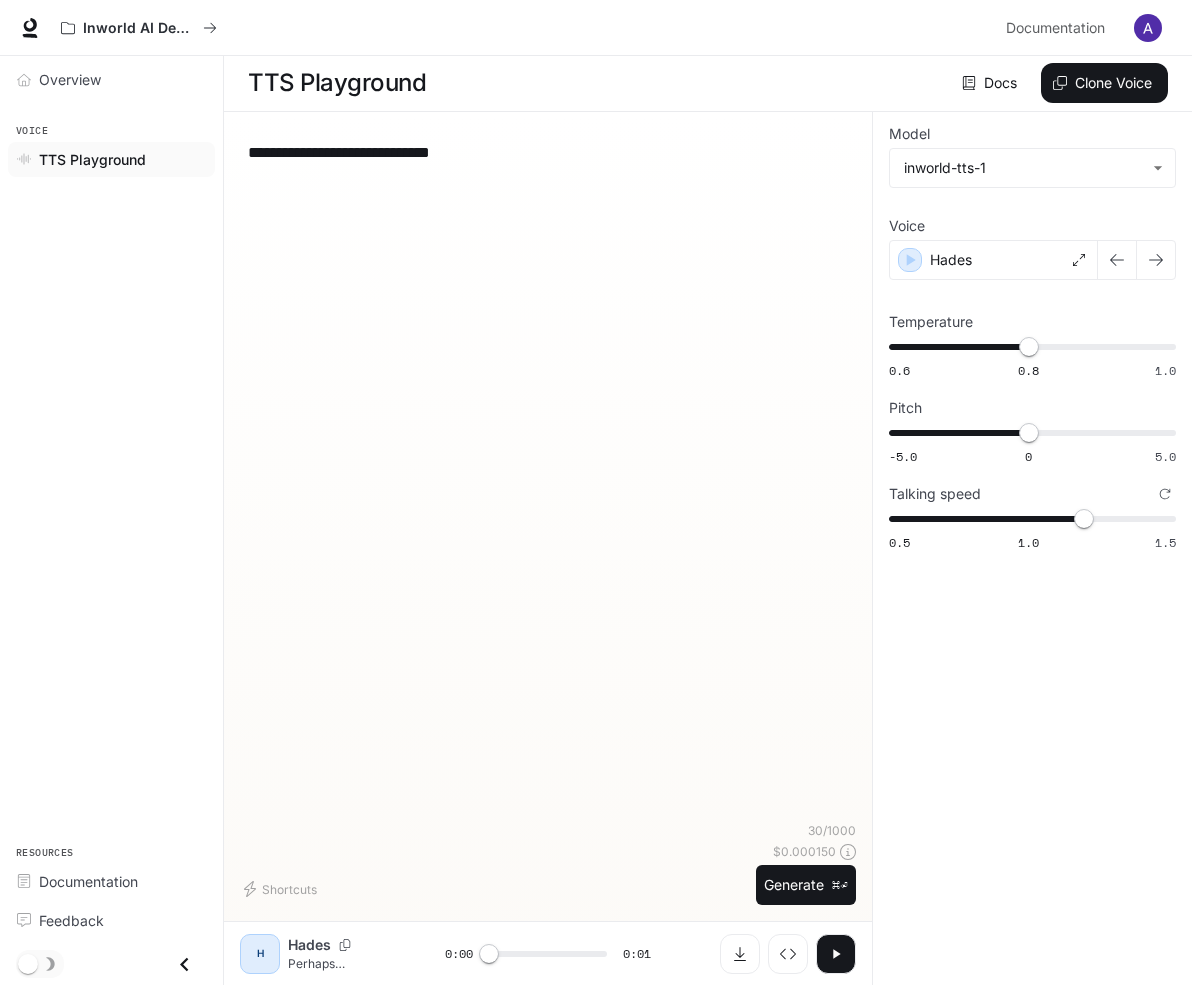 drag, startPoint x: 576, startPoint y: 157, endPoint x: 249, endPoint y: 153, distance: 327.02448 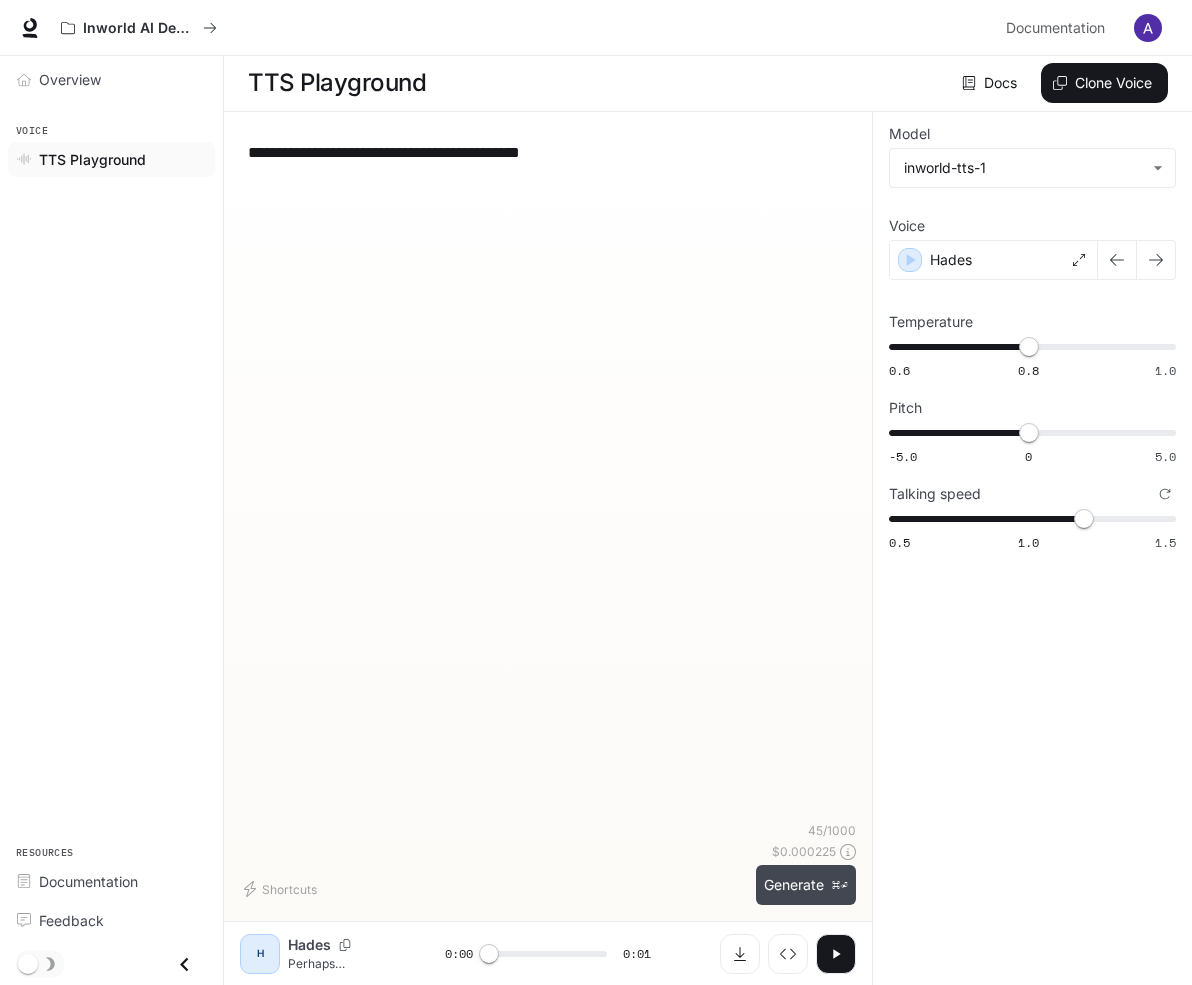 type on "**********" 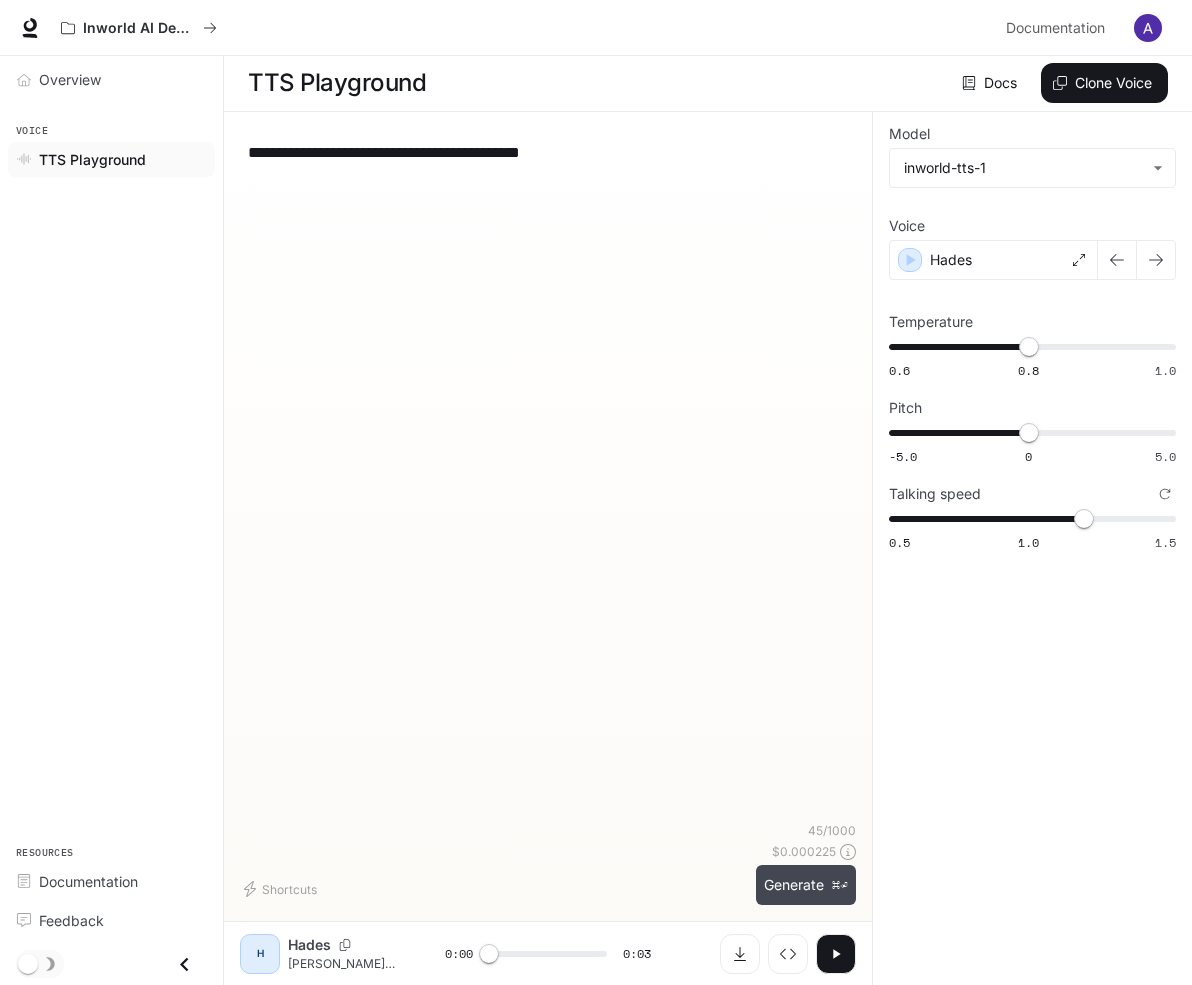 click on "Generate ⌘⏎" at bounding box center (806, 885) 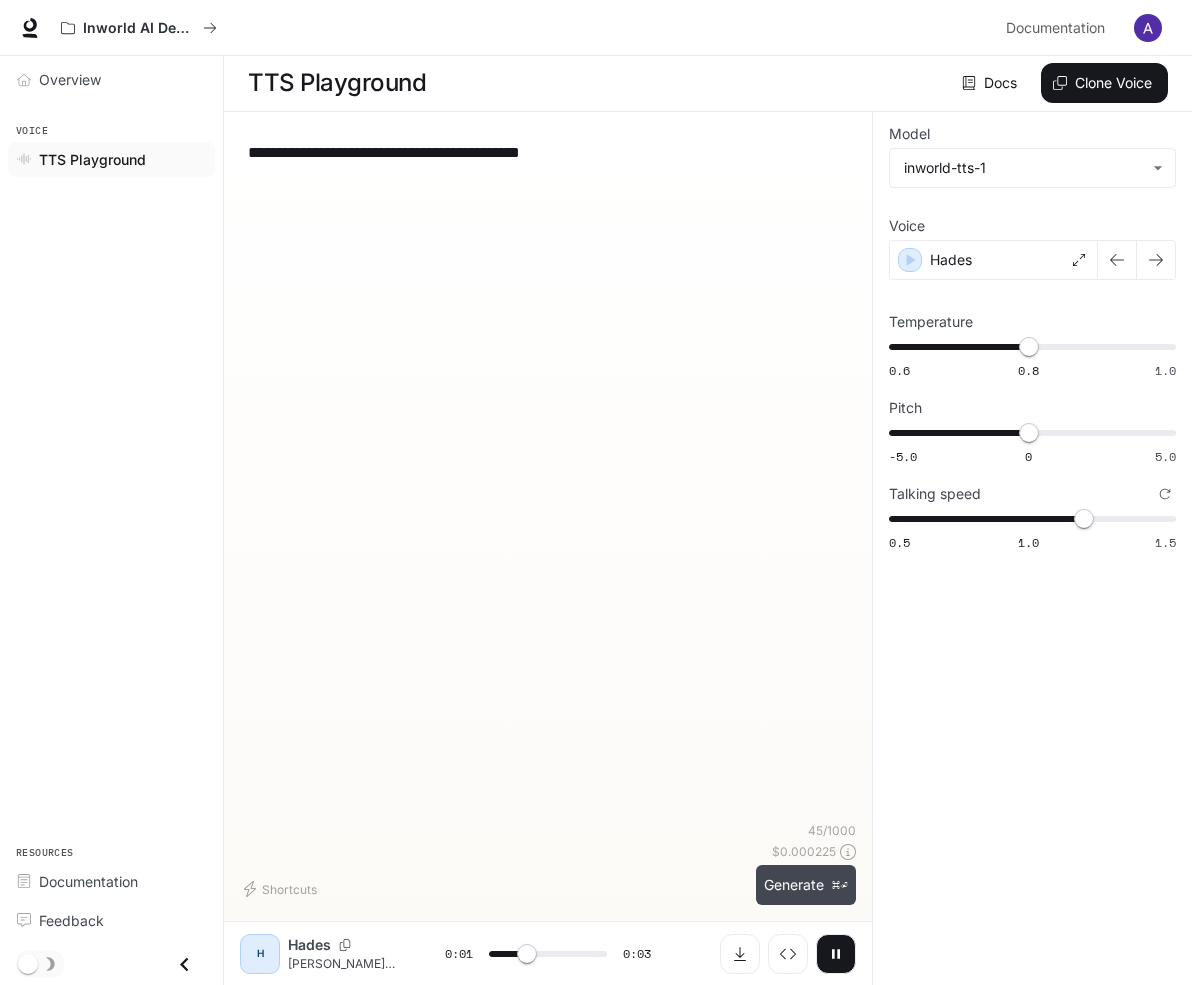 click on "Generate ⌘⏎" at bounding box center (806, 885) 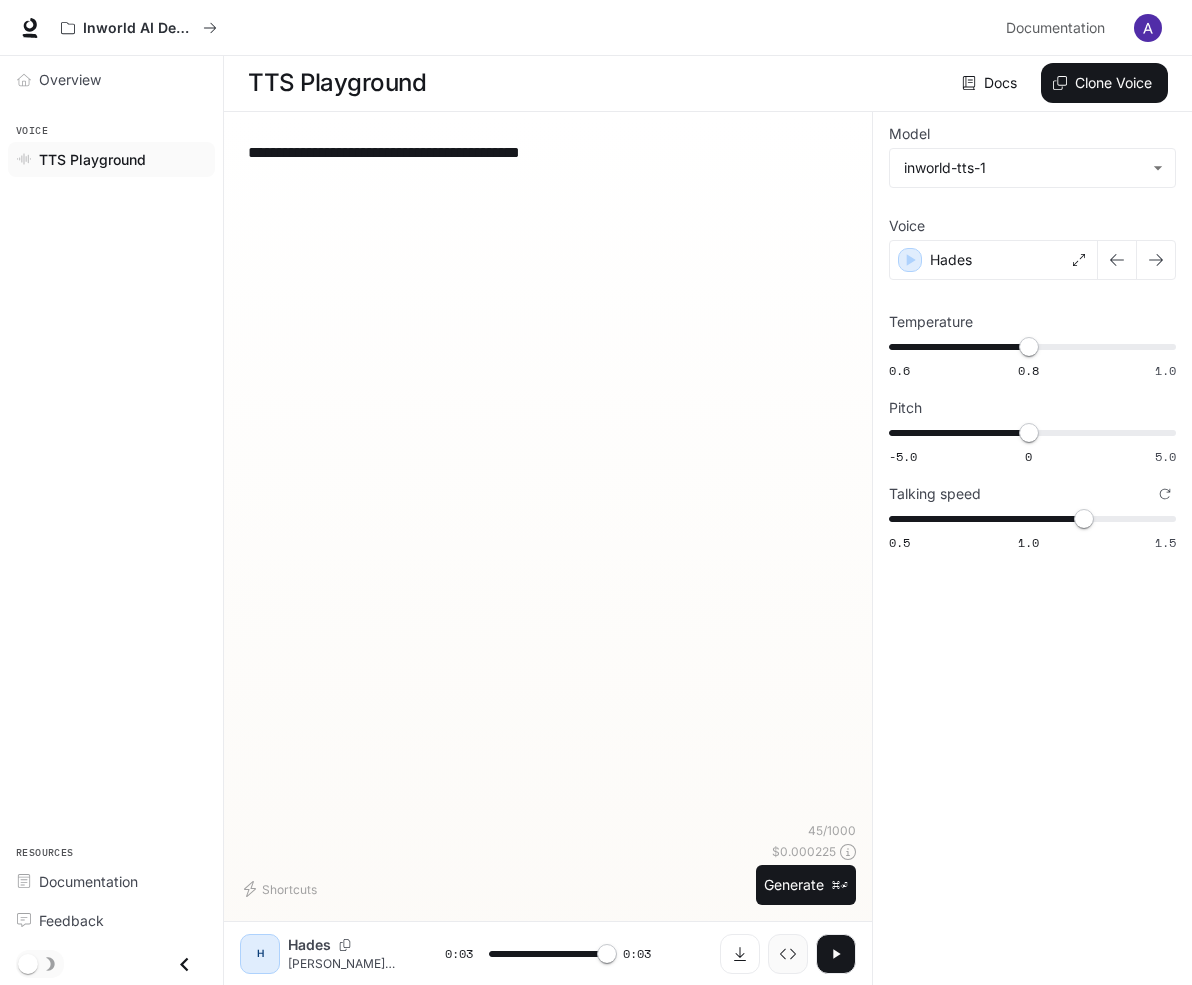 type on "*" 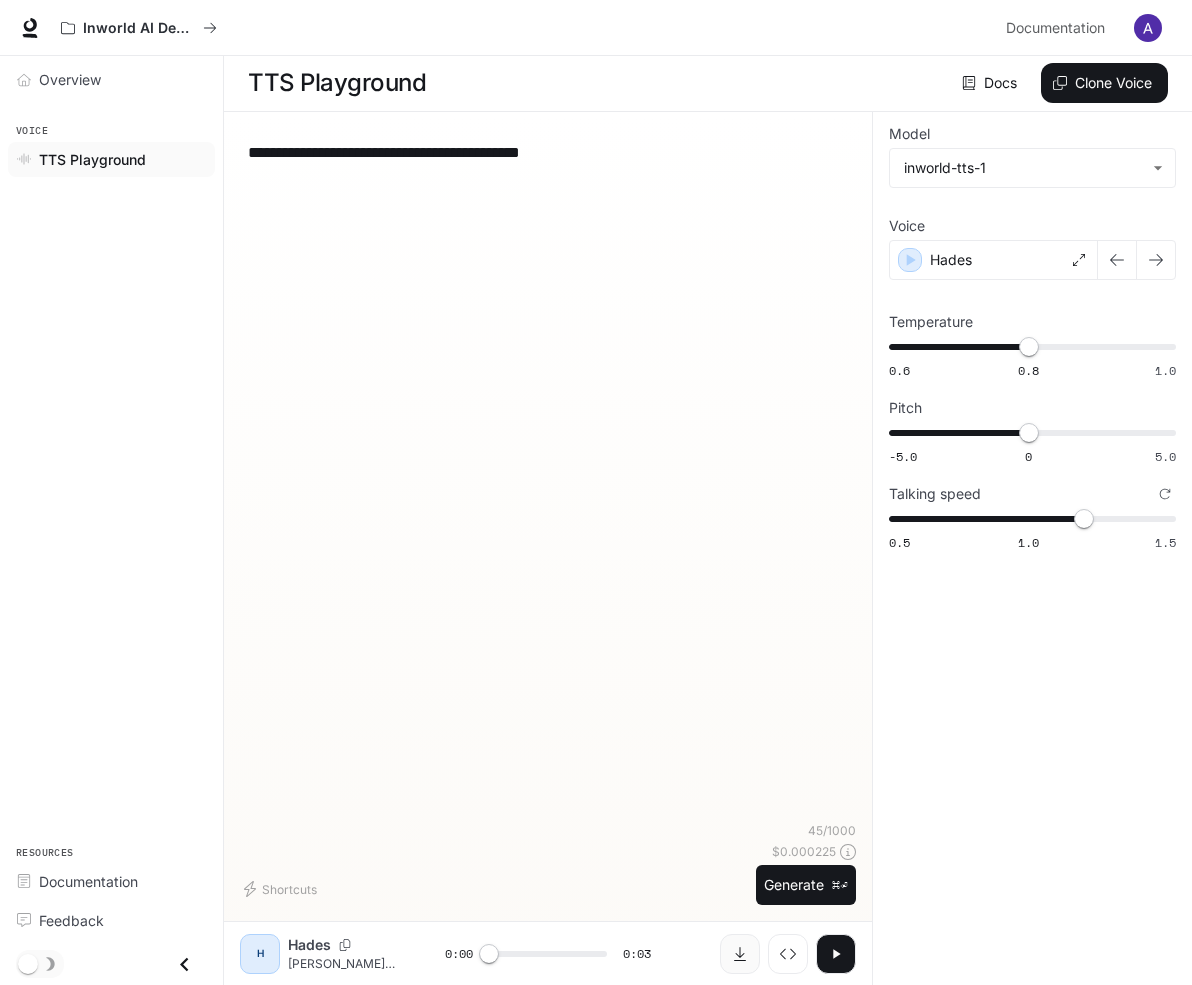 click at bounding box center (740, 954) 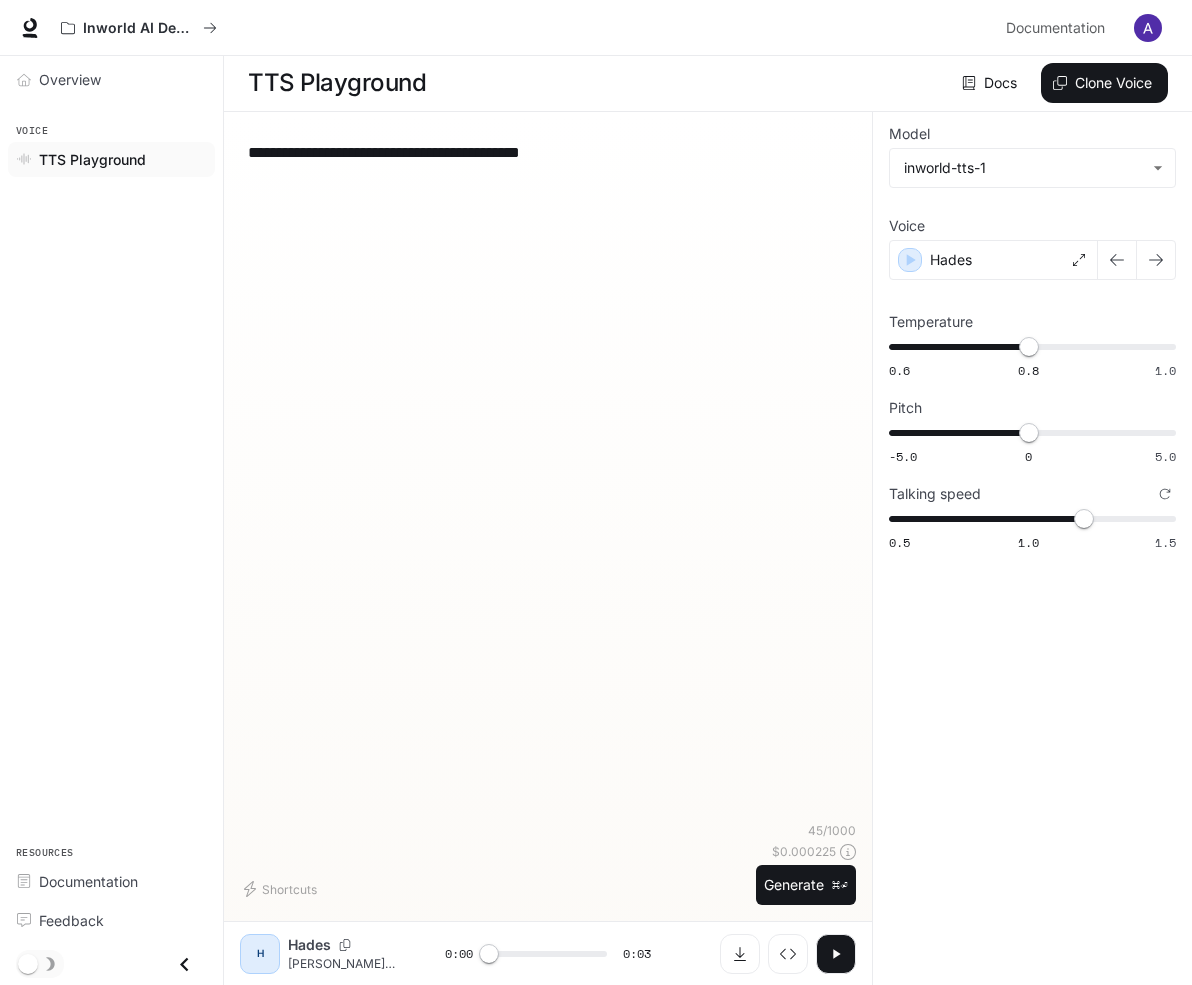 drag, startPoint x: 625, startPoint y: 158, endPoint x: 257, endPoint y: 124, distance: 369.56732 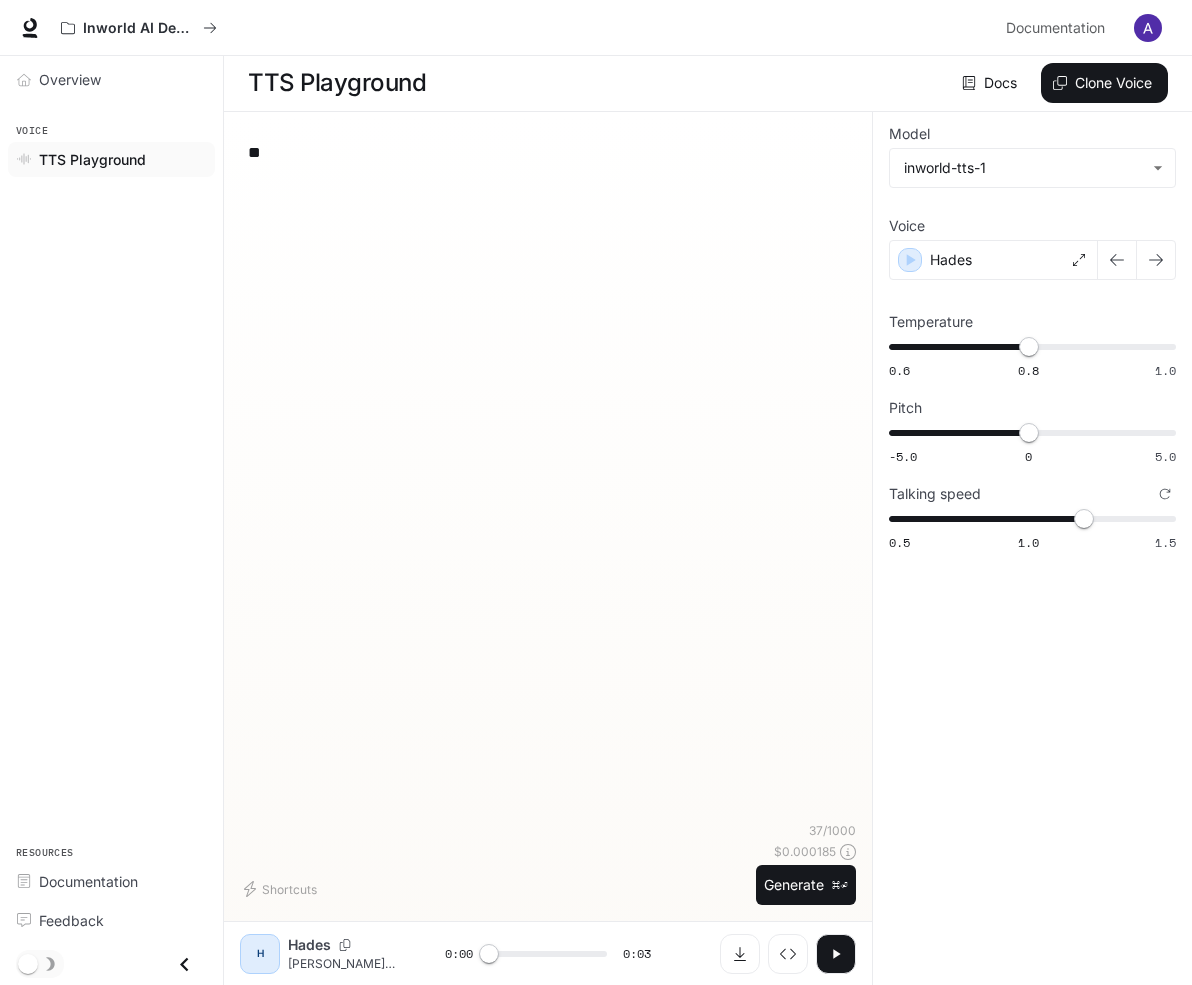 type on "*" 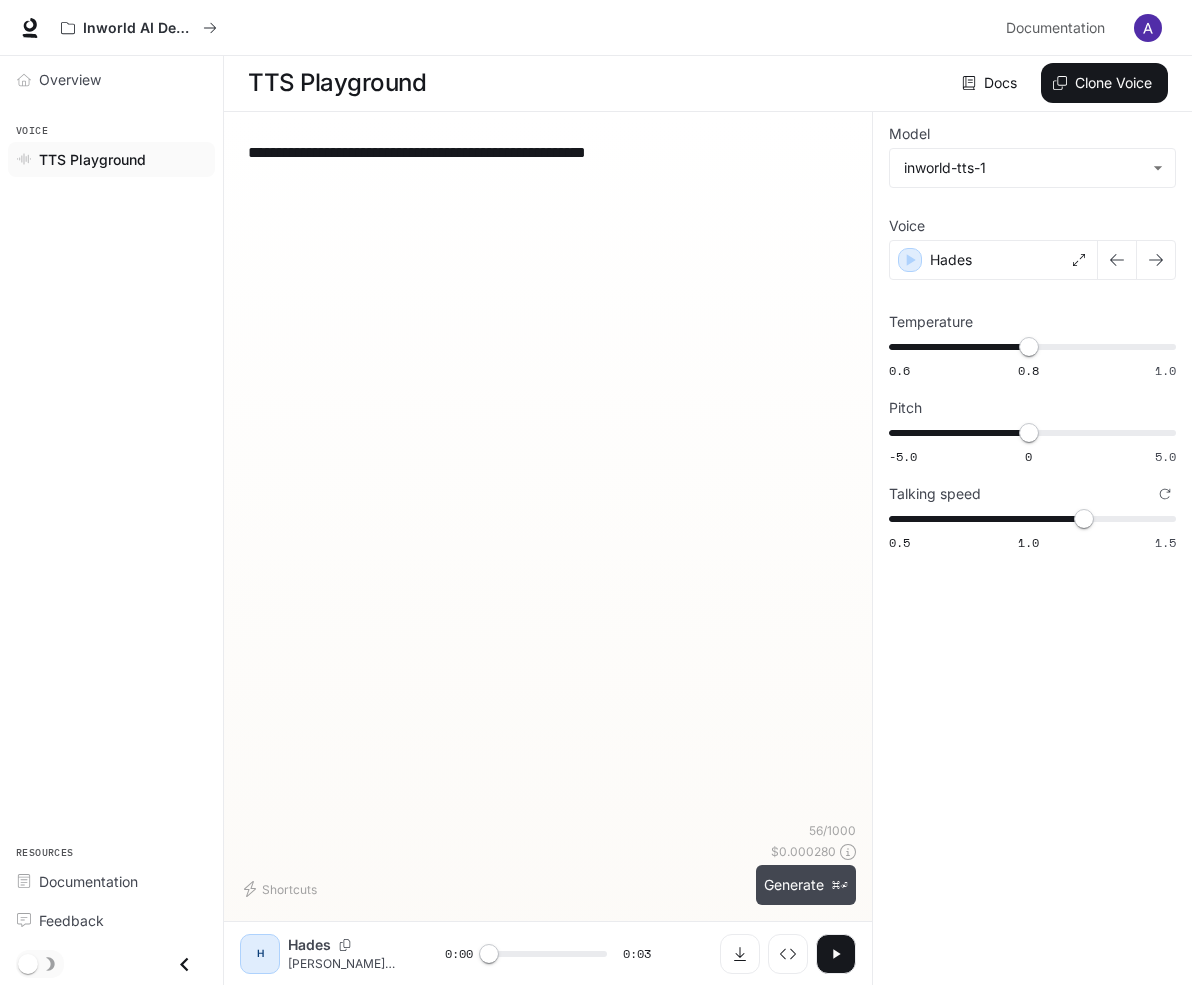 type on "**********" 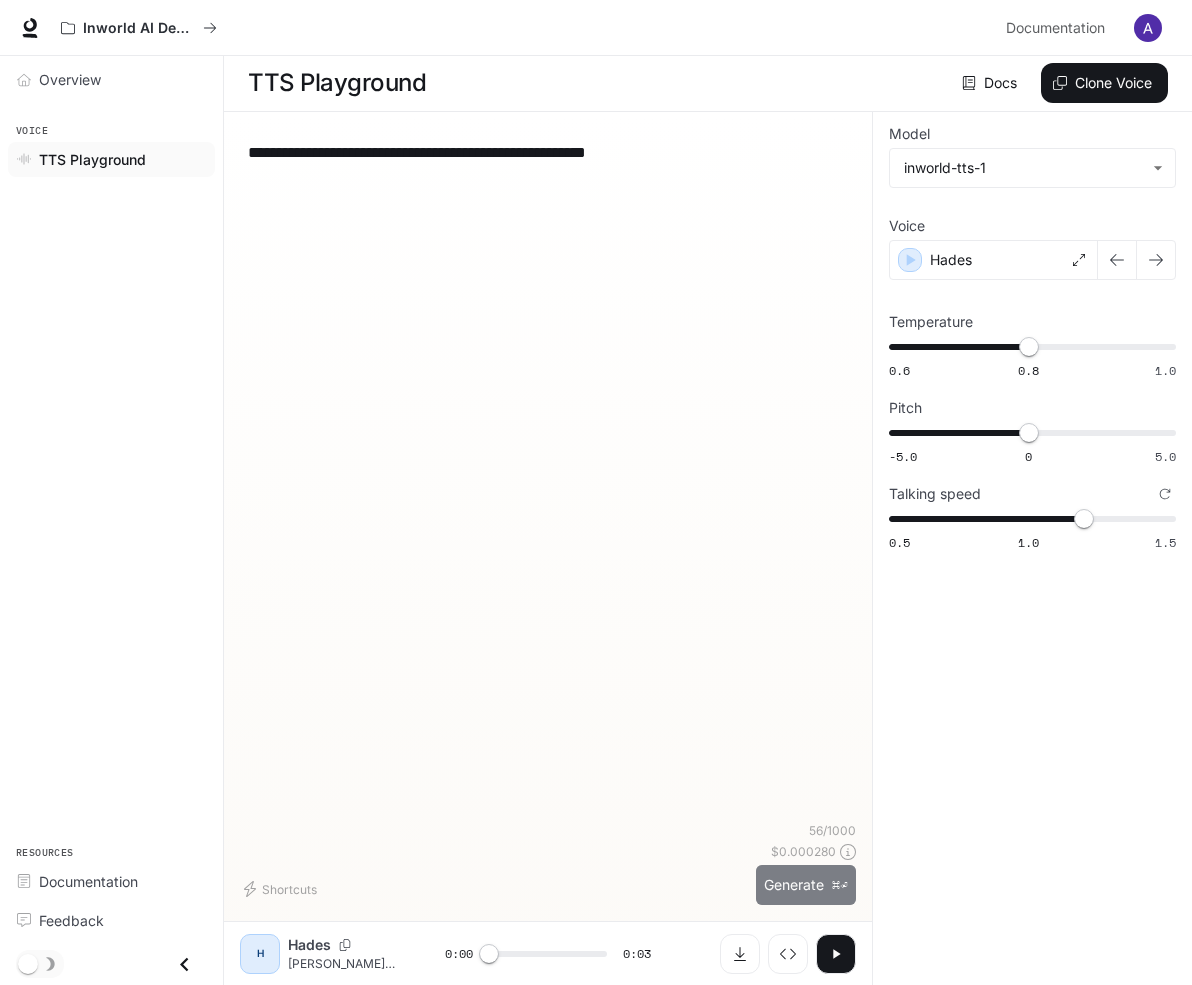 click on "Generate ⌘⏎" at bounding box center [806, 885] 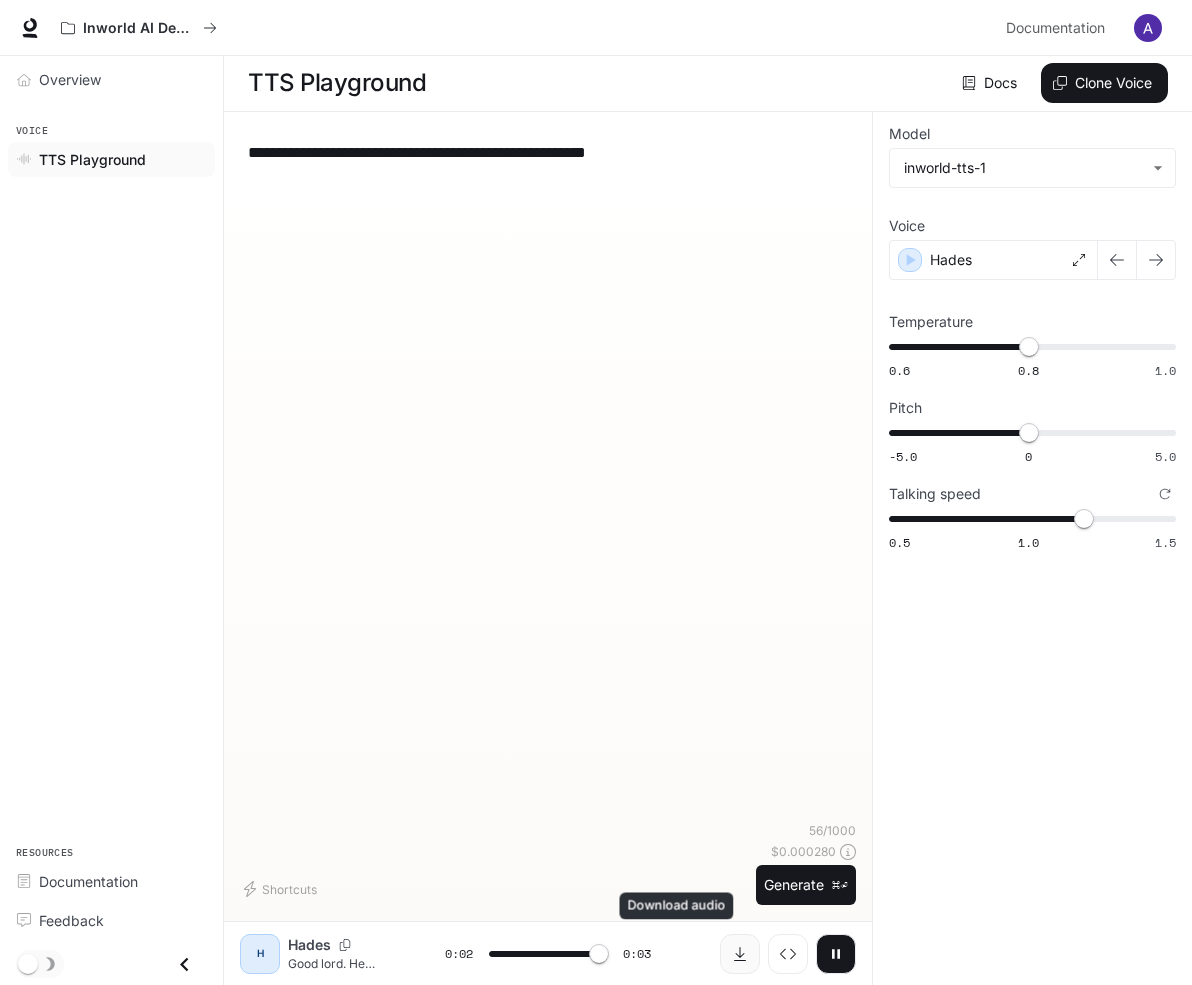 type on "*" 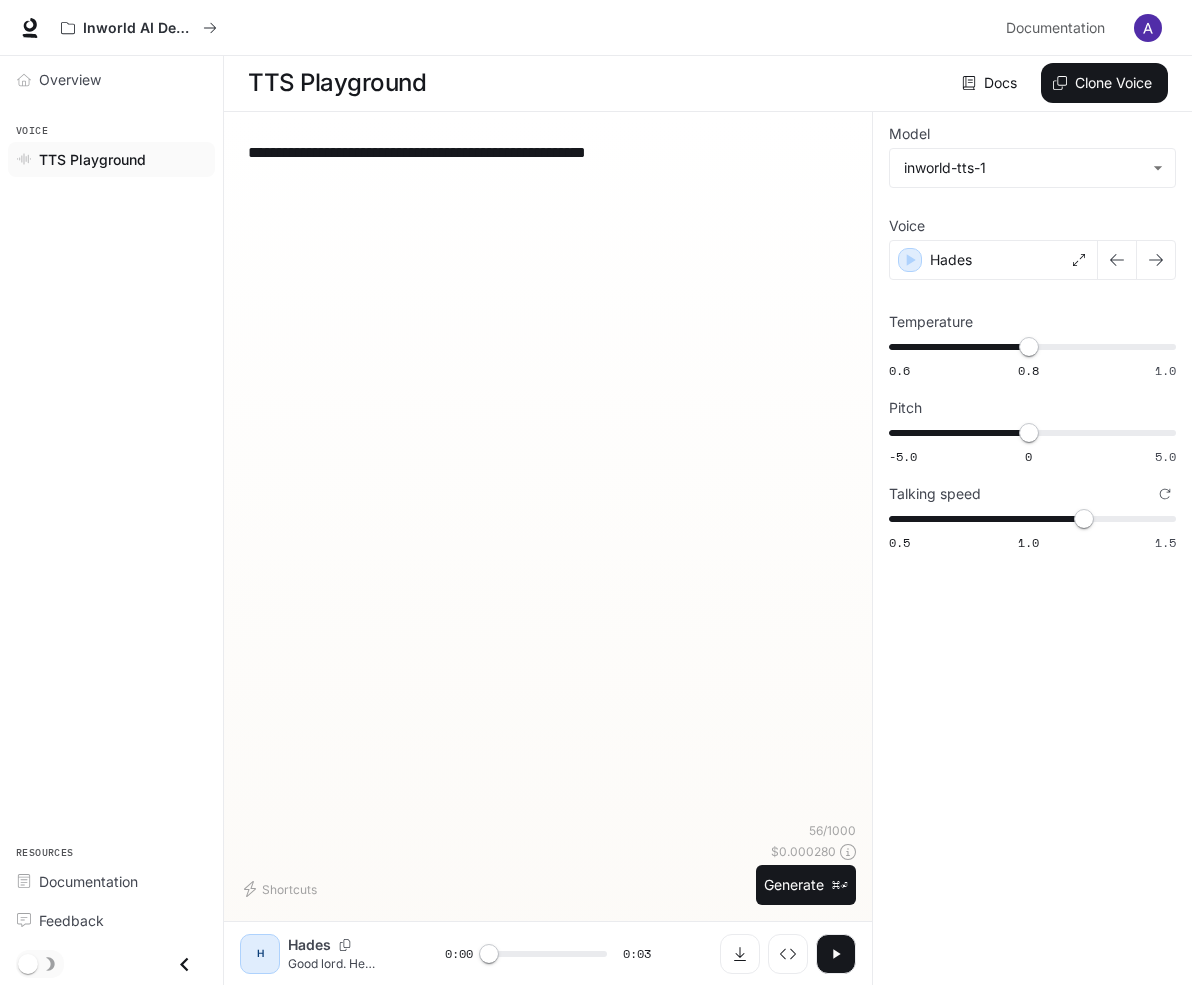 drag, startPoint x: 742, startPoint y: 143, endPoint x: 250, endPoint y: 161, distance: 492.32916 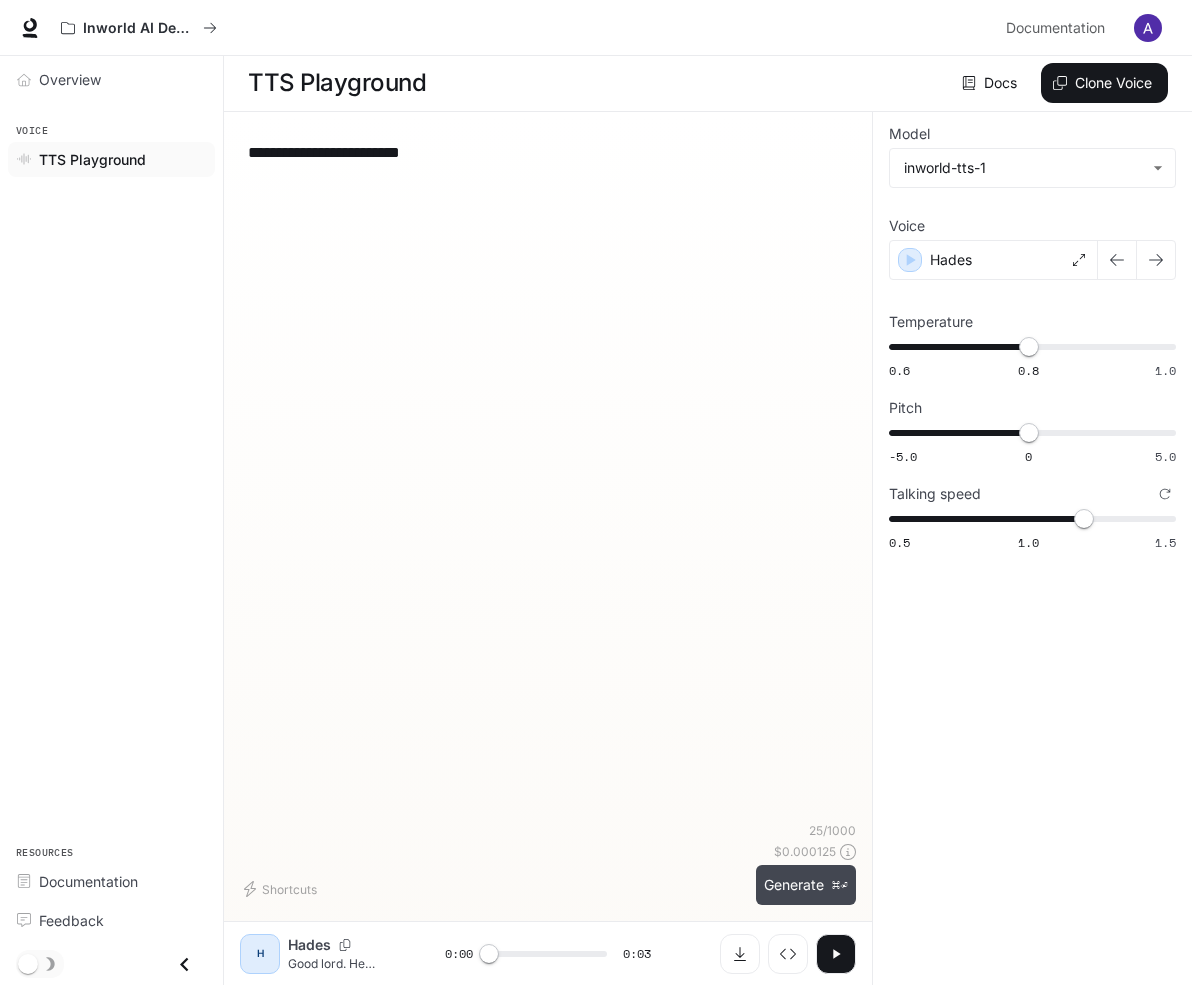 type on "**********" 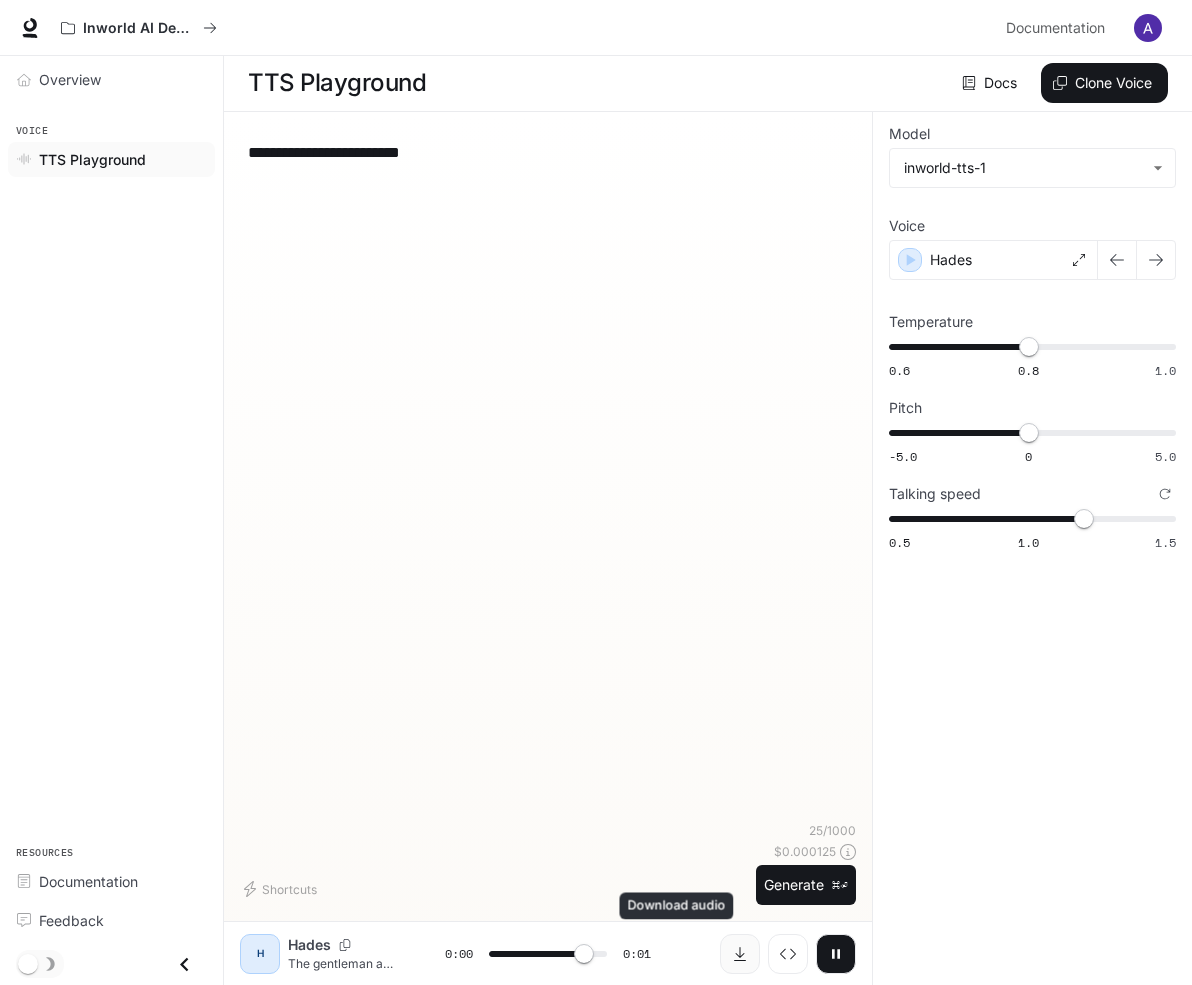 click at bounding box center (740, 954) 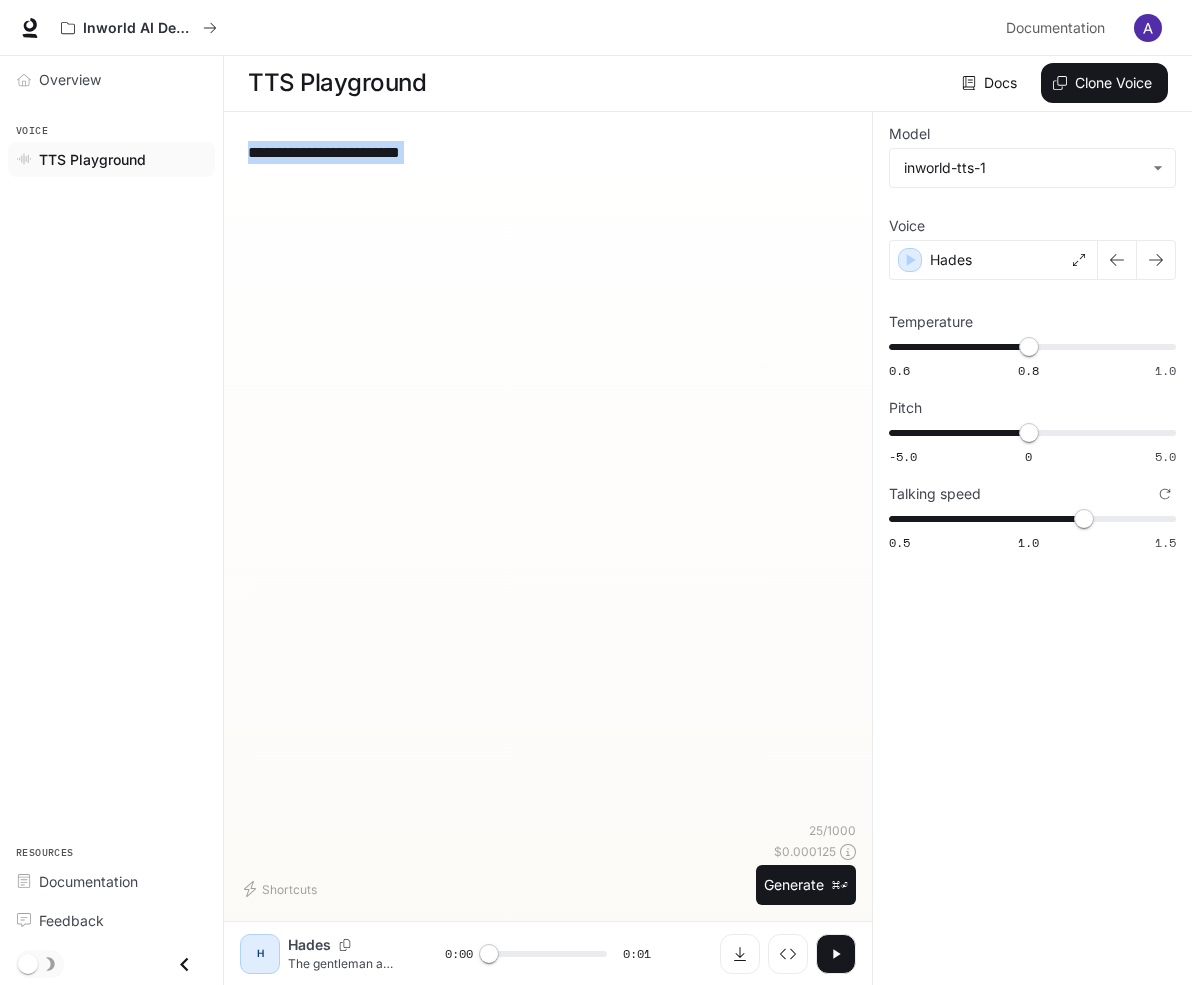 drag, startPoint x: 631, startPoint y: 176, endPoint x: 602, endPoint y: 159, distance: 33.61547 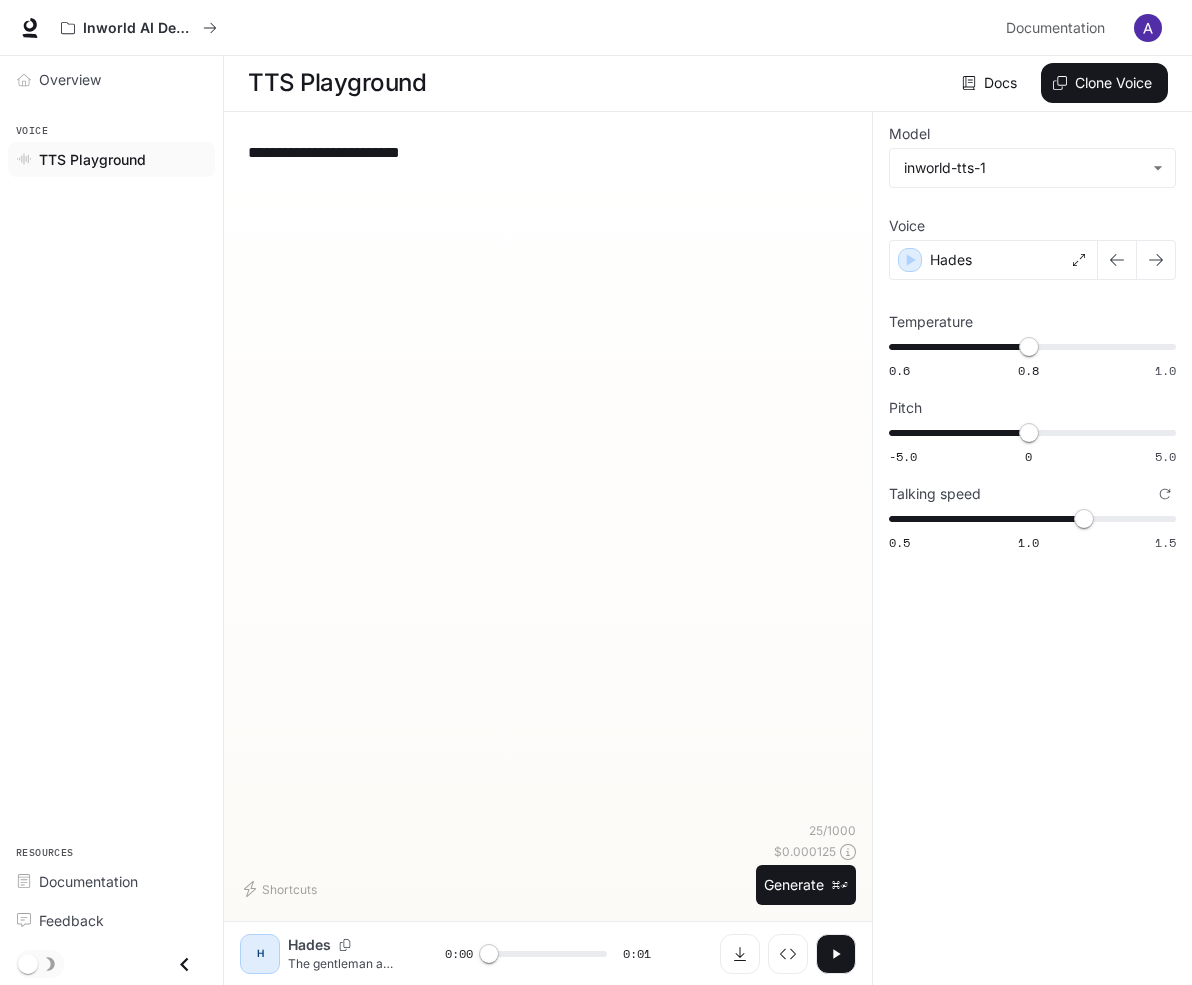 drag, startPoint x: 602, startPoint y: 159, endPoint x: 190, endPoint y: 159, distance: 412 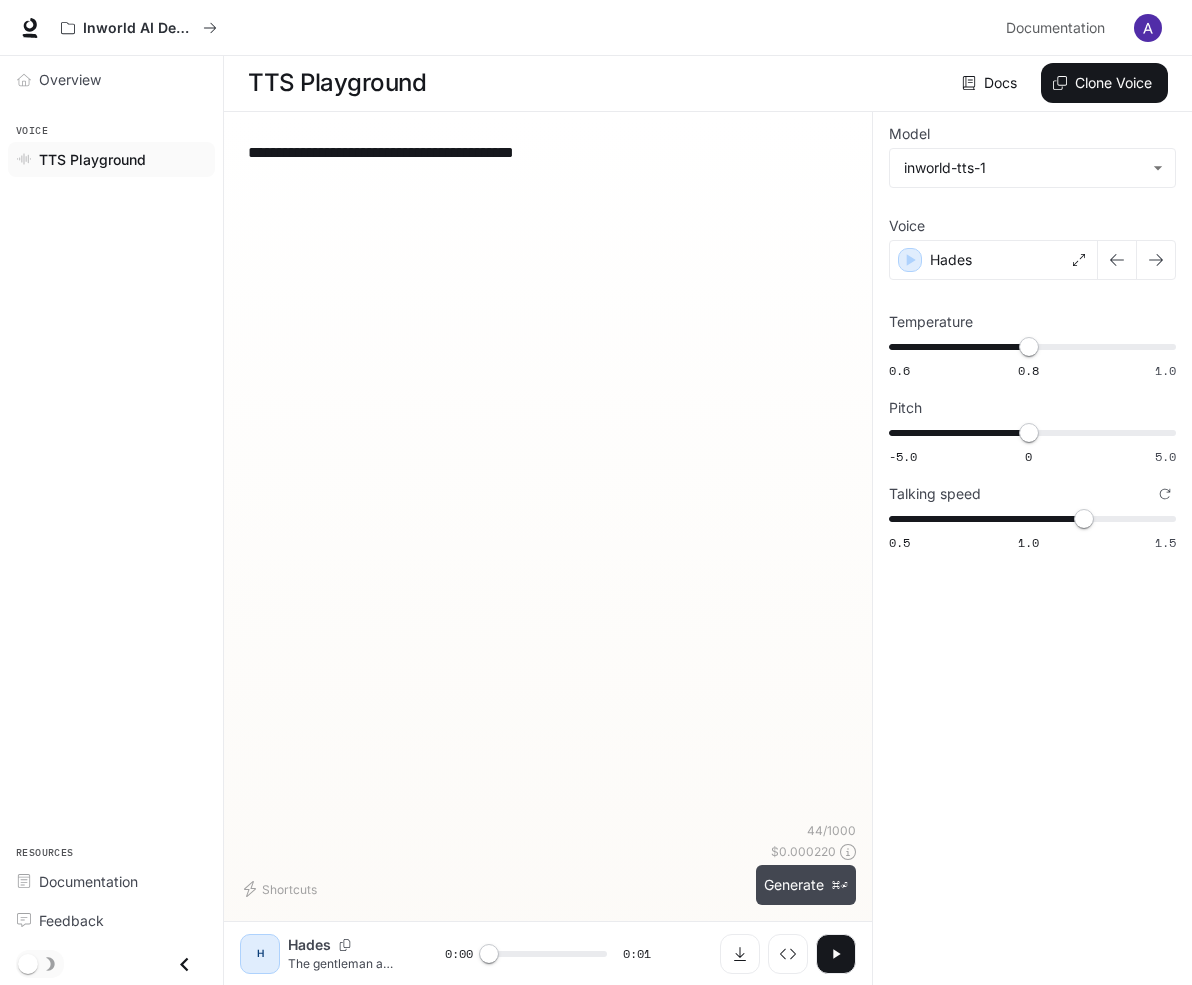 type on "**********" 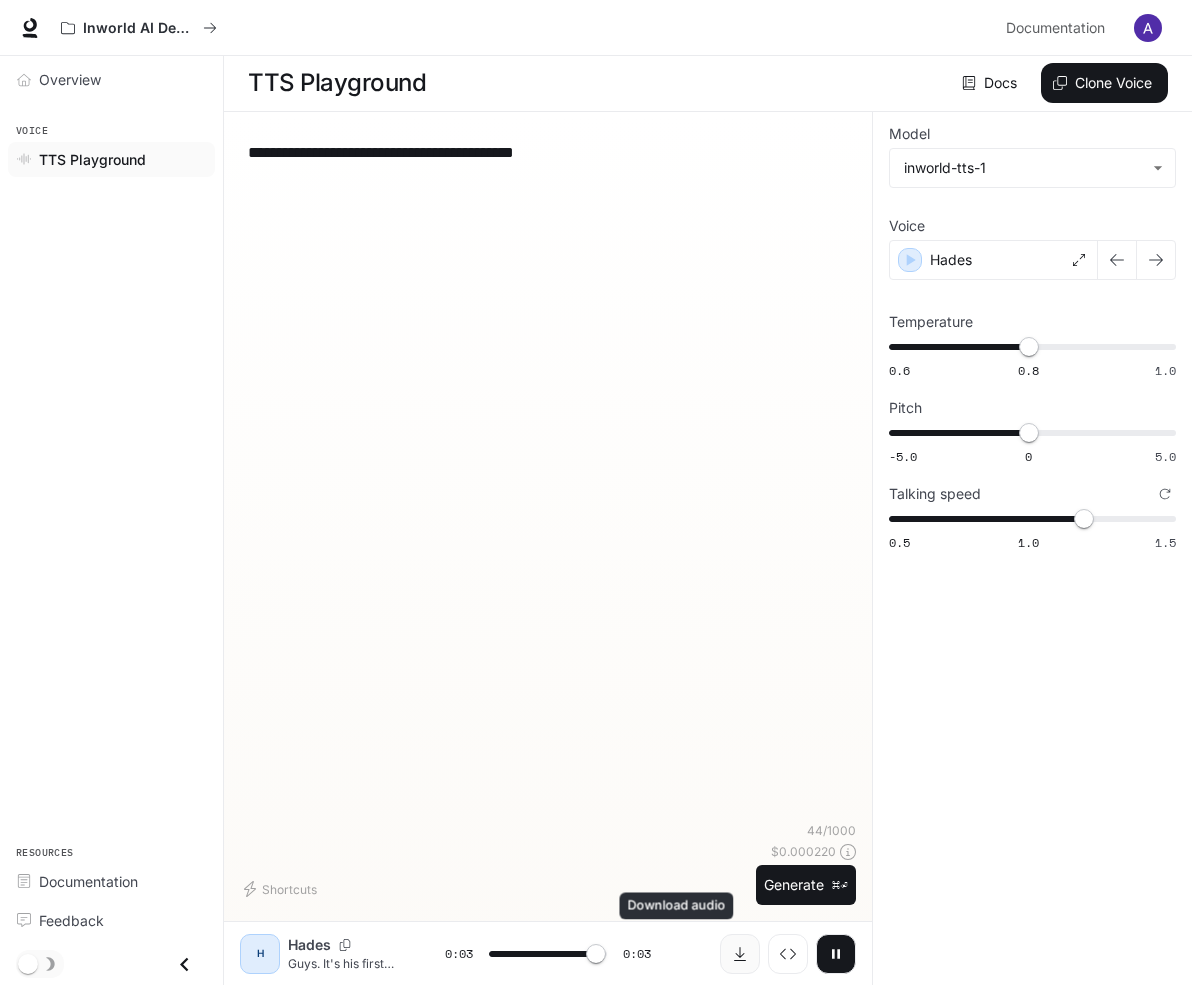 type on "*" 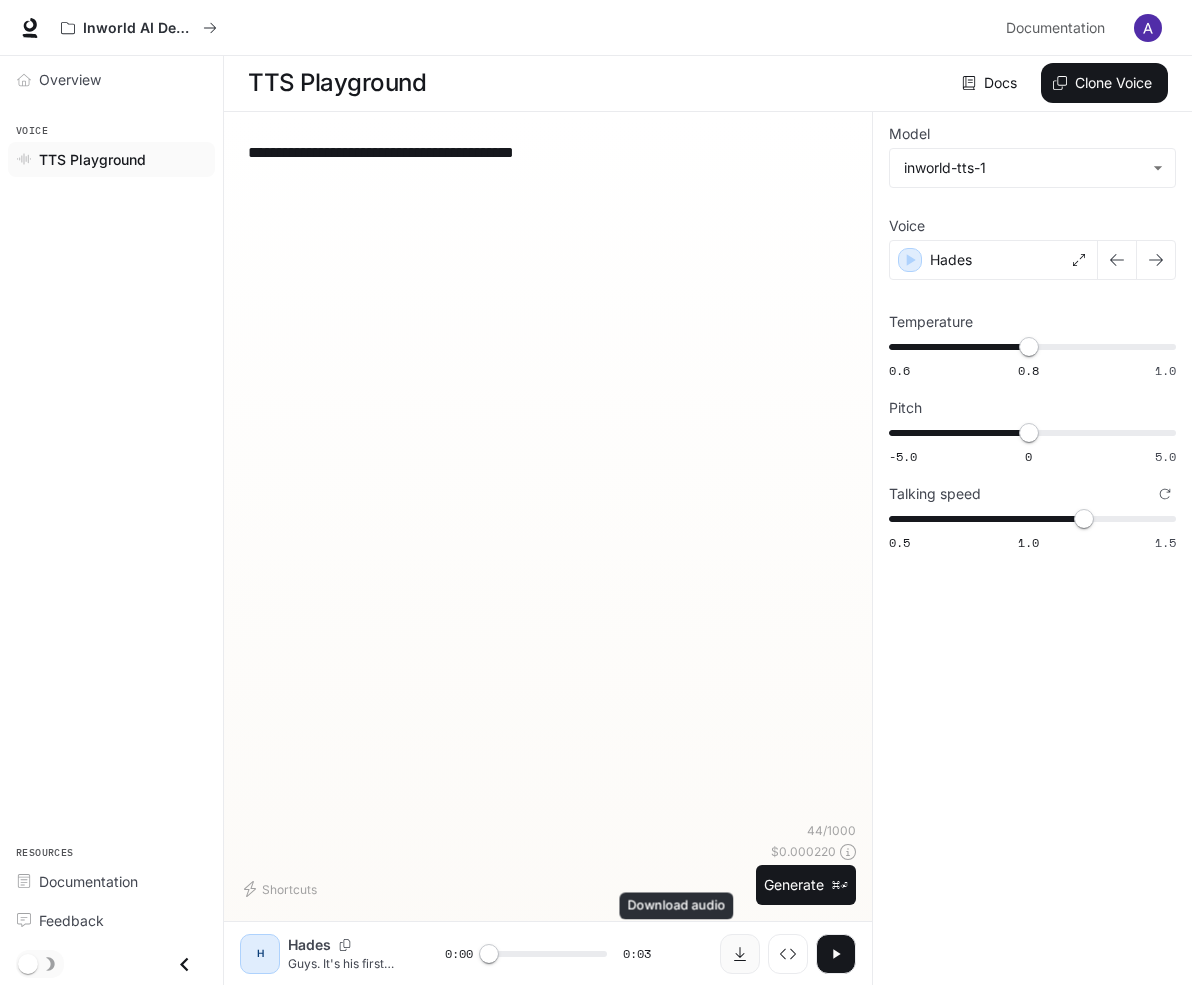 click 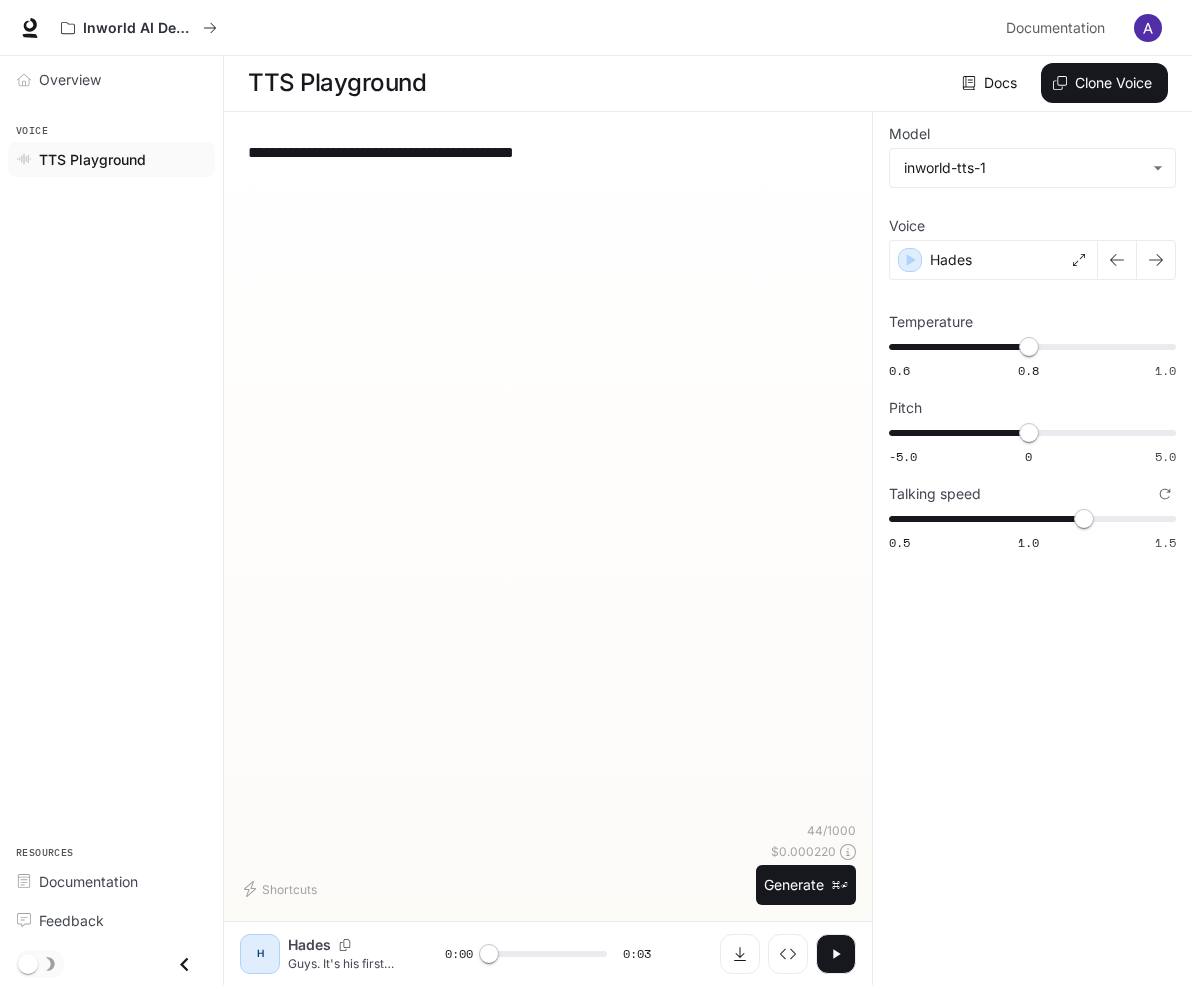 click on "**********" at bounding box center [516, 152] 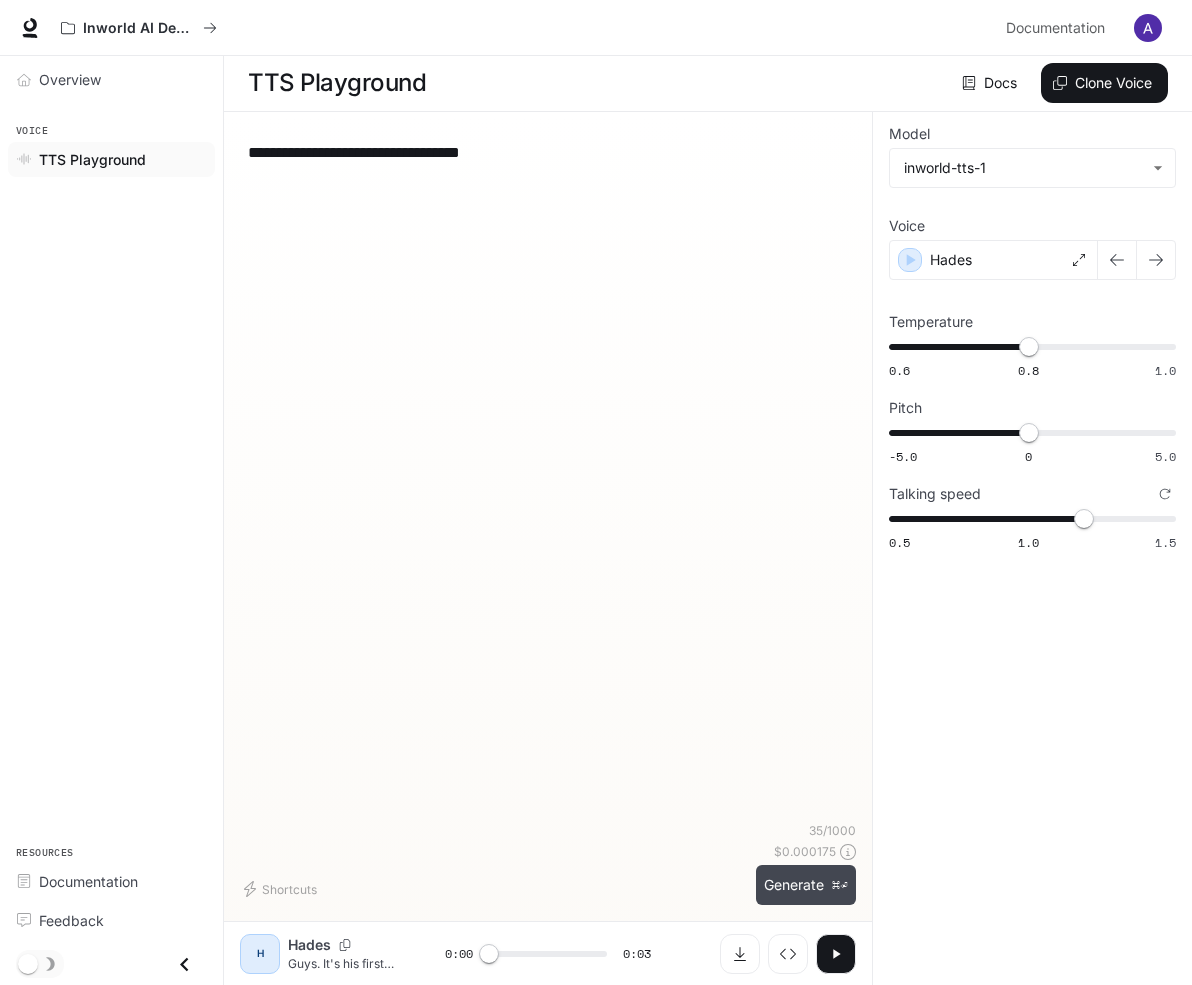 type on "**********" 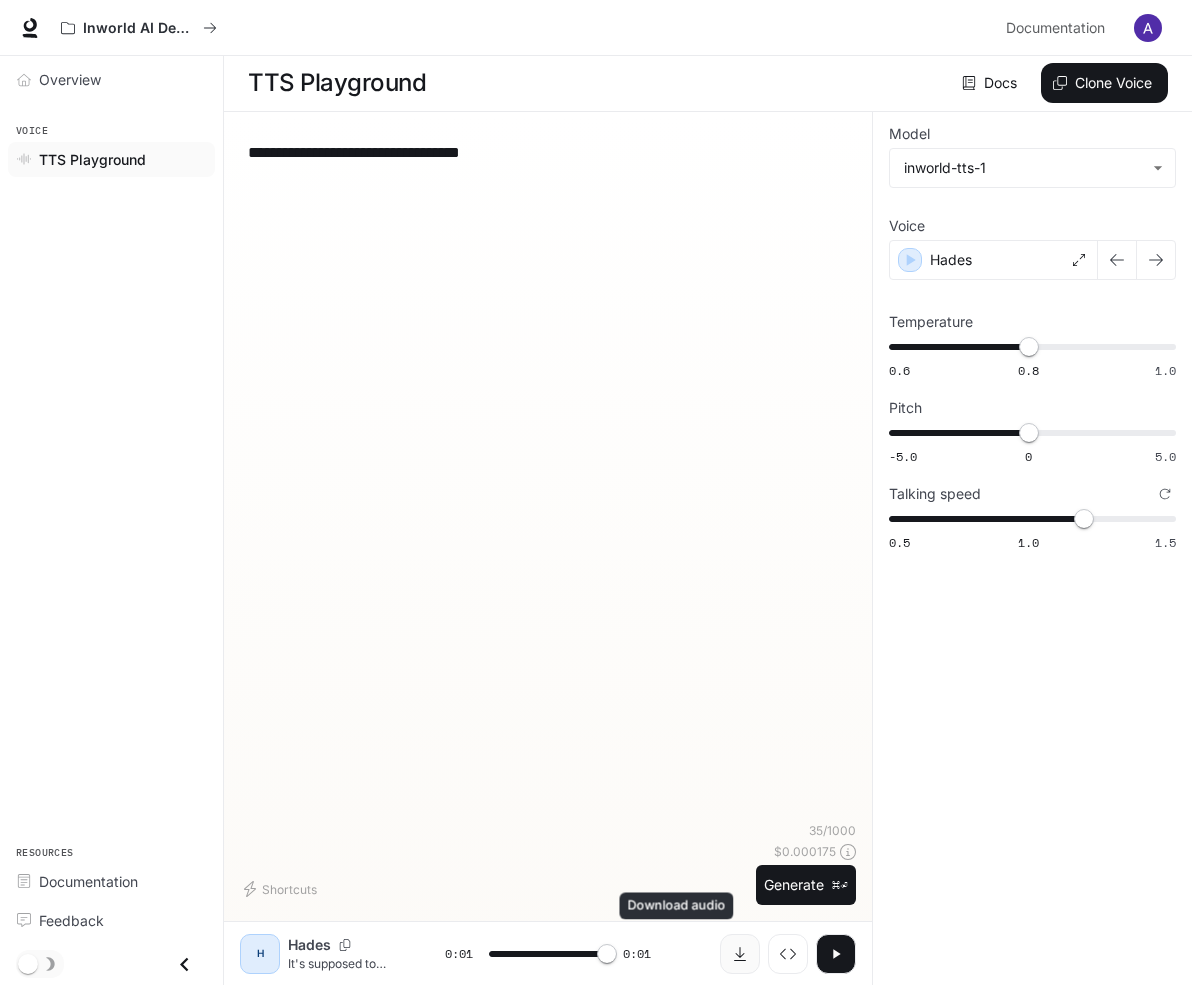 type on "*" 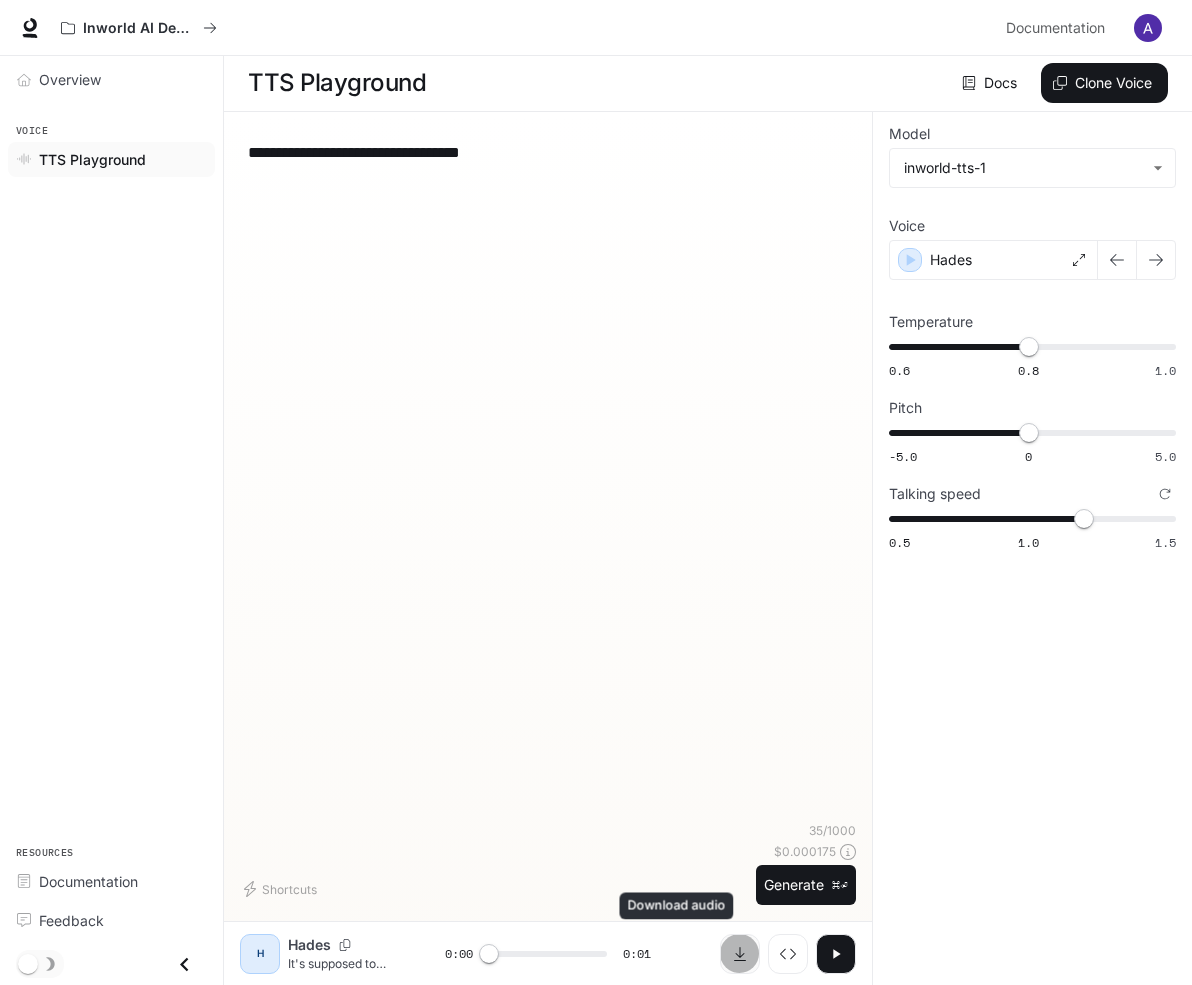 click at bounding box center [740, 954] 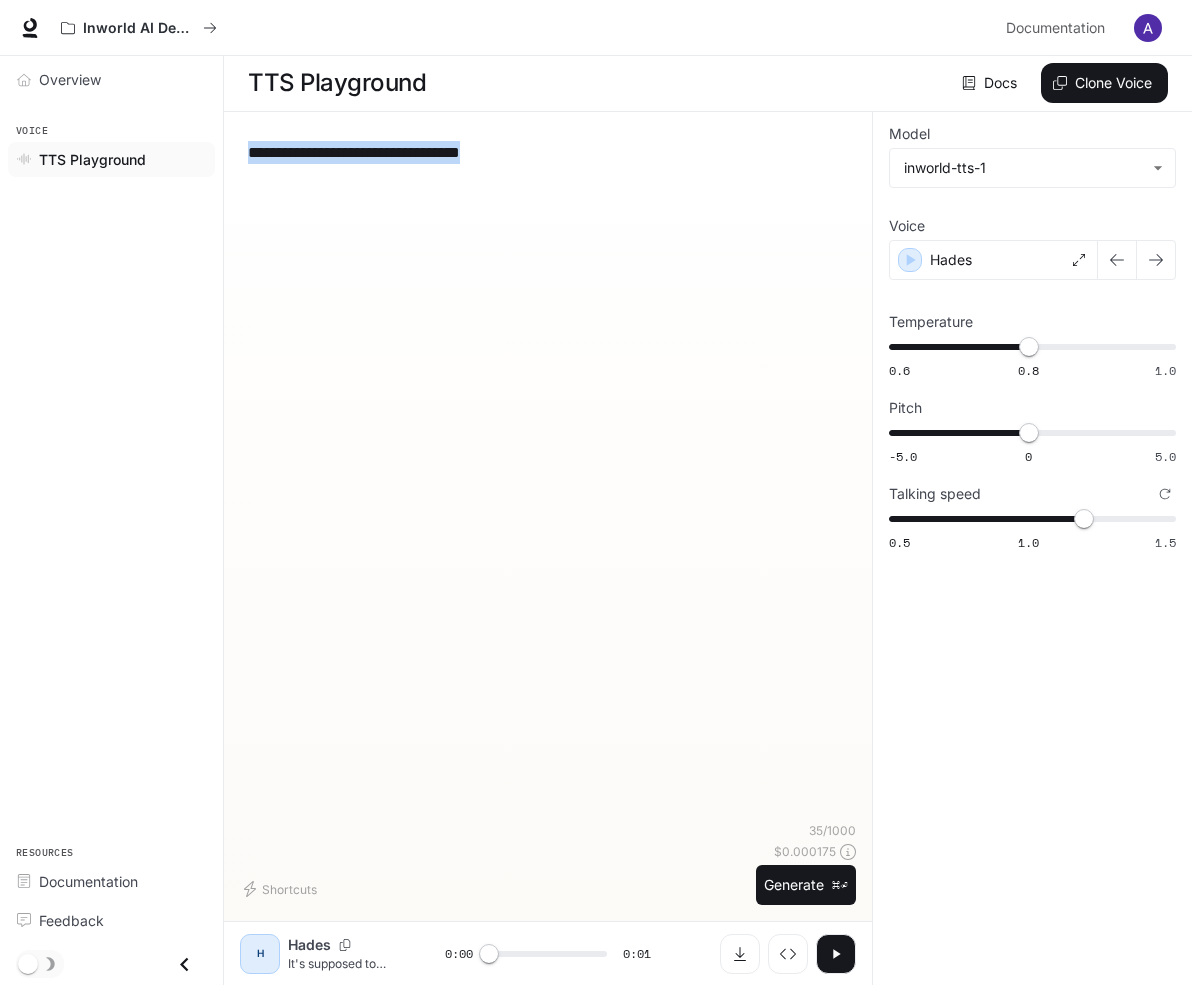 drag, startPoint x: 604, startPoint y: 165, endPoint x: 233, endPoint y: 157, distance: 371.08624 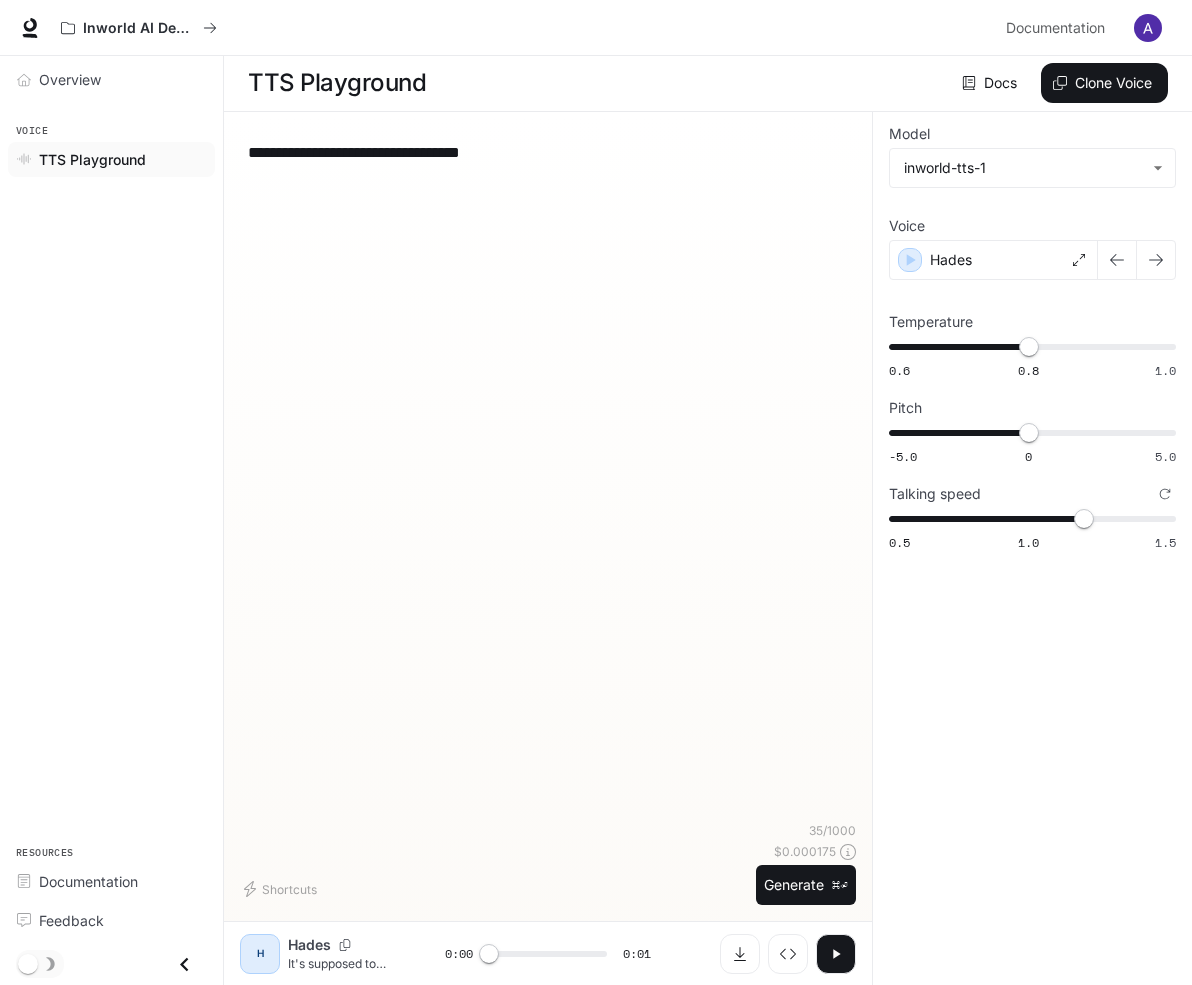 drag, startPoint x: 566, startPoint y: 157, endPoint x: 230, endPoint y: 143, distance: 336.29153 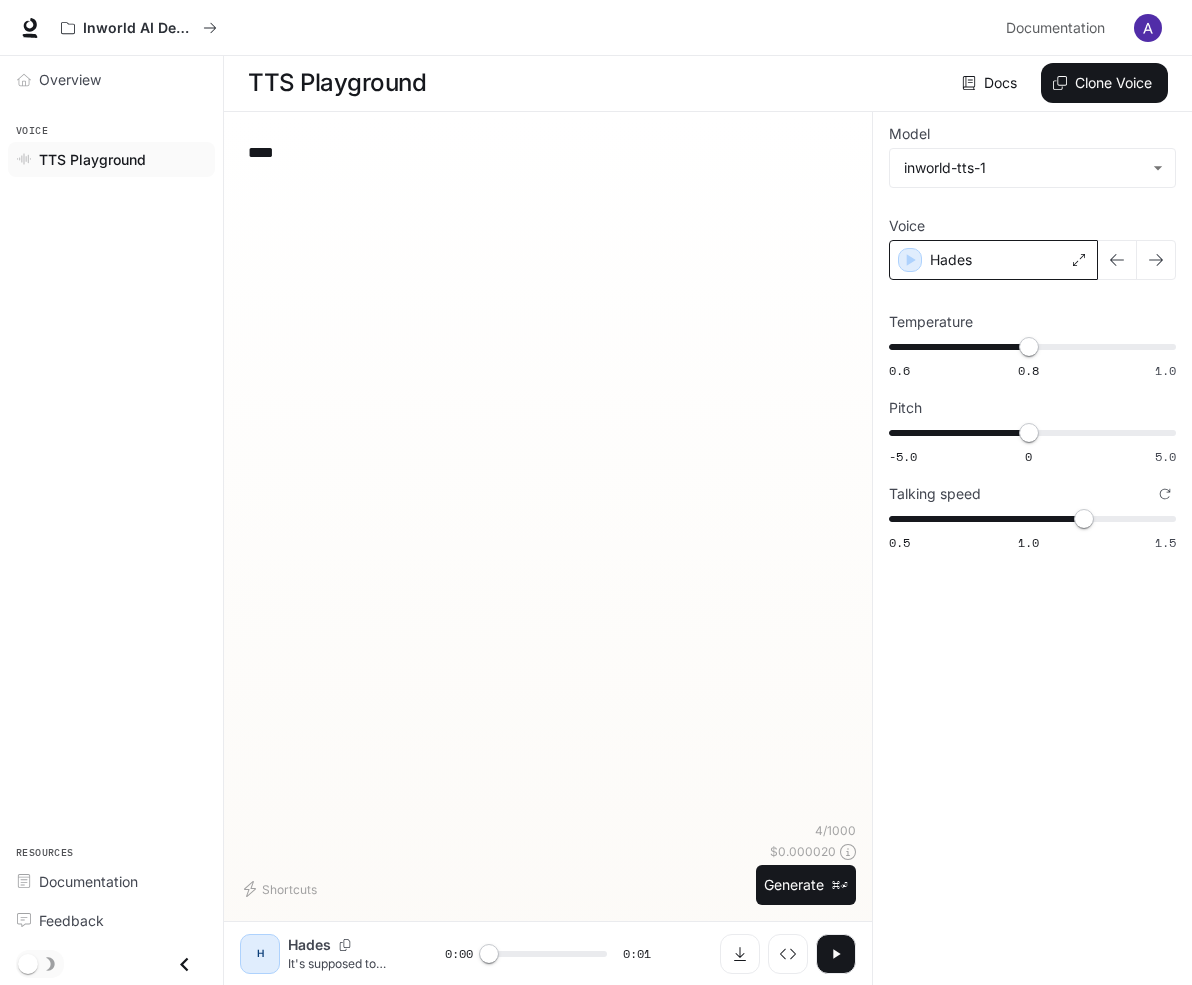 type on "****" 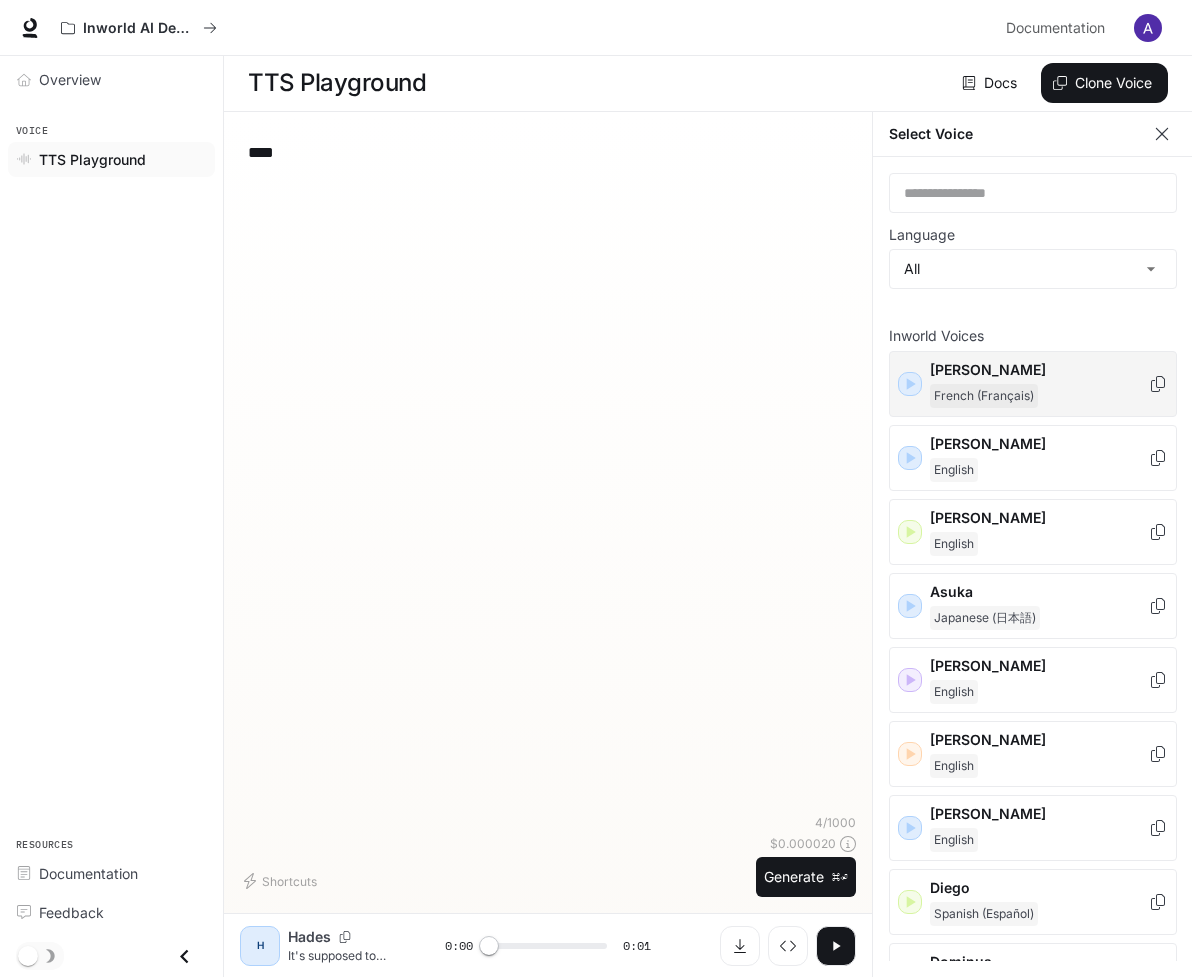 click on "[PERSON_NAME] (Français)" at bounding box center (1039, 384) 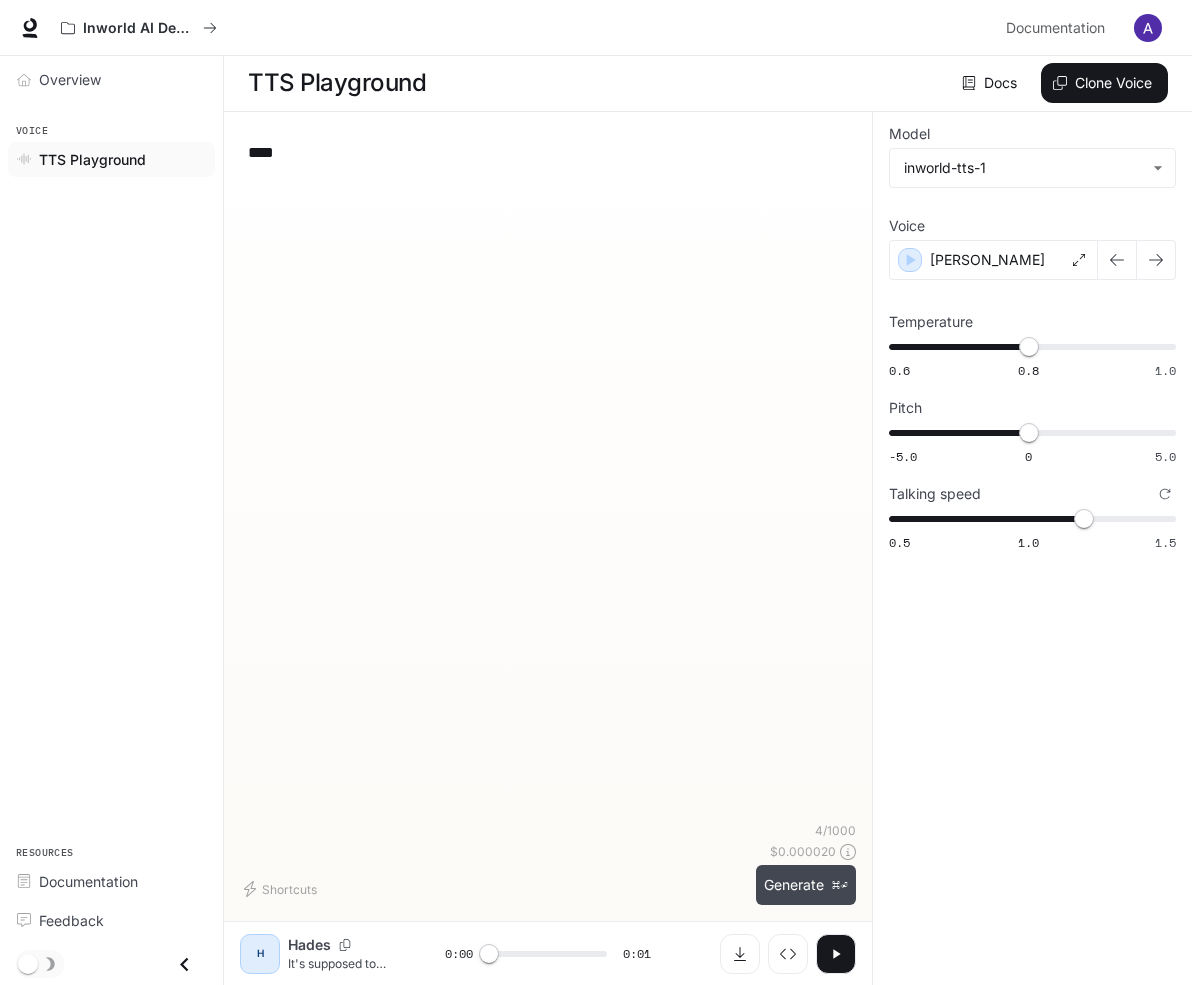 click on "Generate ⌘⏎" at bounding box center [806, 885] 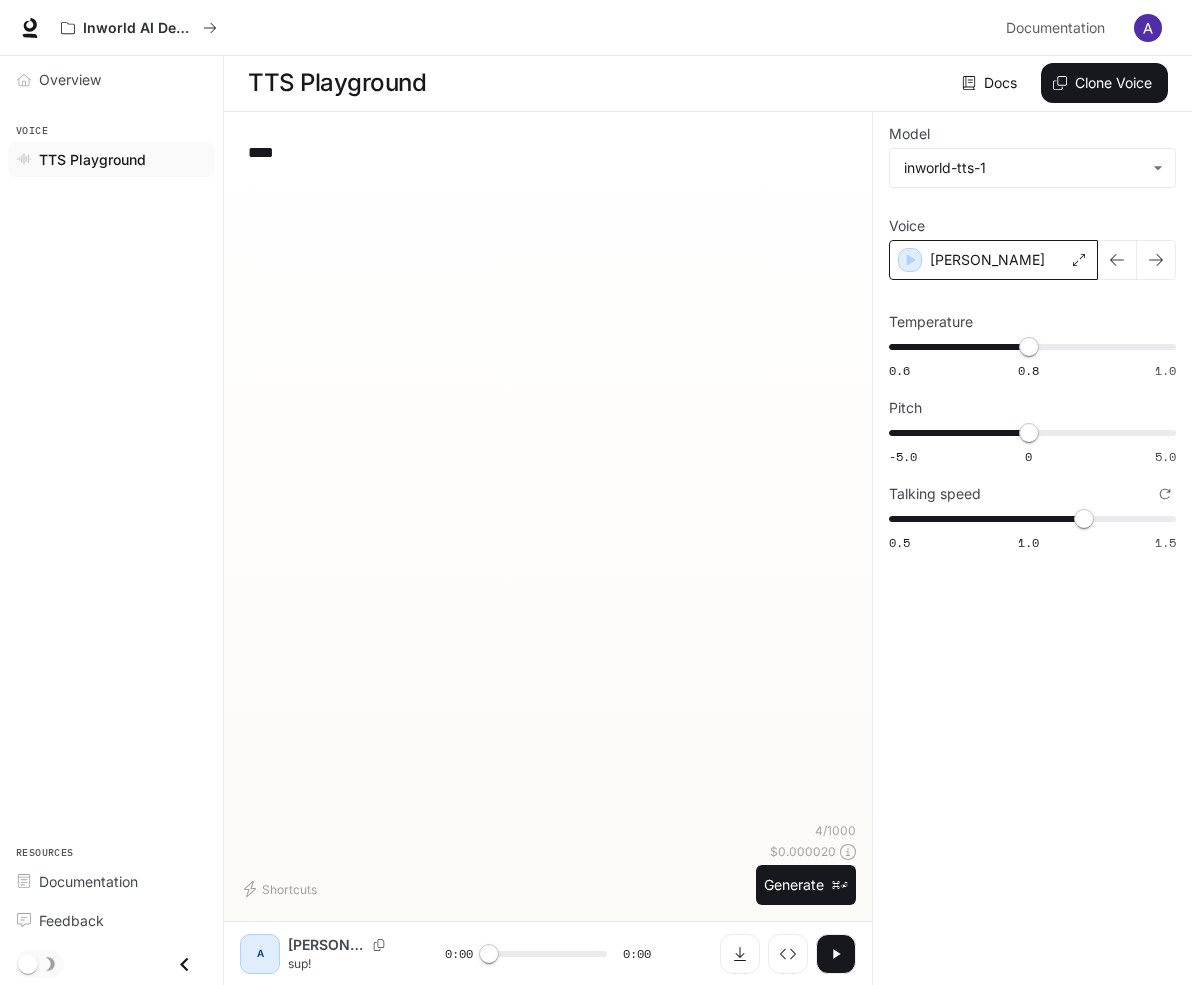 click on "[PERSON_NAME]" at bounding box center (993, 260) 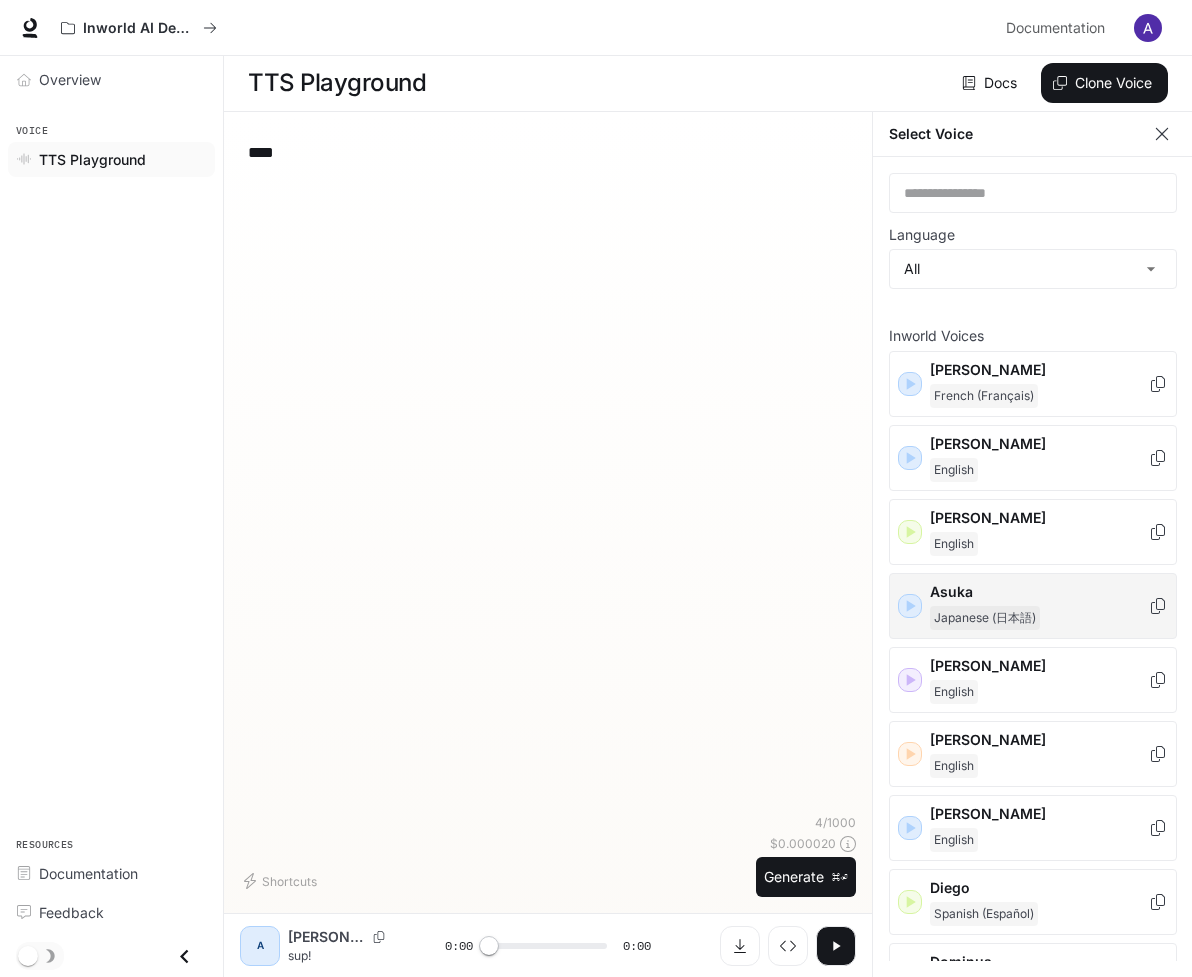 click on "Asuka" at bounding box center (1039, 592) 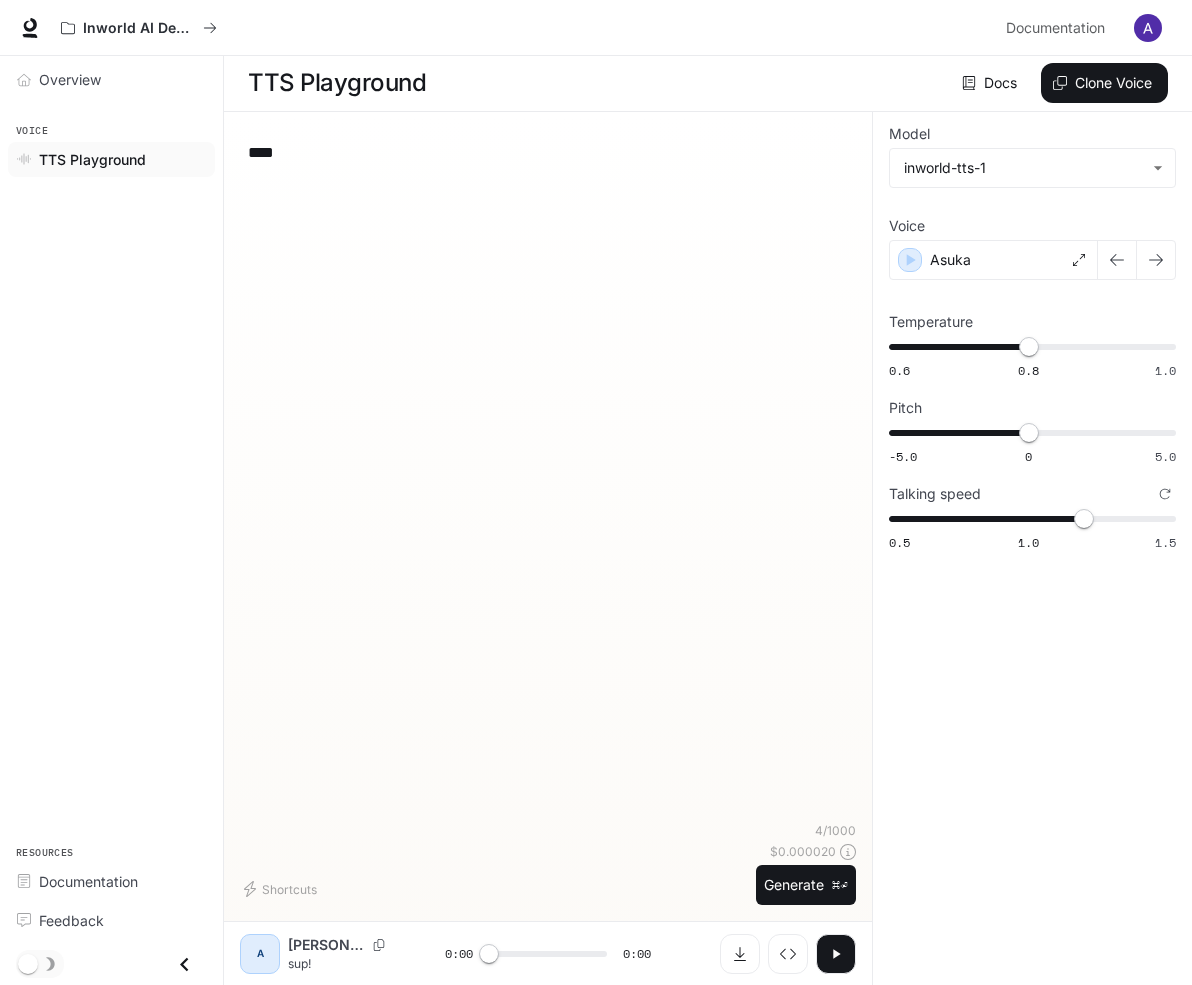 click on "**** * ​ Shortcuts 4  /  1000 $ 0.000020 Generate ⌘⏎" at bounding box center (548, 524) 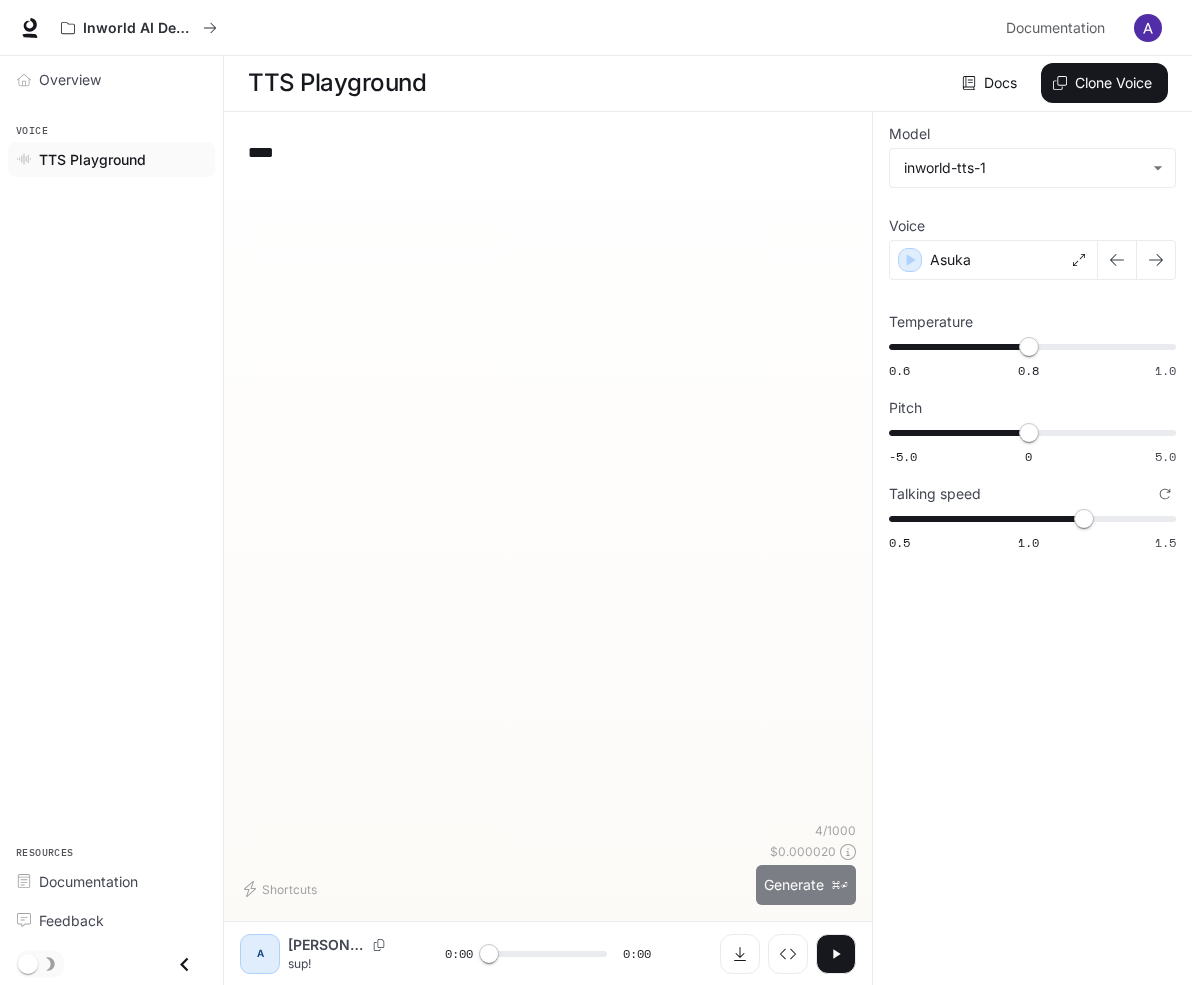 click on "Generate ⌘⏎" at bounding box center (806, 885) 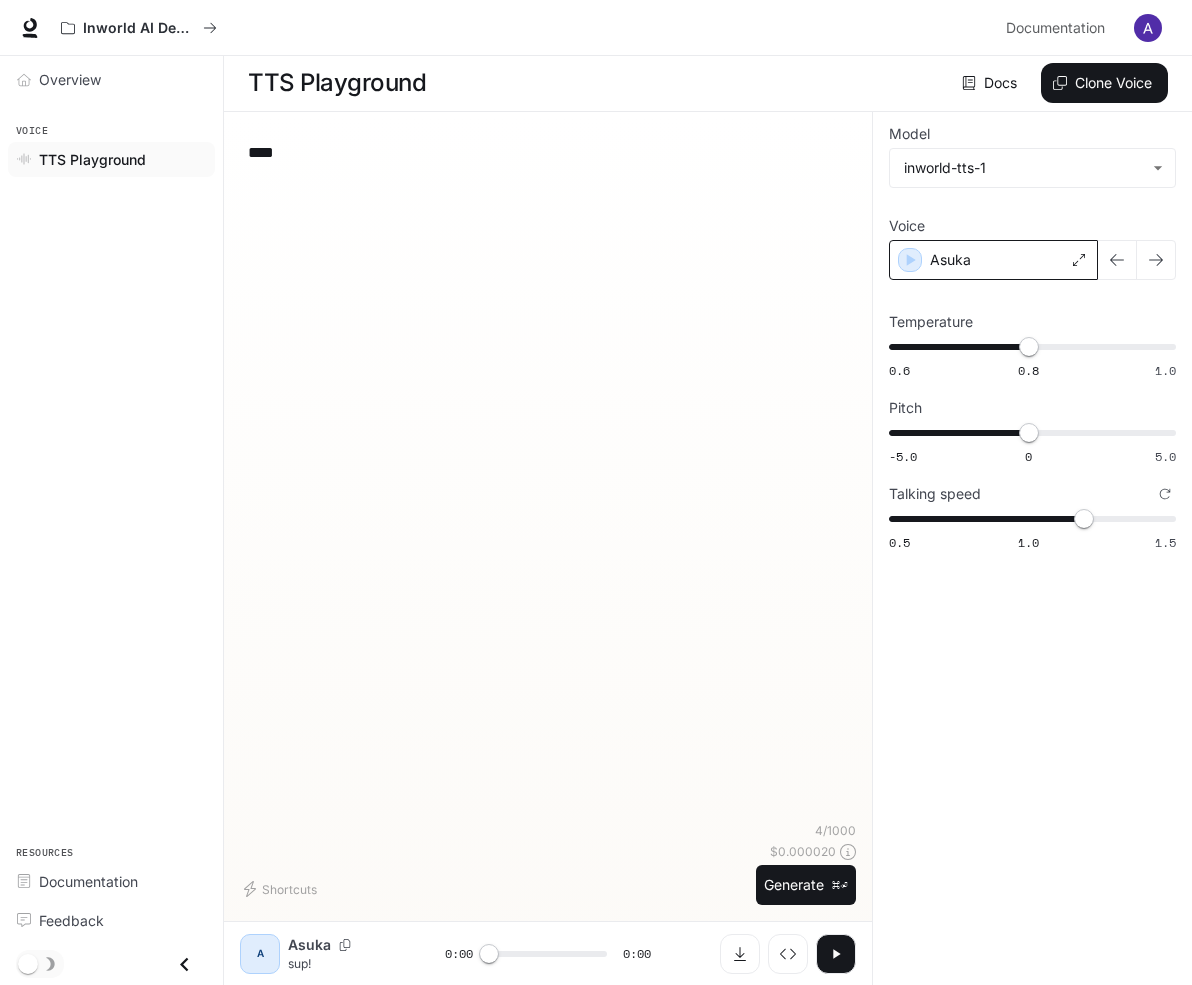 click on "Asuka" at bounding box center [993, 260] 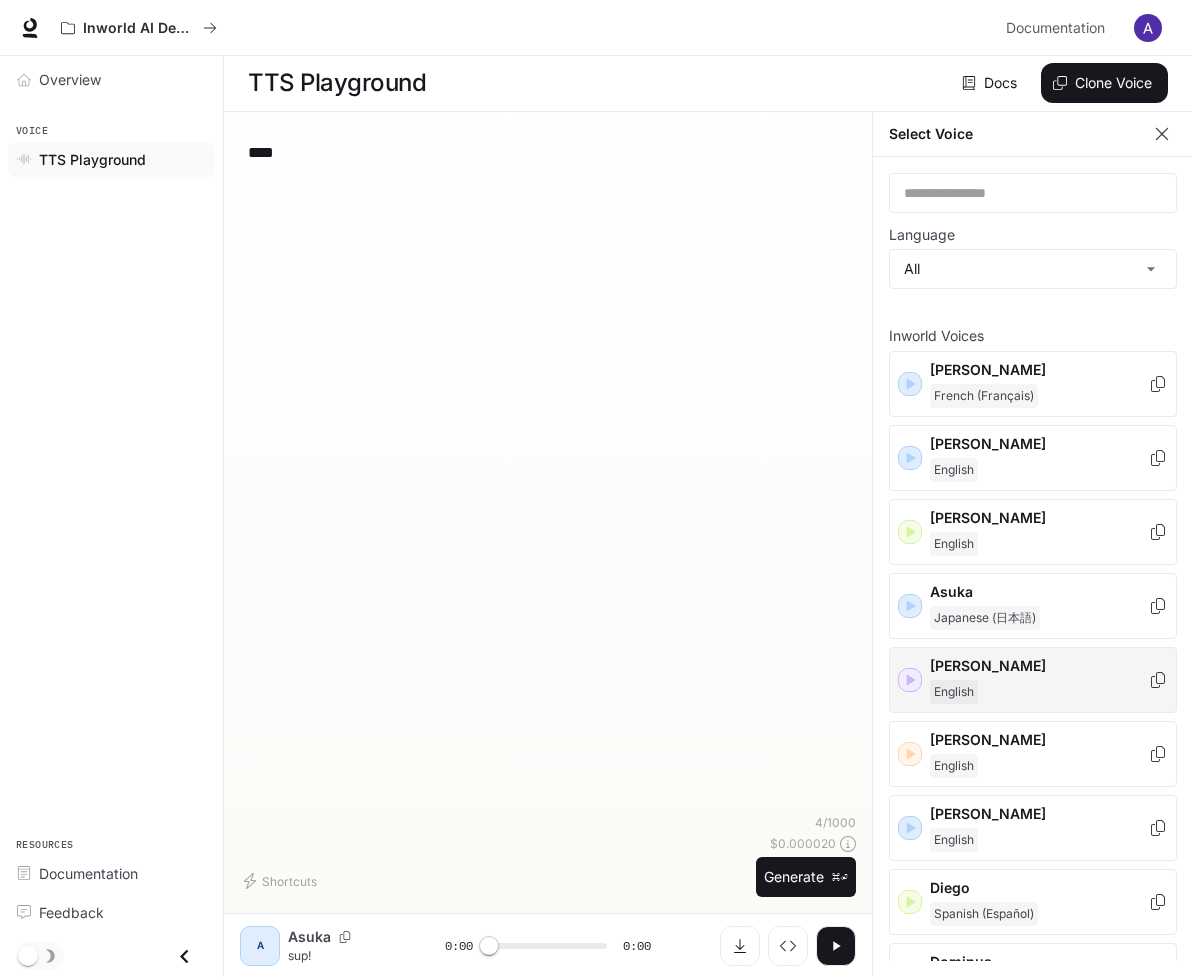 click on "English" at bounding box center [1039, 692] 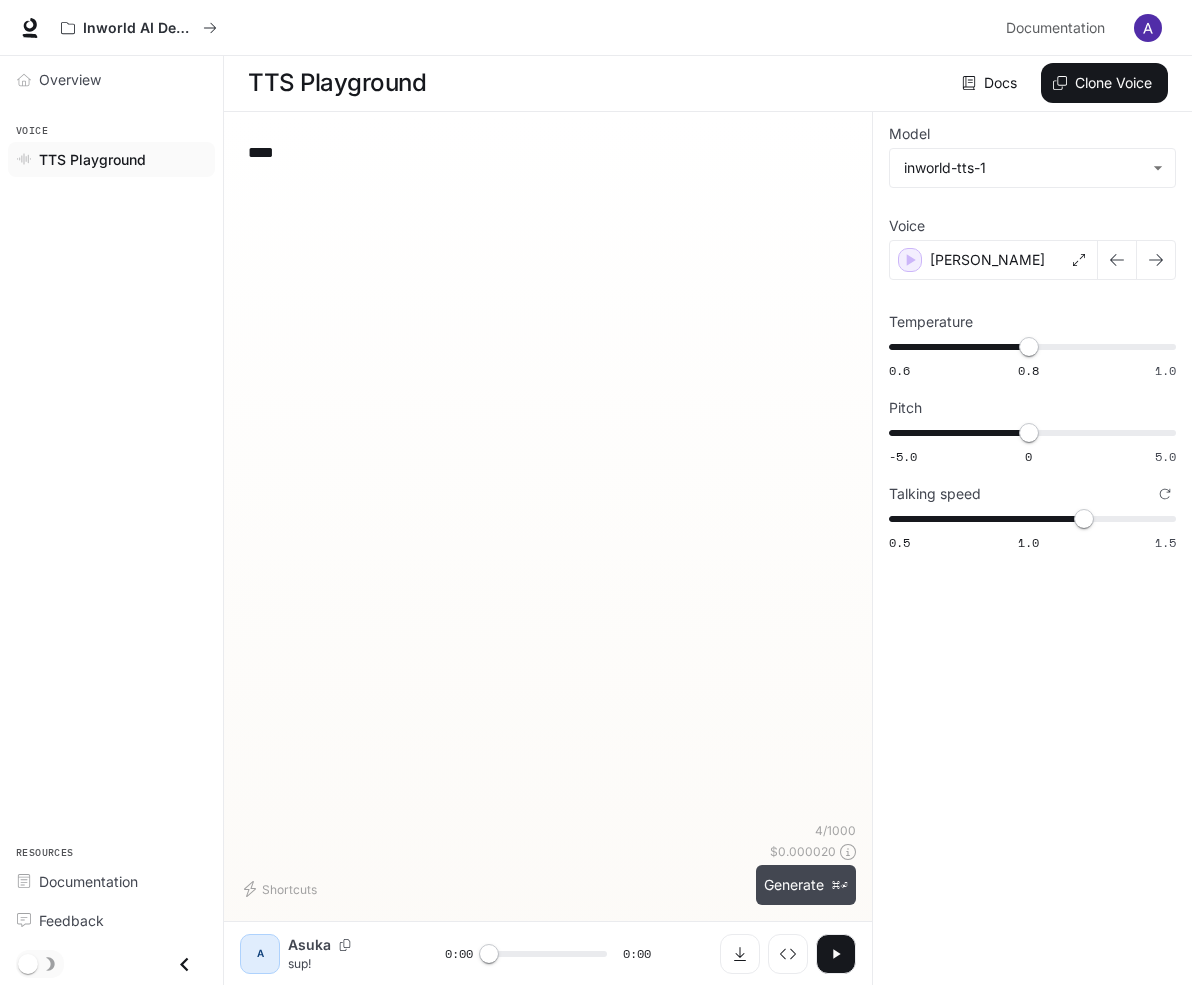 click on "Generate ⌘⏎" at bounding box center [806, 885] 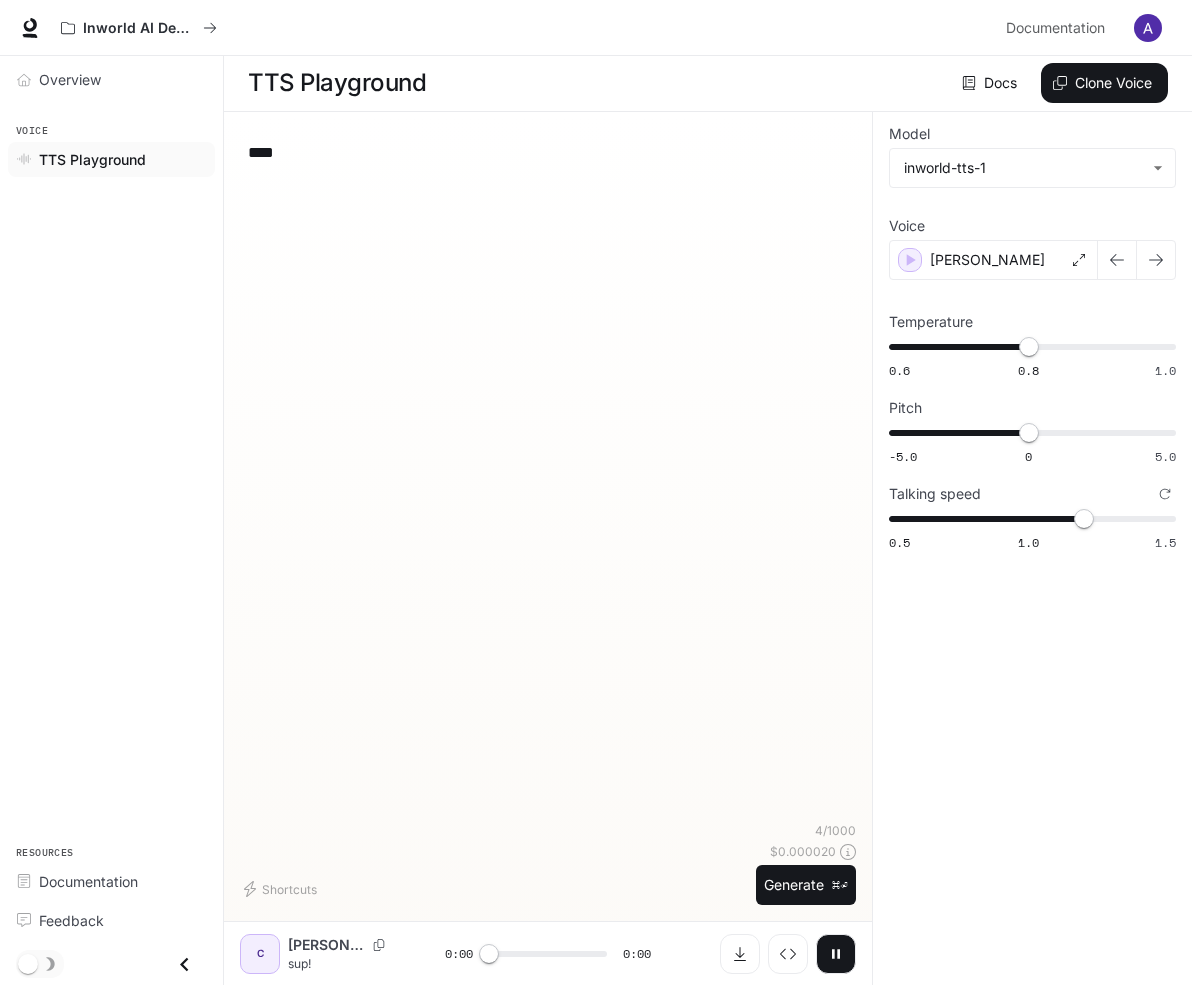 type on "*" 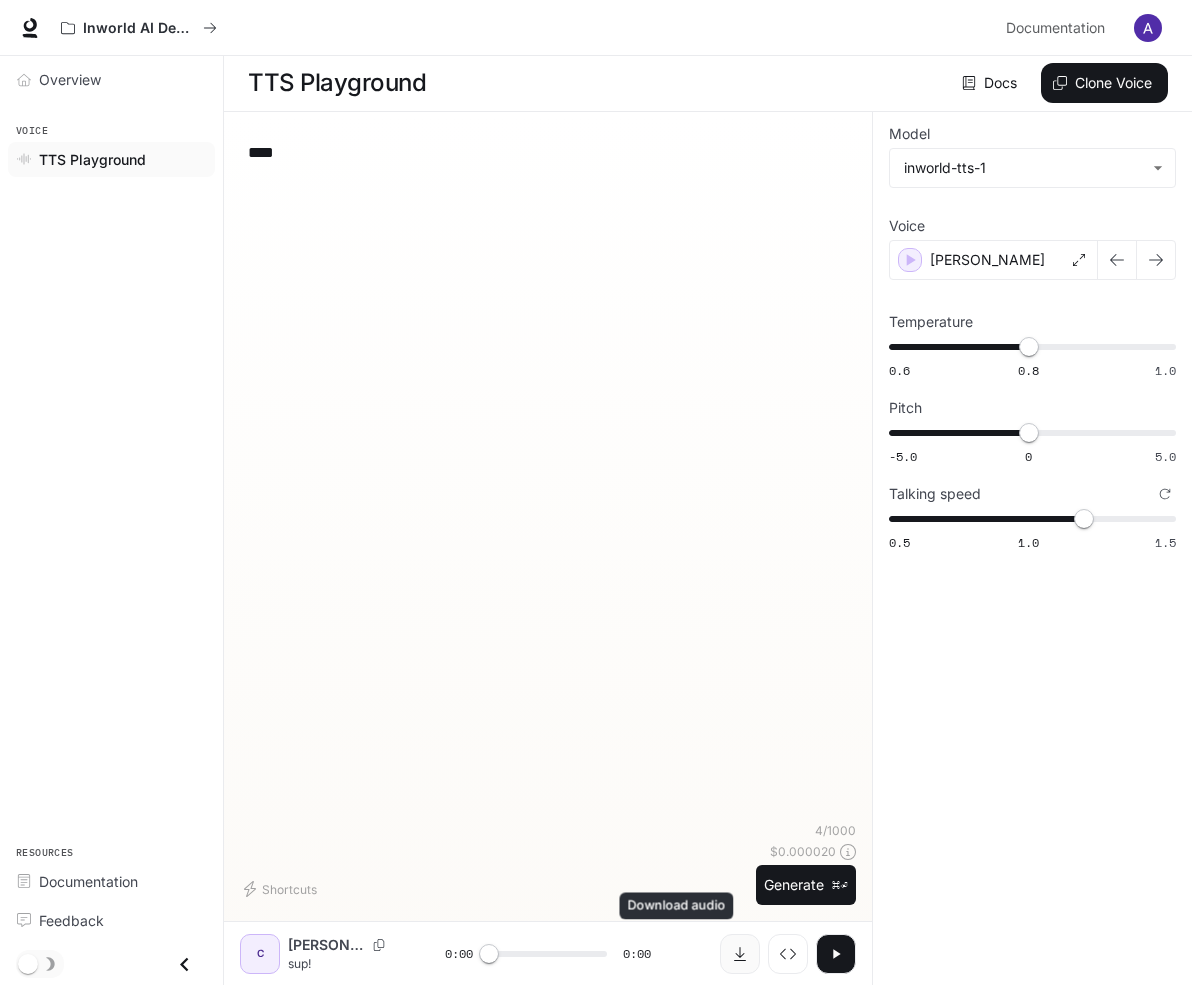 click at bounding box center (740, 954) 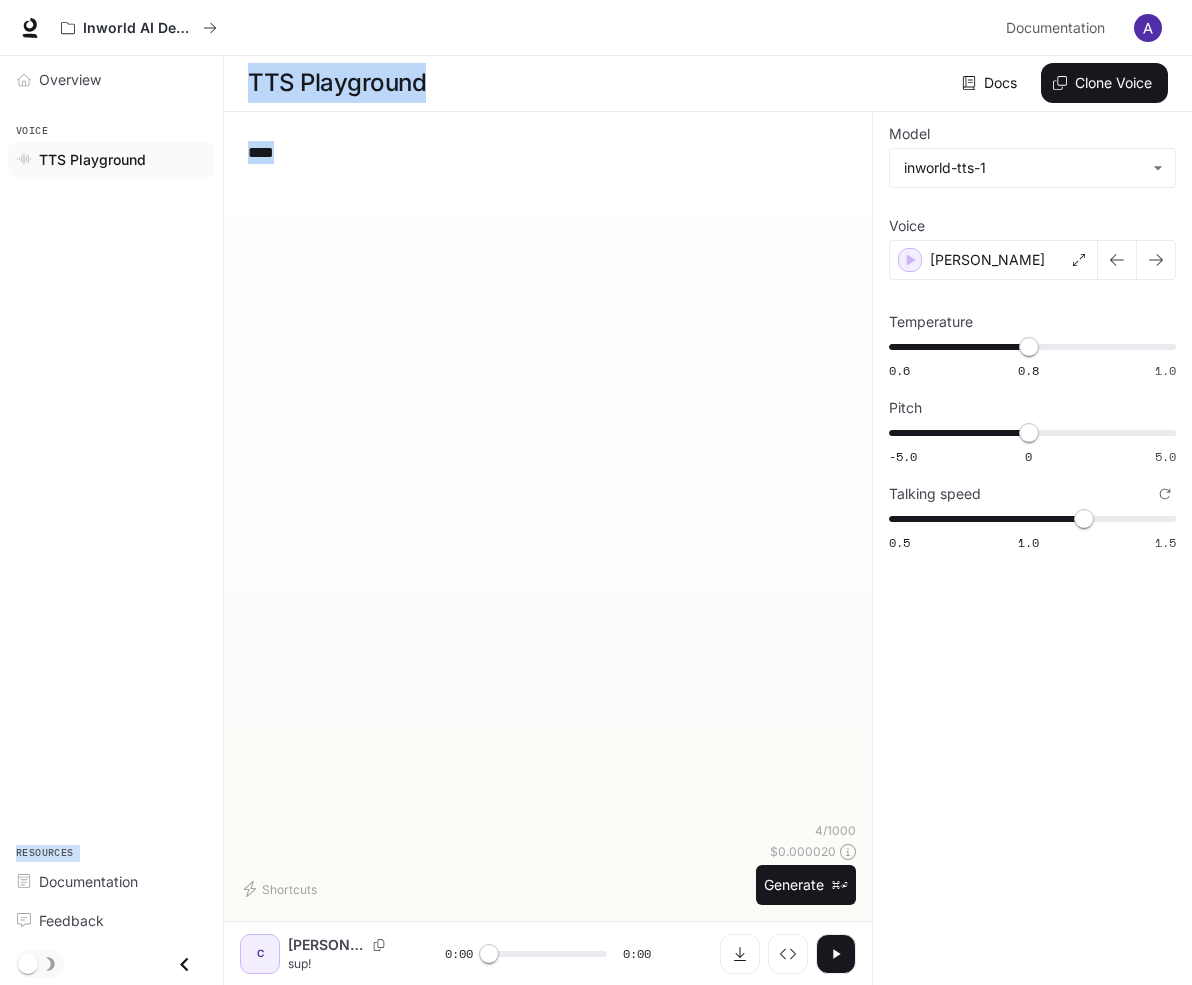 drag, startPoint x: 523, startPoint y: 164, endPoint x: 178, endPoint y: 158, distance: 345.0522 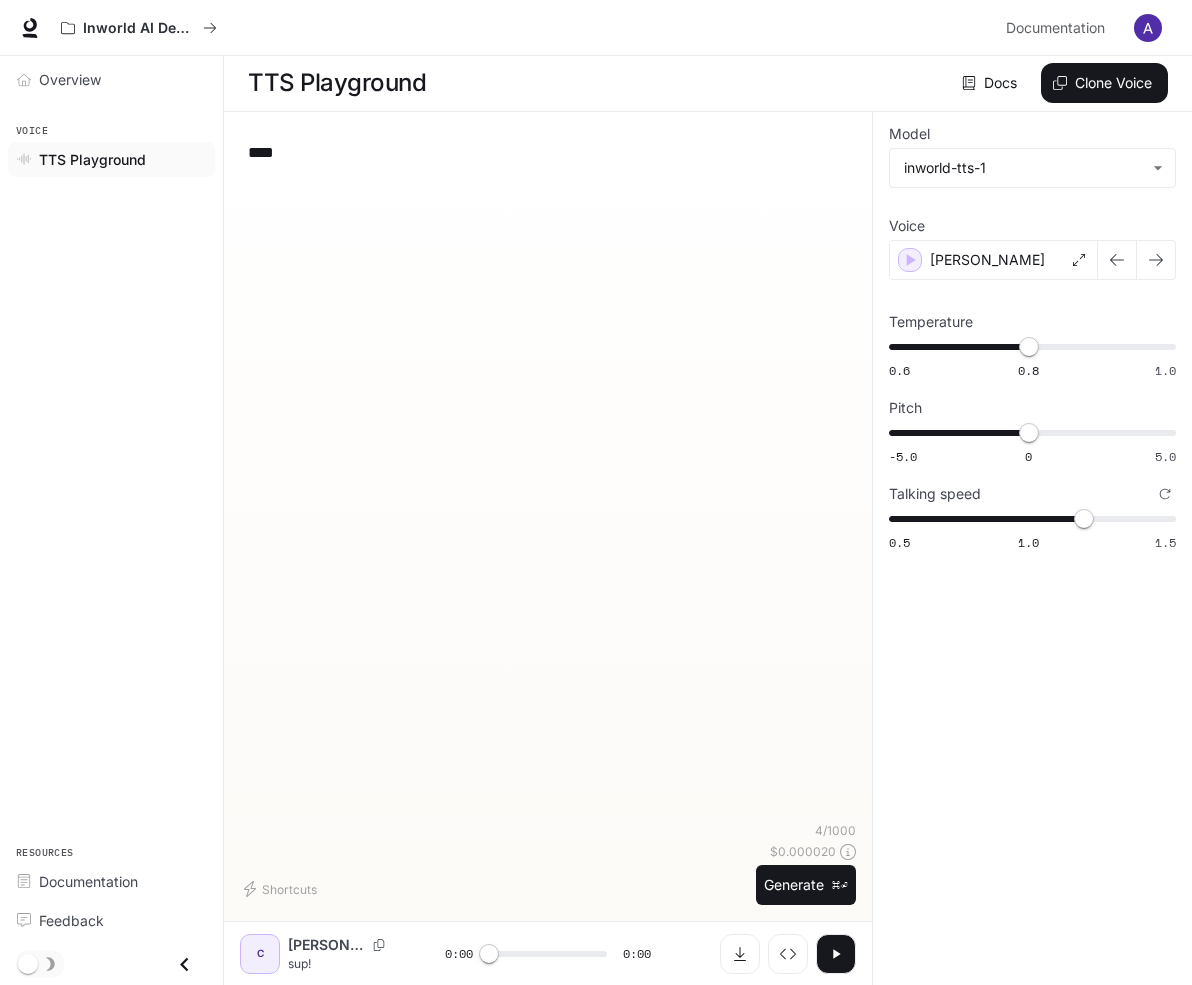 drag, startPoint x: 341, startPoint y: 169, endPoint x: 249, endPoint y: 152, distance: 93.55747 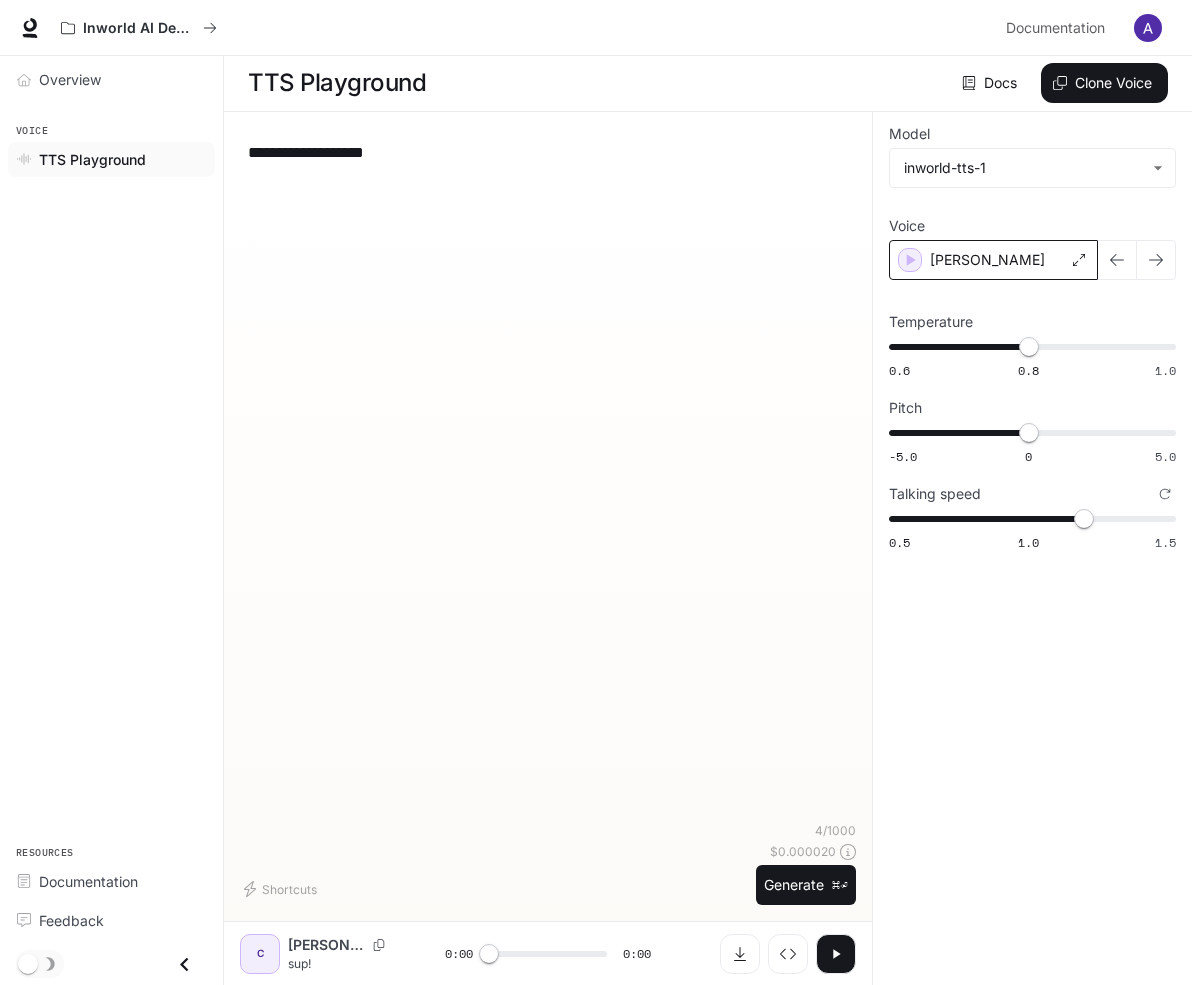 type on "**********" 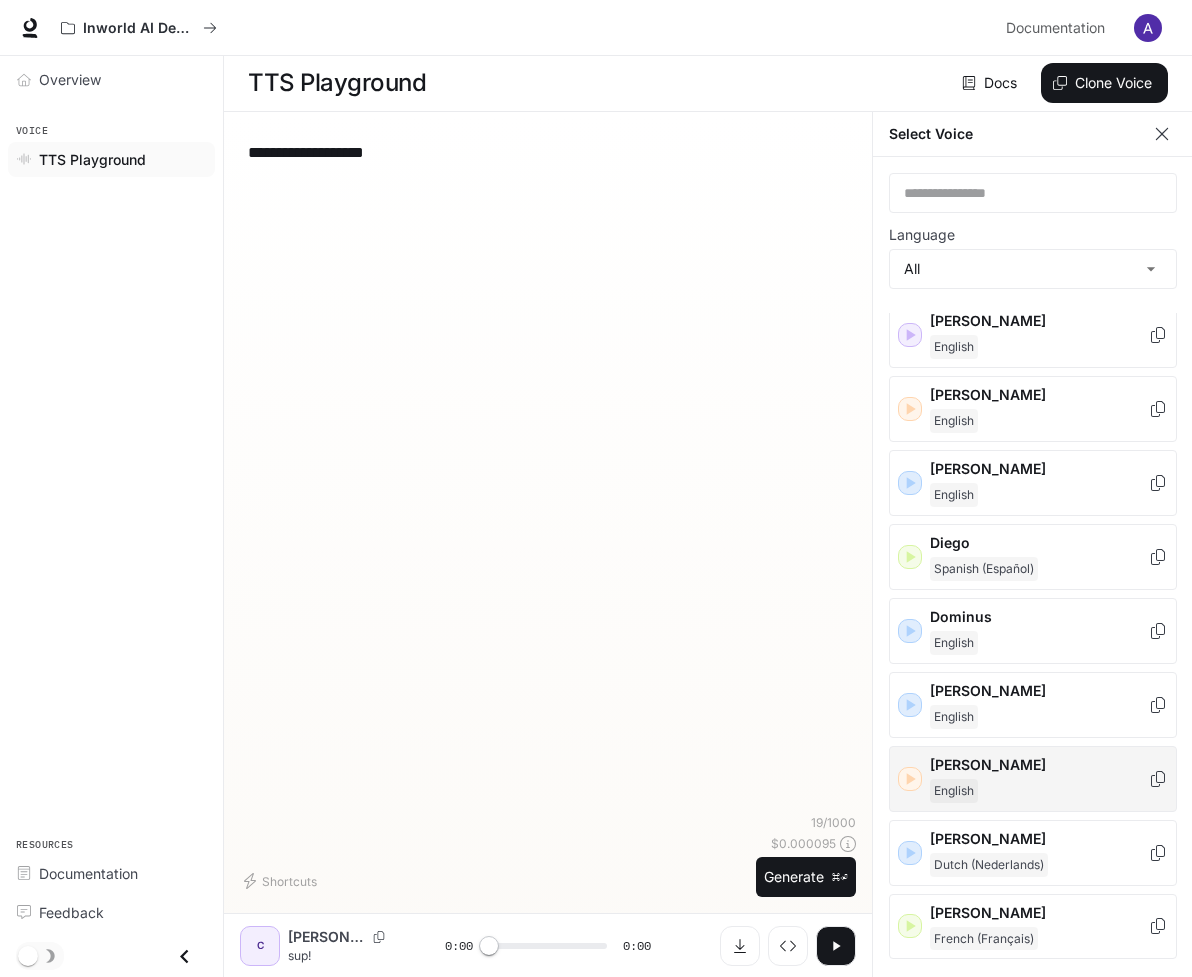 scroll, scrollTop: 431, scrollLeft: 0, axis: vertical 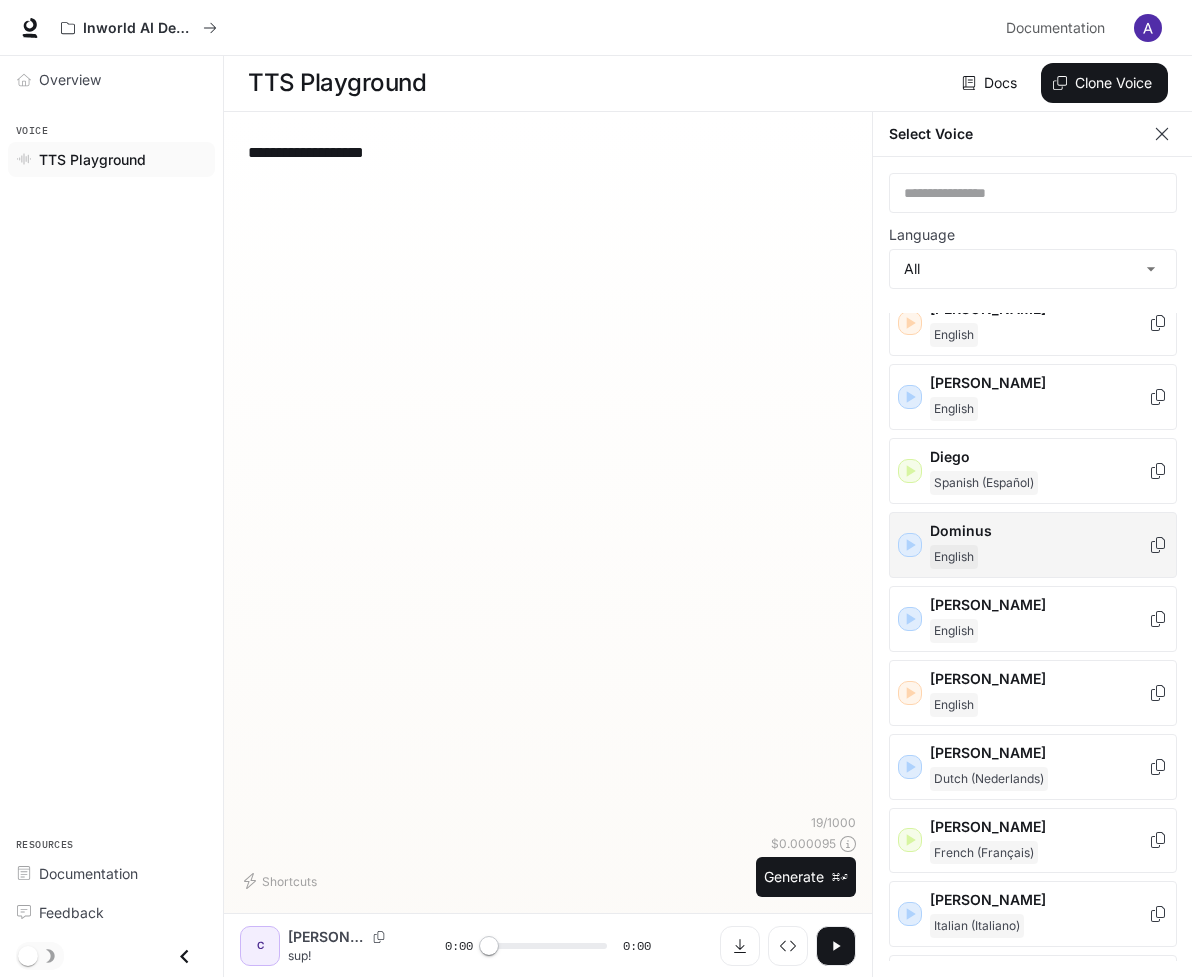 click on "Dominus English" at bounding box center [1033, 545] 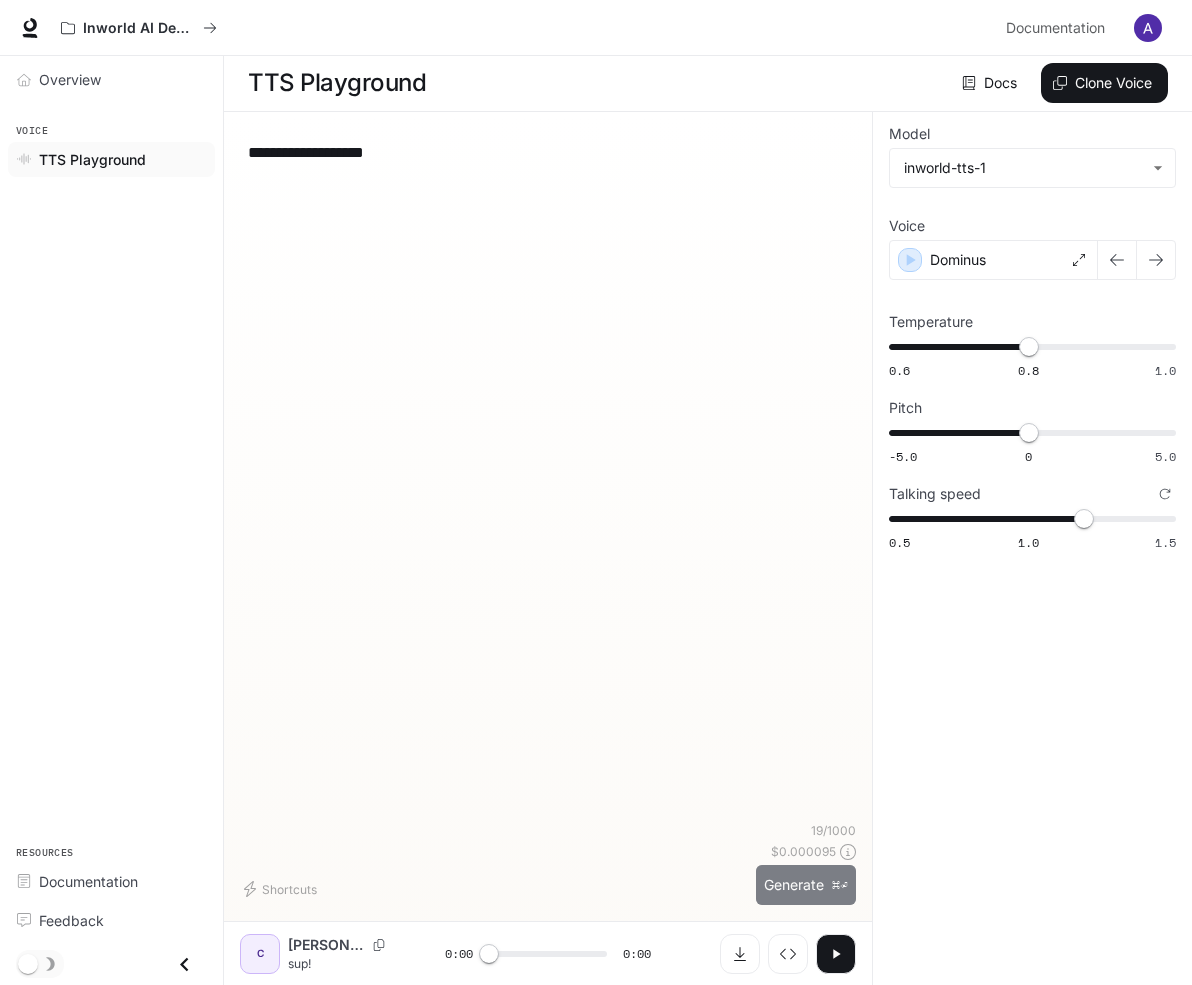 click on "Generate ⌘⏎" at bounding box center (806, 885) 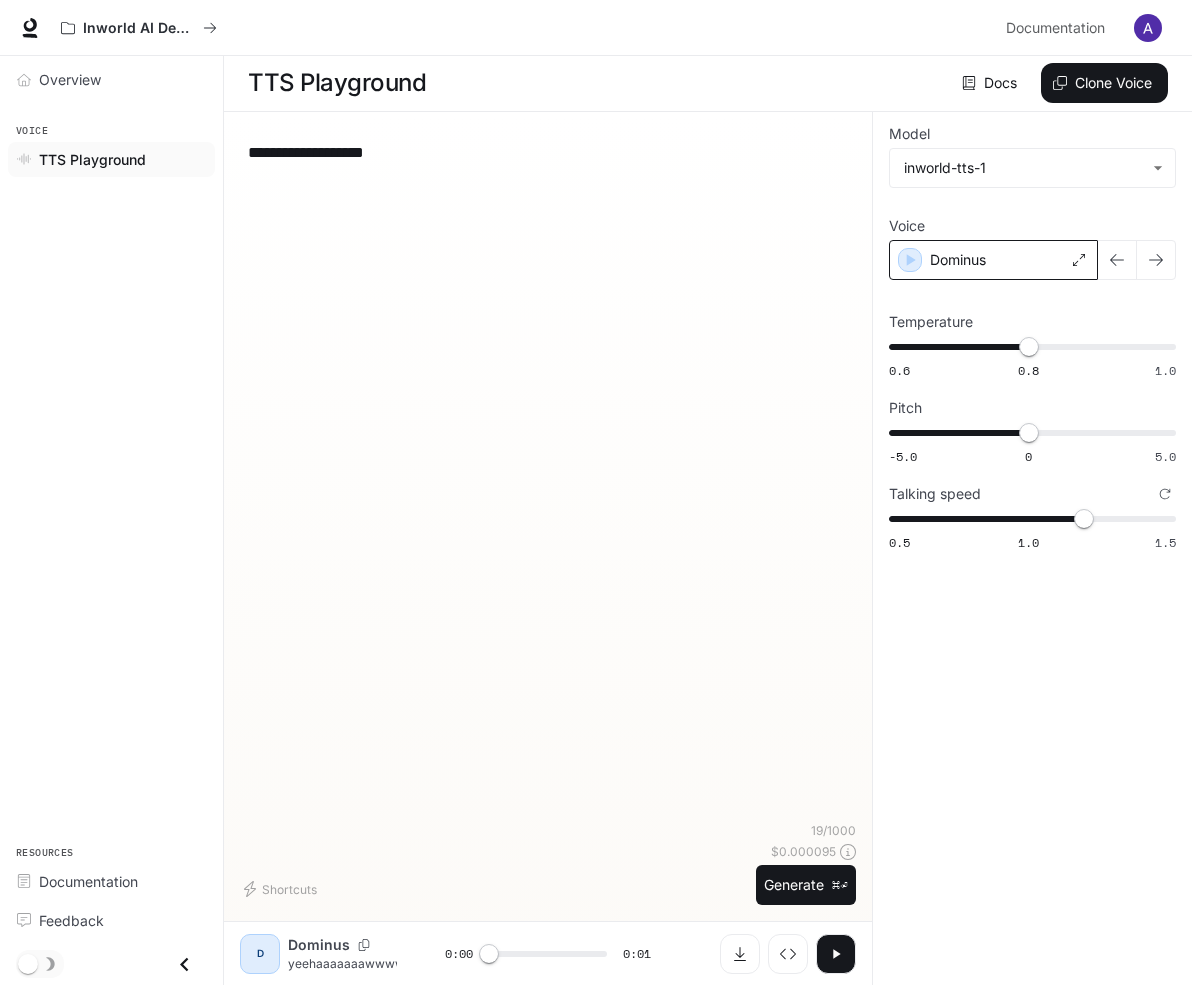 click on "Dominus" at bounding box center (993, 260) 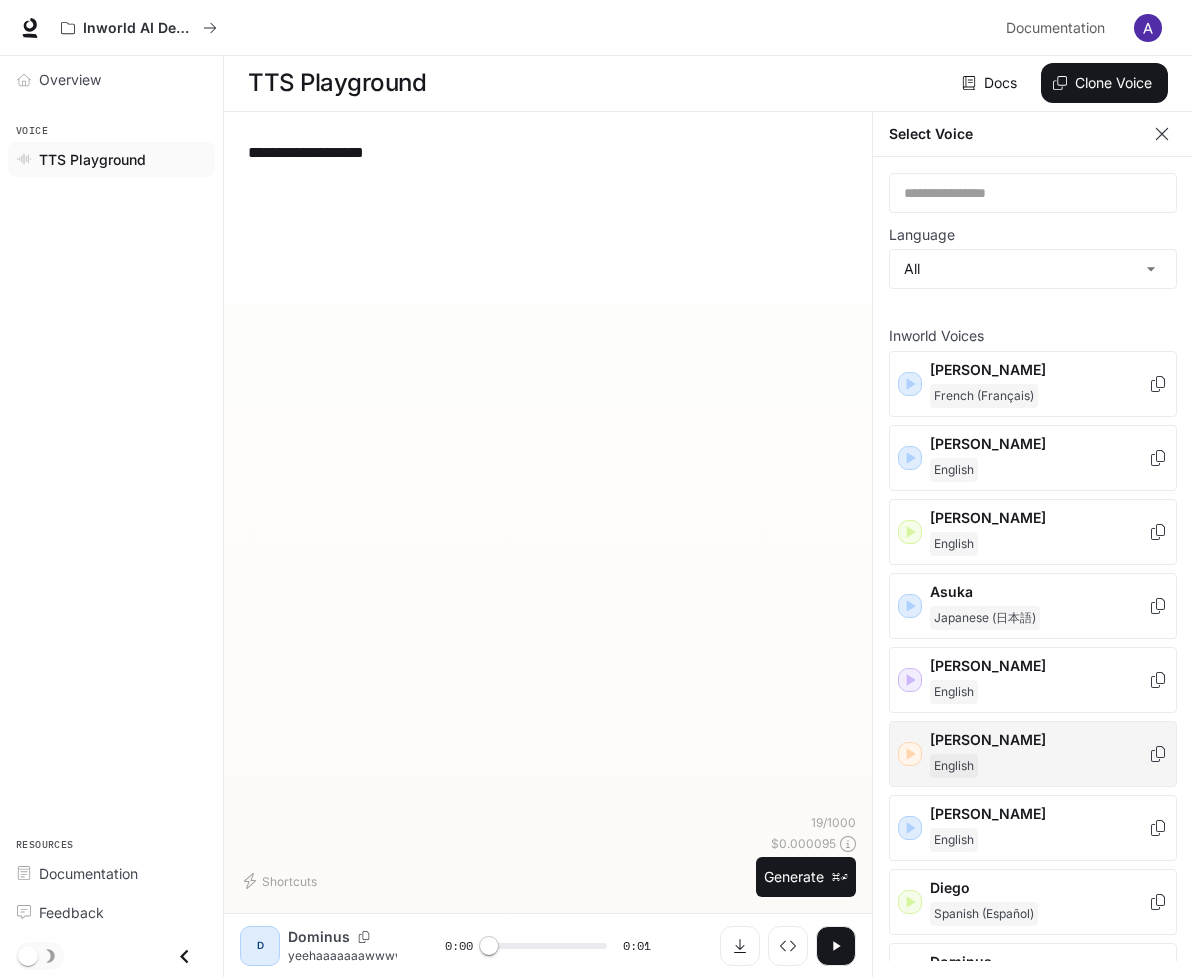 scroll, scrollTop: 9, scrollLeft: 0, axis: vertical 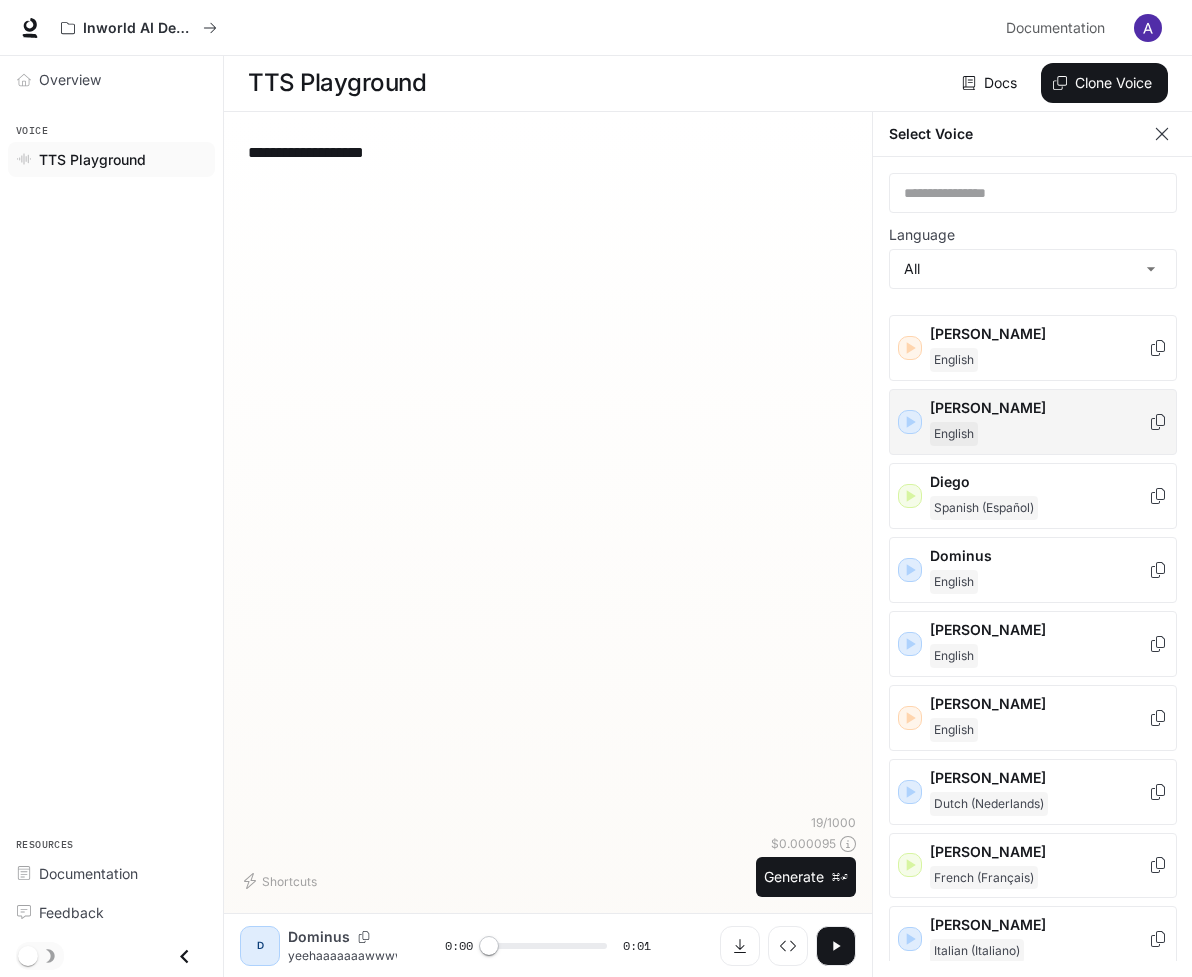 click on "[PERSON_NAME]" at bounding box center [1039, 422] 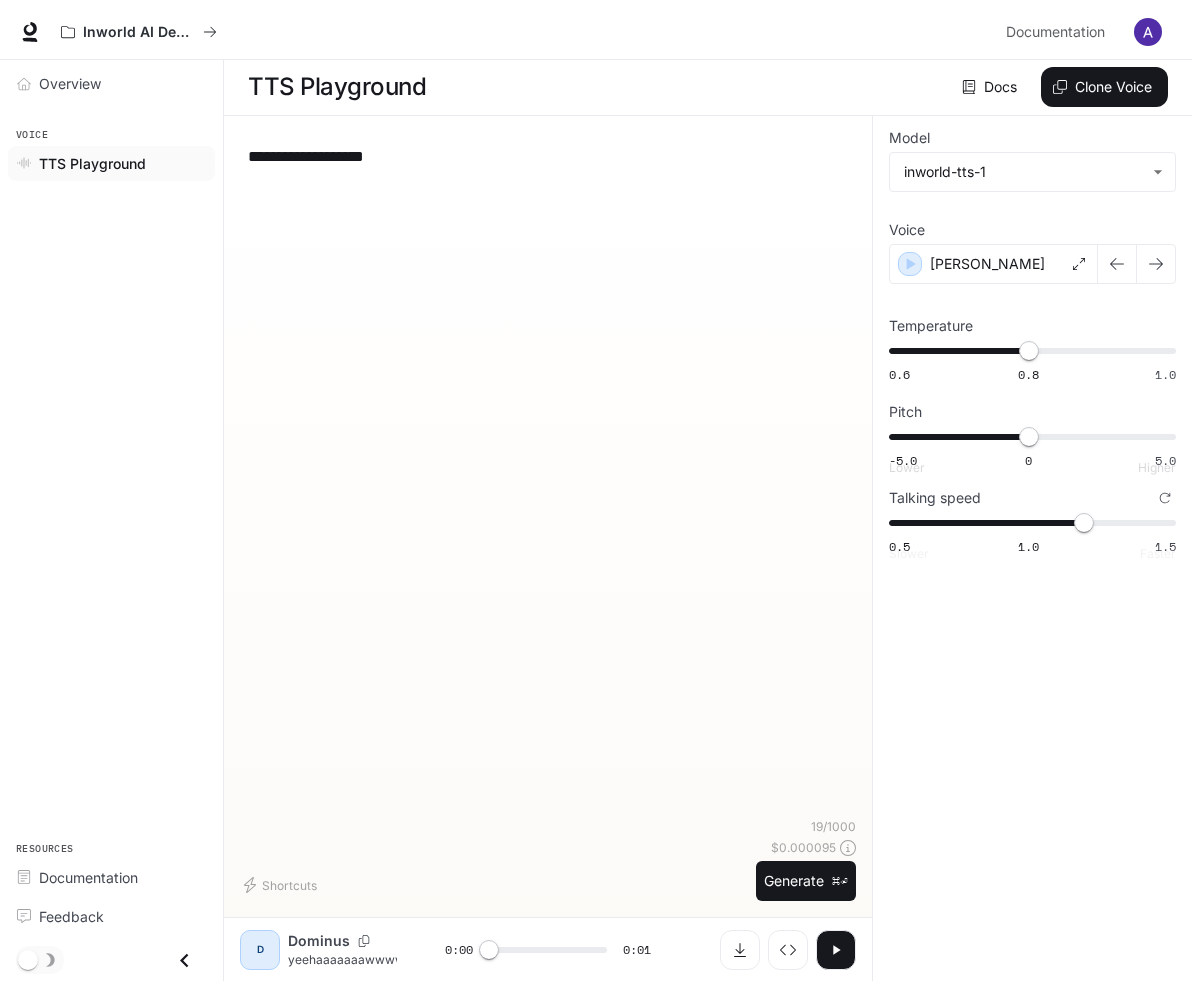 scroll, scrollTop: 1, scrollLeft: 0, axis: vertical 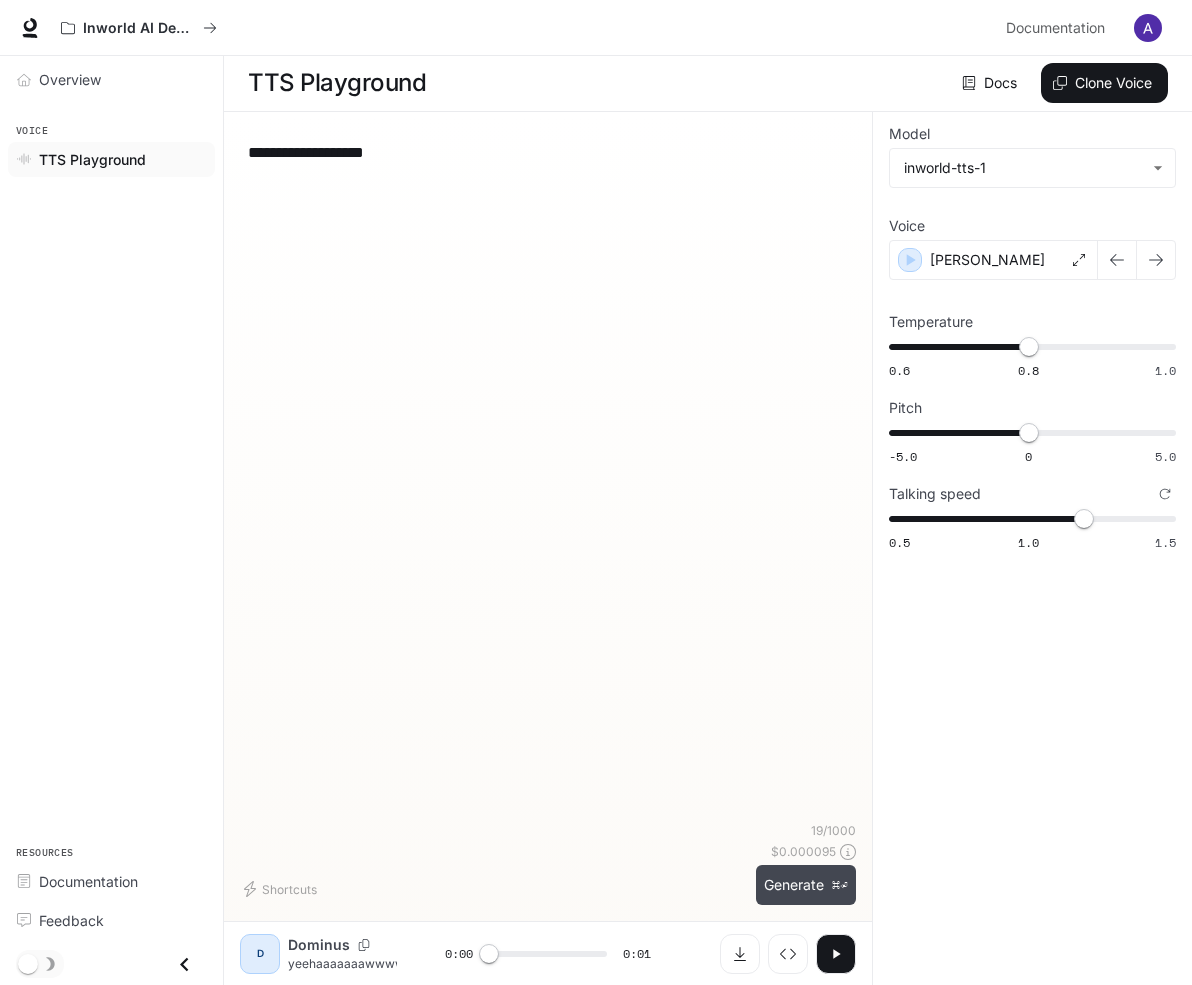 click on "⌘⏎" at bounding box center [840, 885] 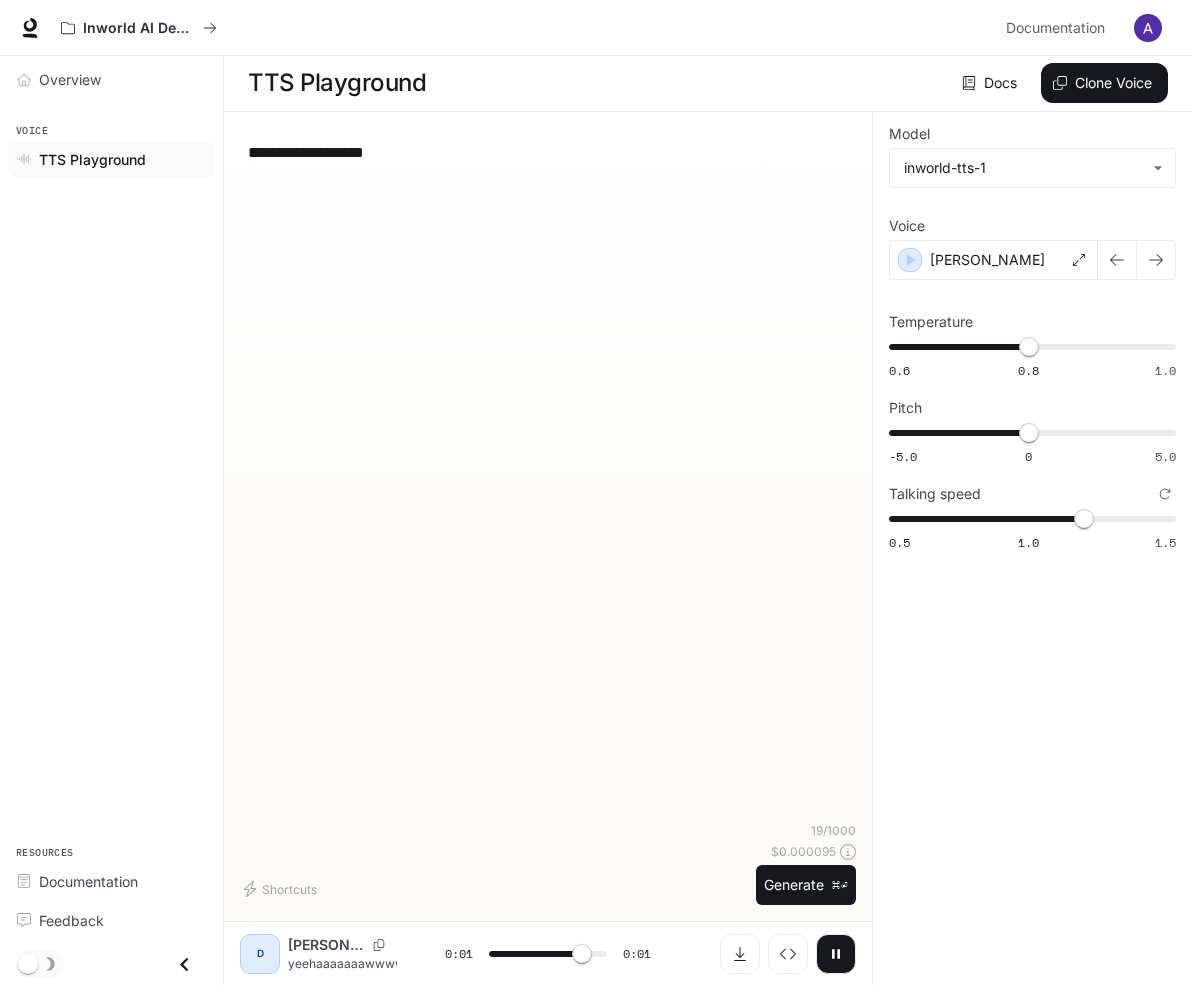 type on "*" 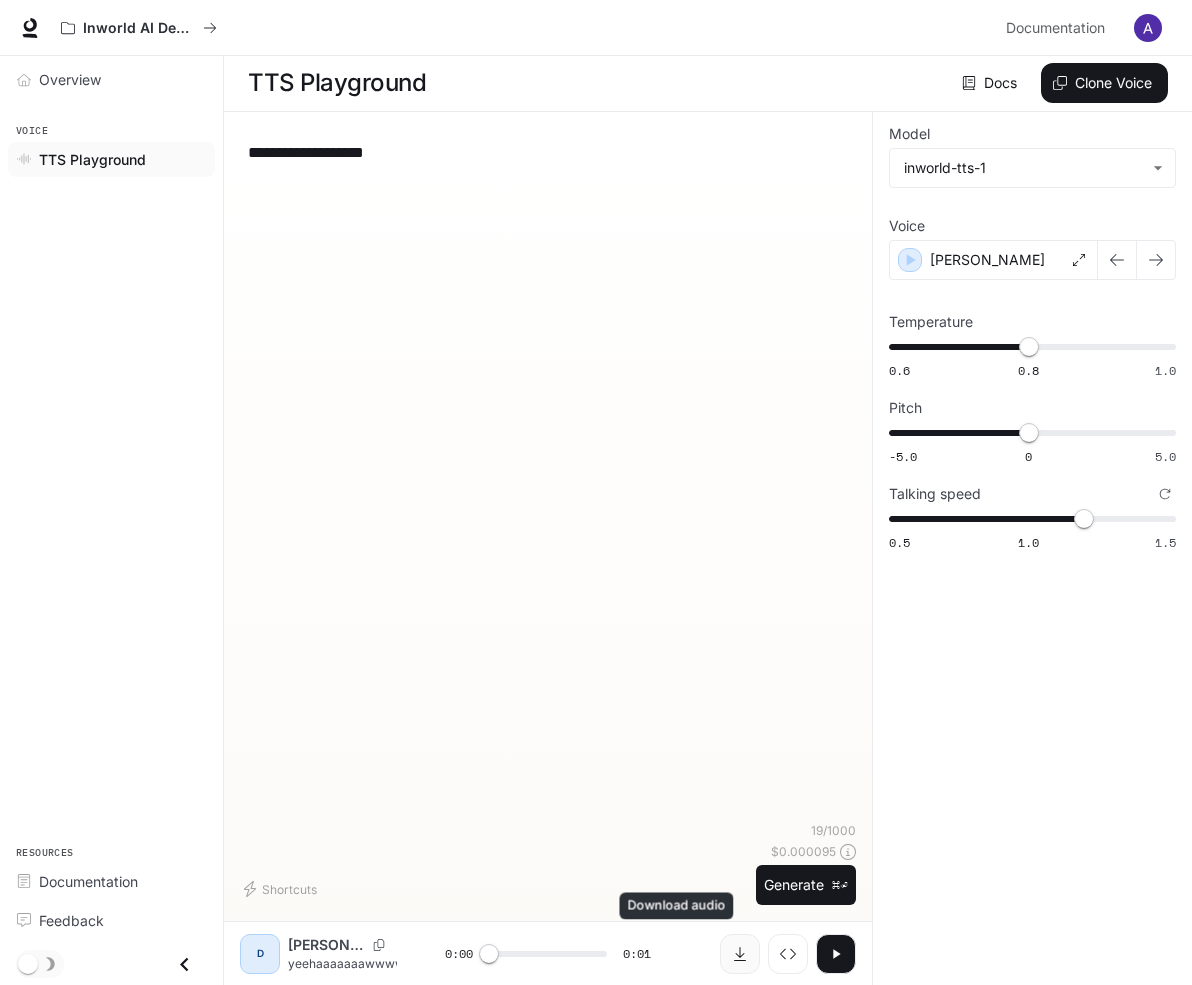 click 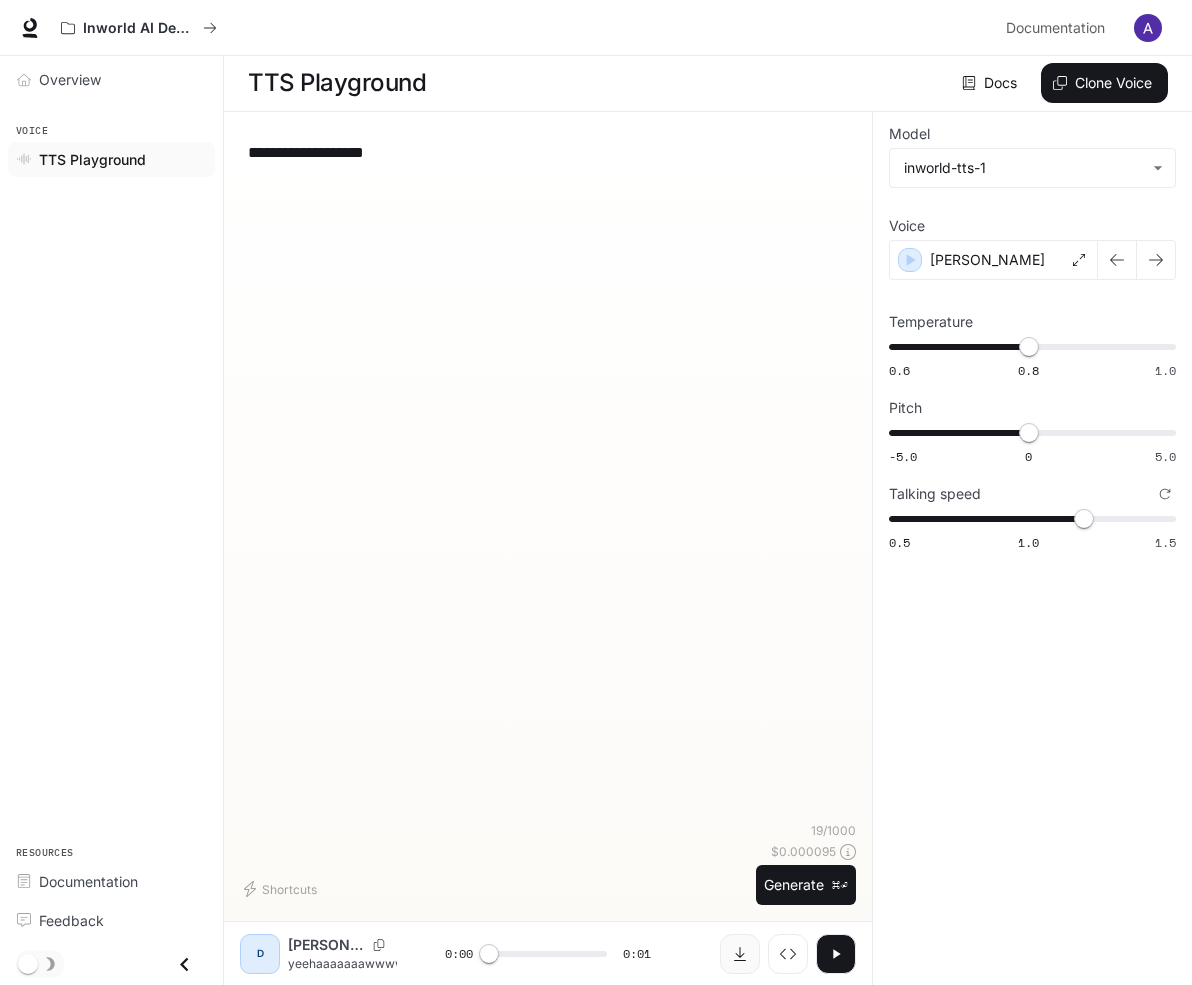 click 